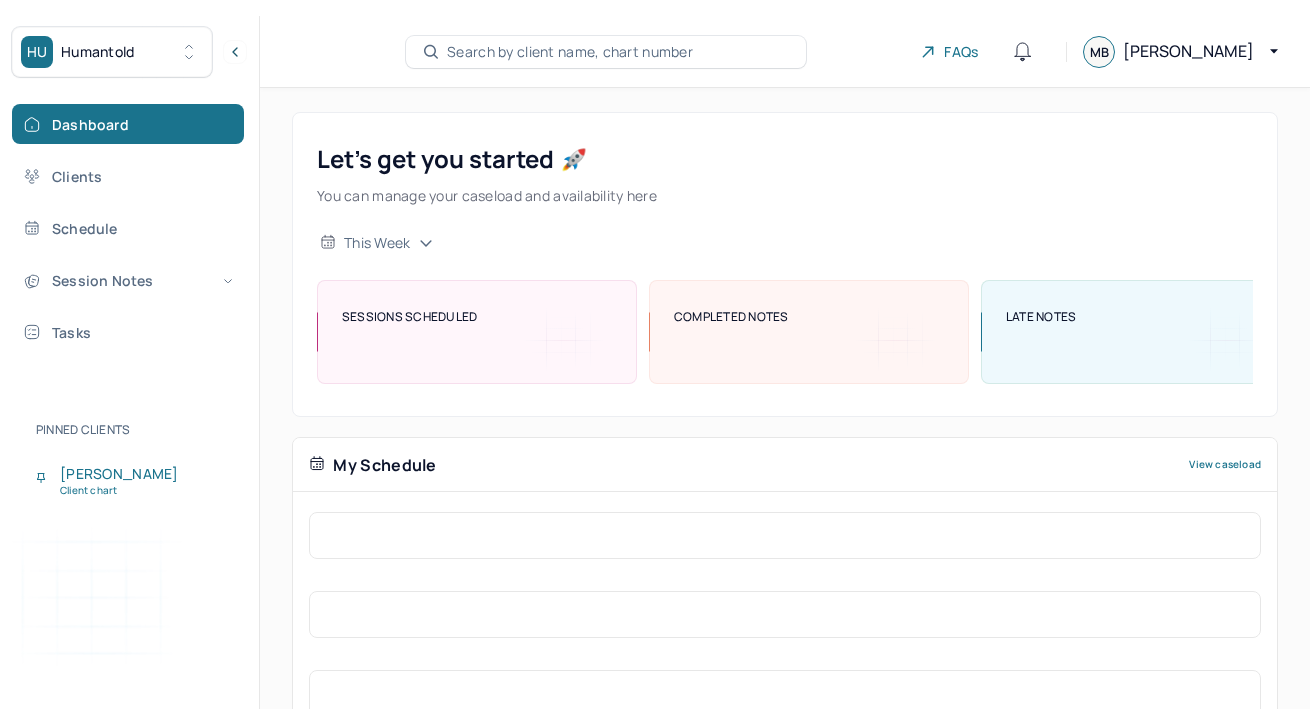 scroll, scrollTop: 0, scrollLeft: 0, axis: both 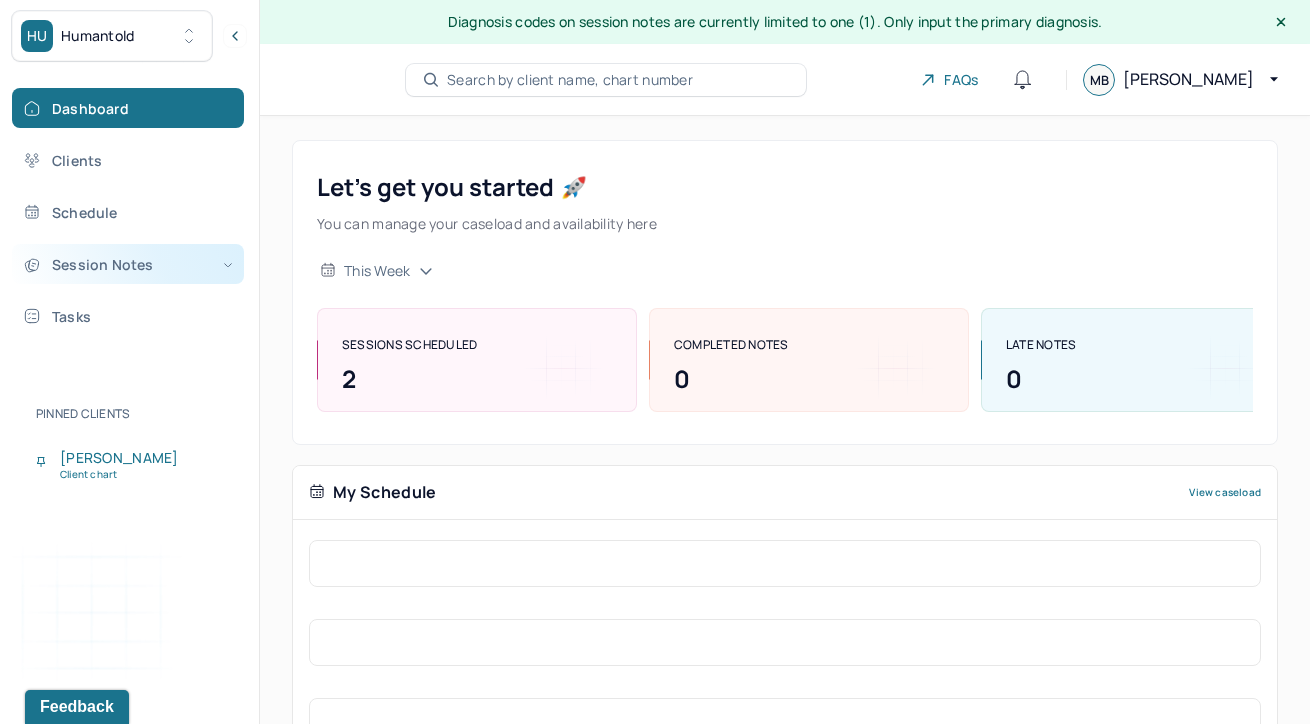 click 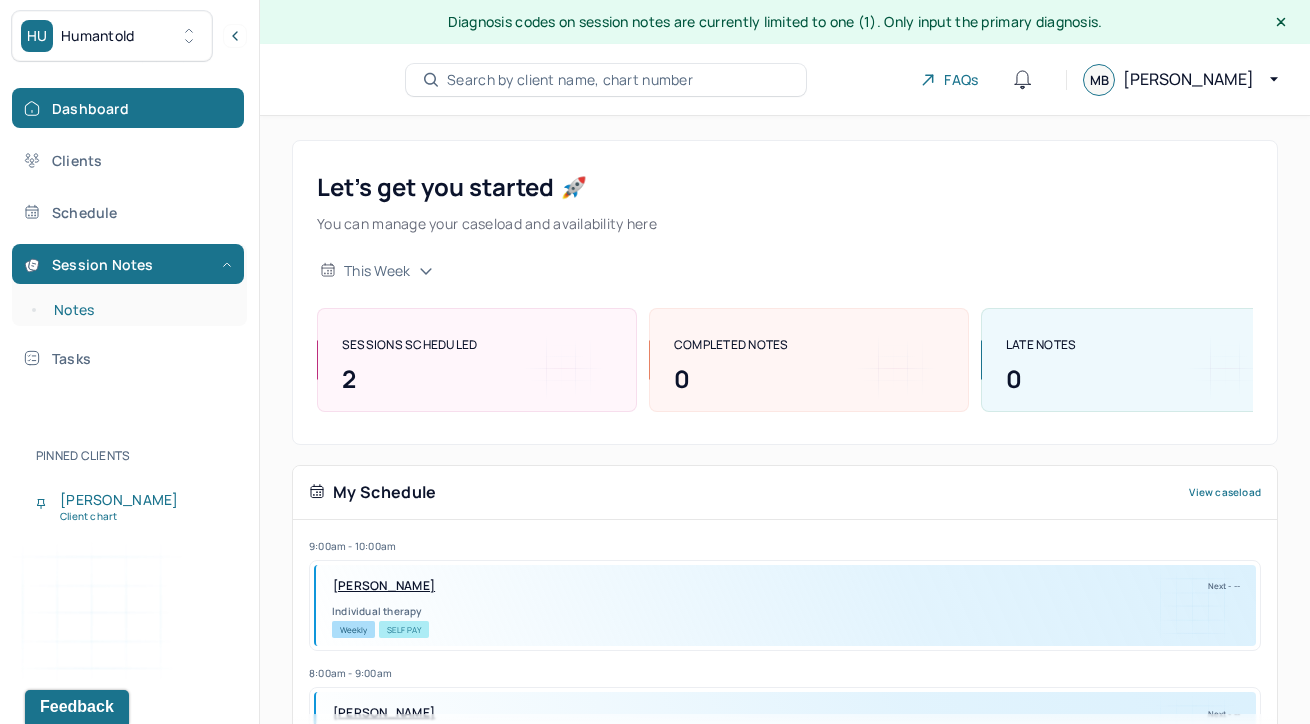 click on "Notes" at bounding box center [139, 310] 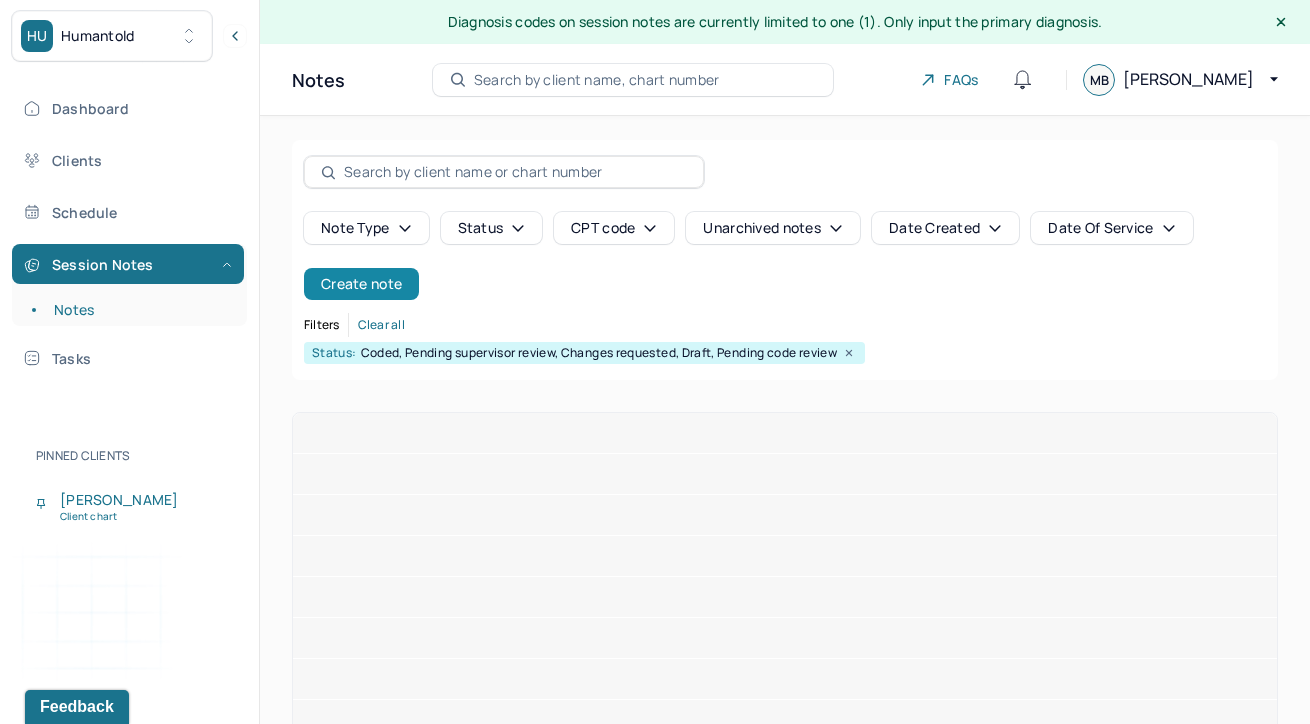 click on "Create note" at bounding box center (361, 284) 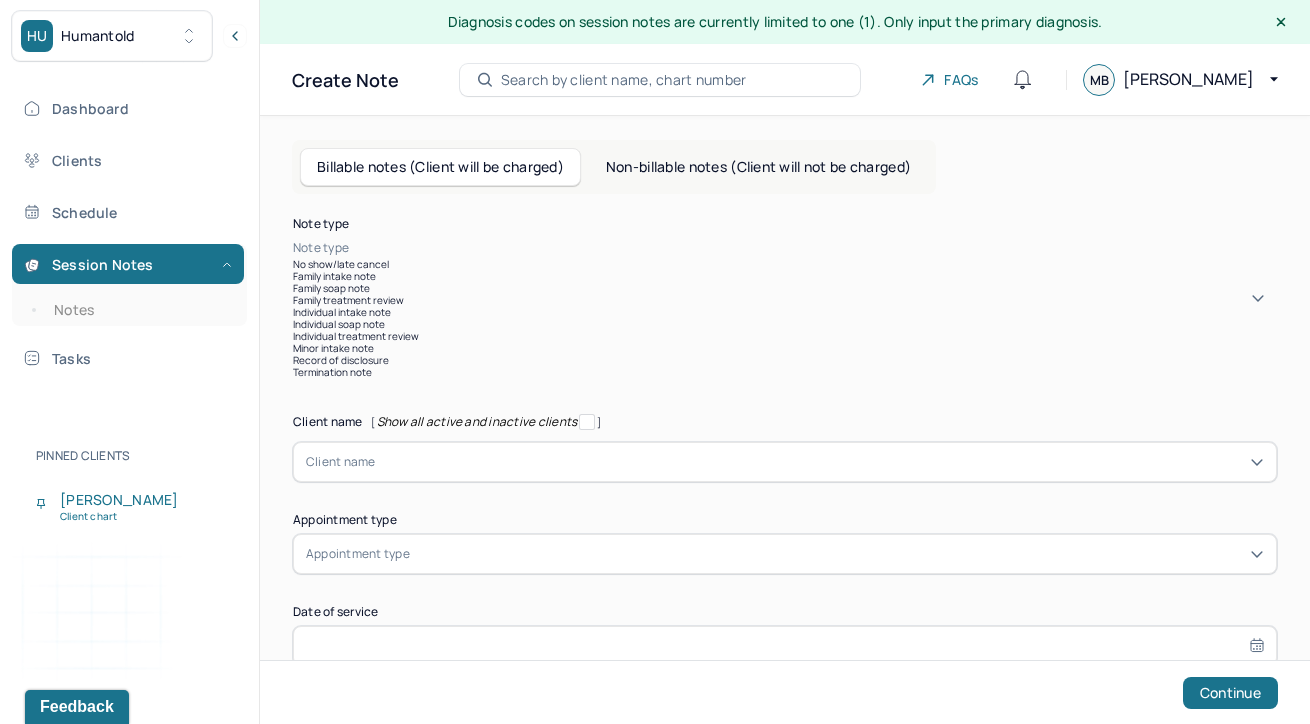click at bounding box center [815, 248] 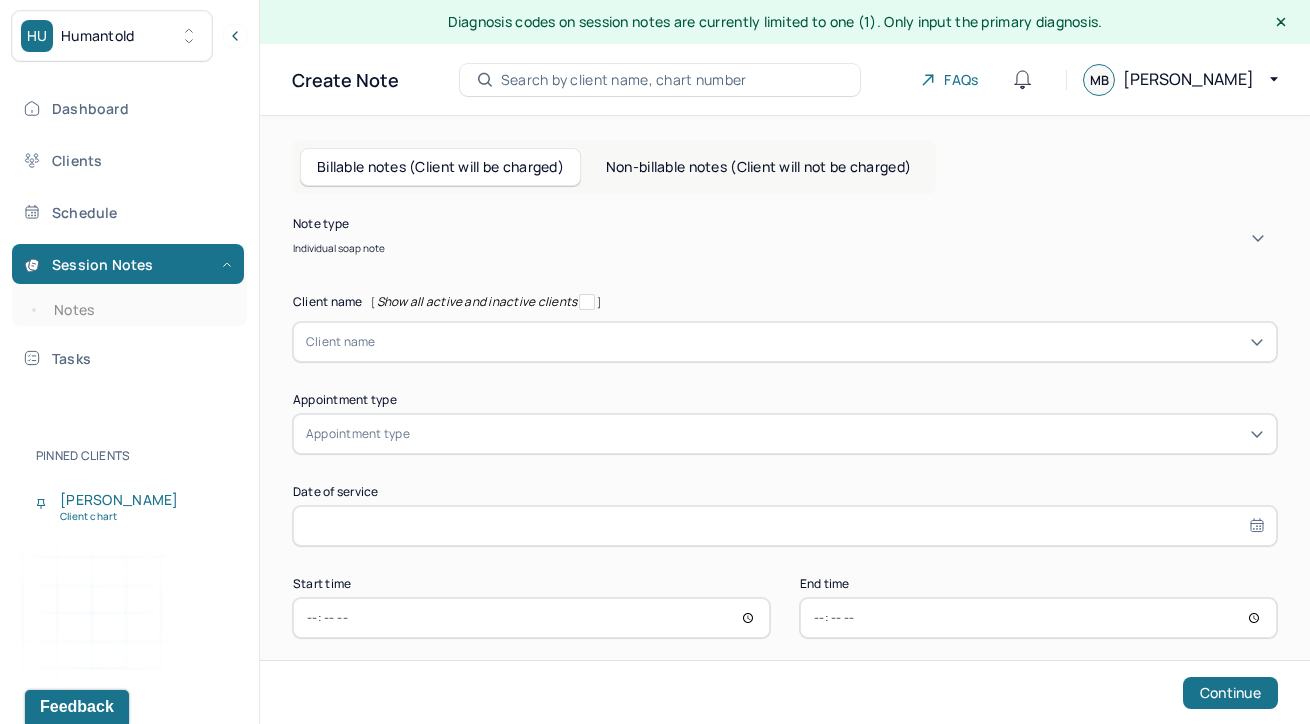 click at bounding box center (820, 342) 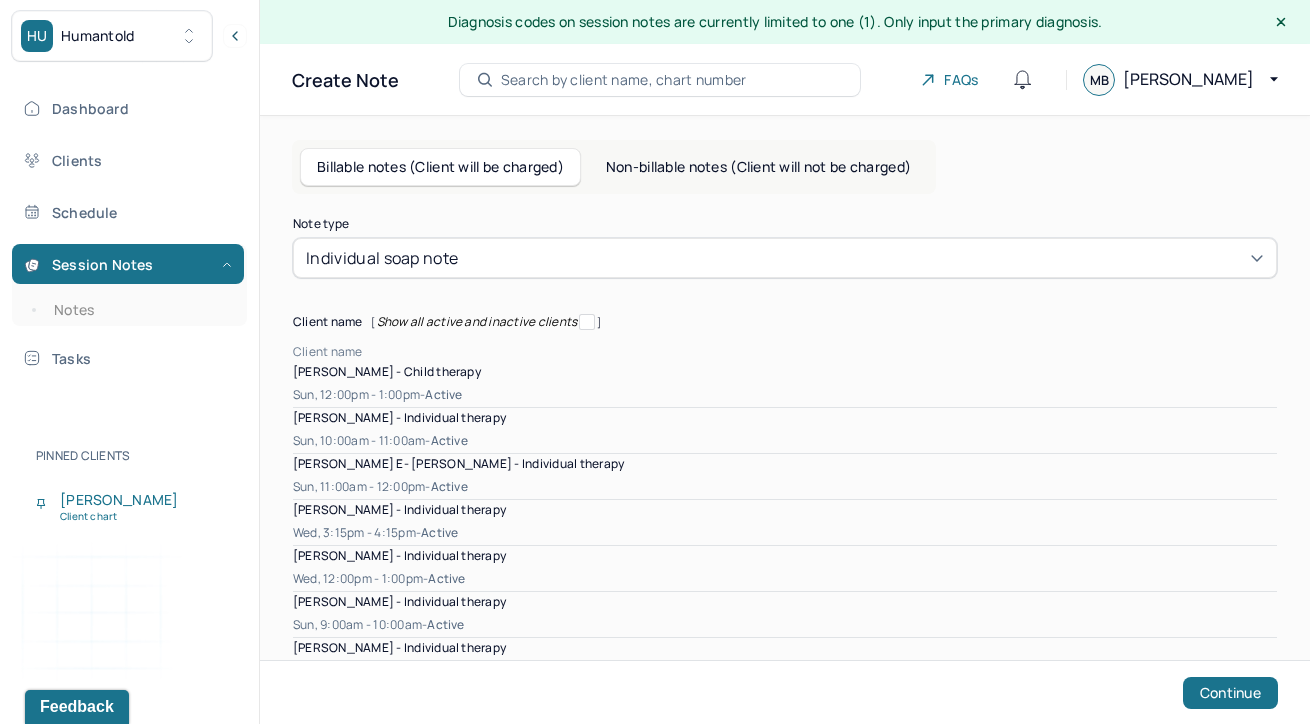 type on "b" 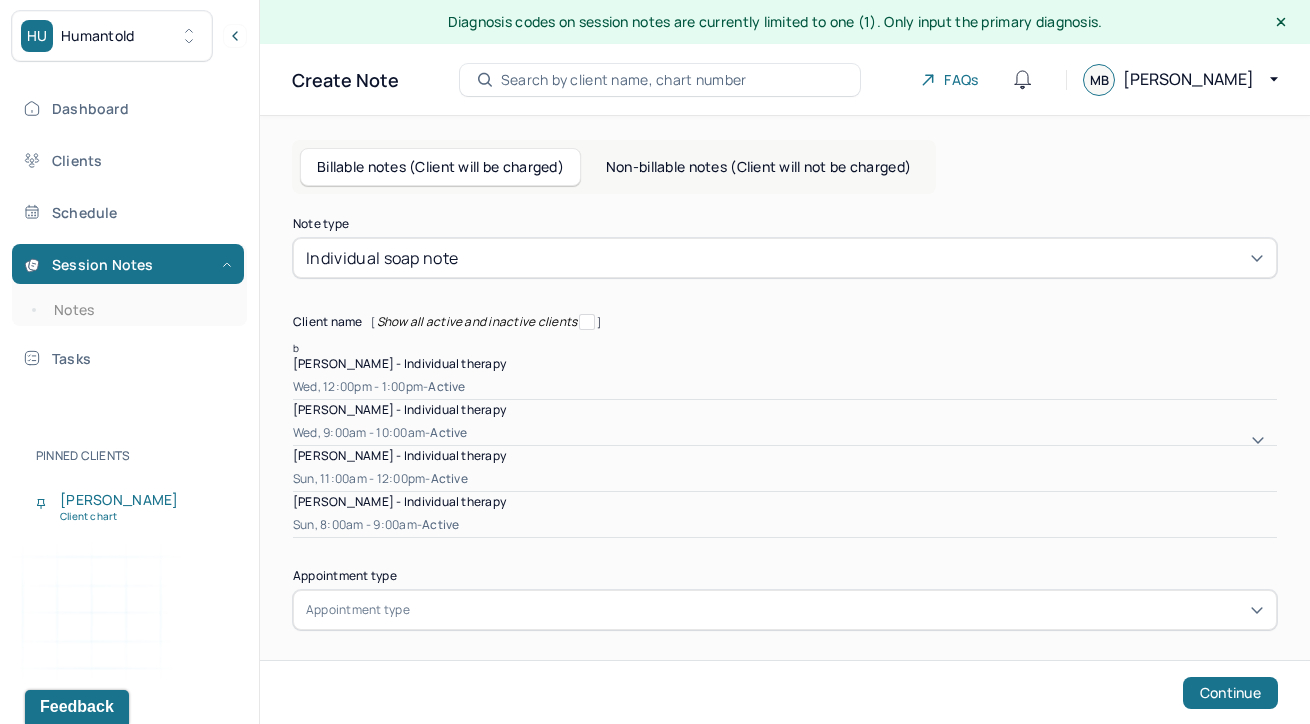 click on "Wed, 12:00pm - 1:00pm  -  active" at bounding box center (785, 387) 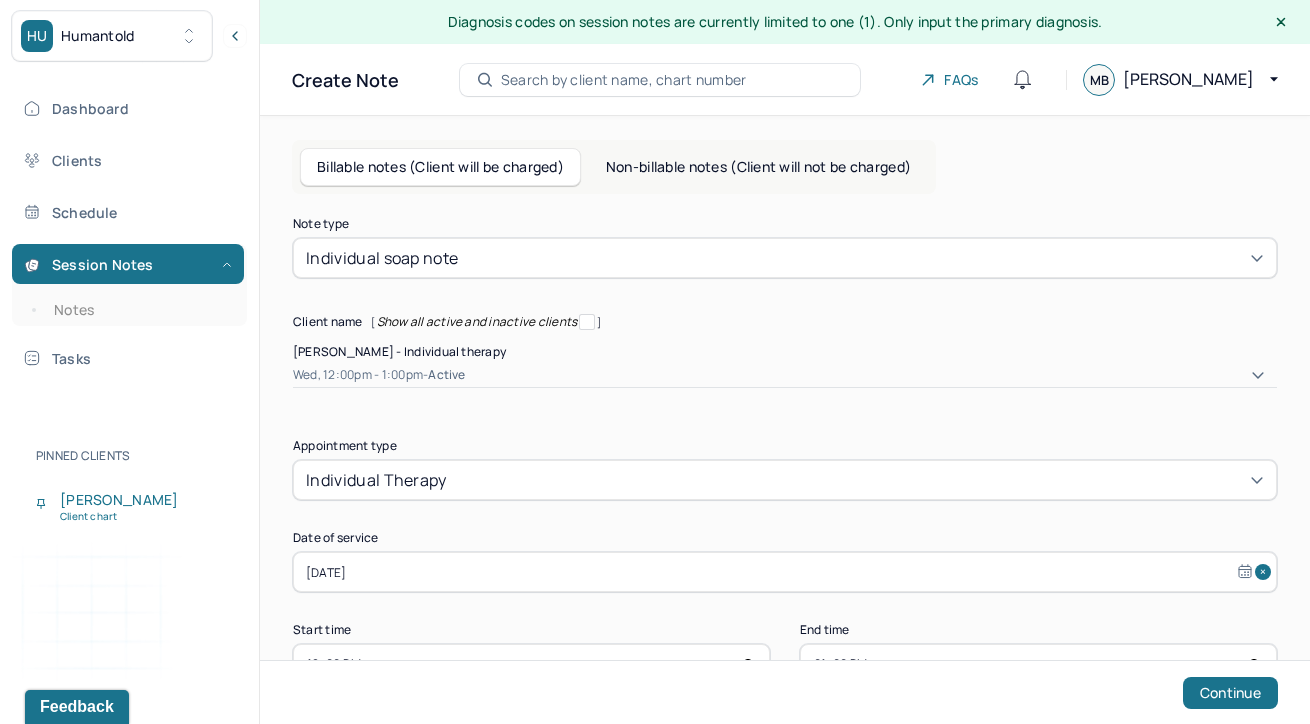 scroll, scrollTop: 46, scrollLeft: 0, axis: vertical 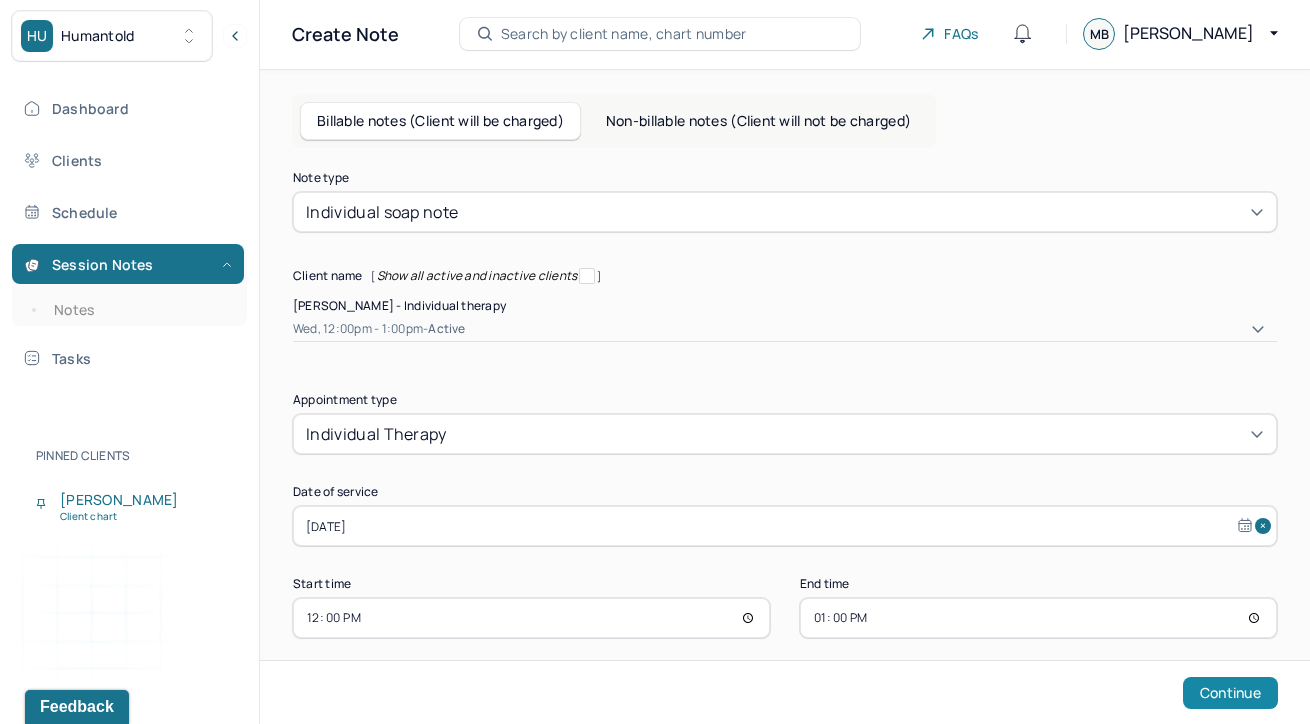 click on "Continue" at bounding box center [1230, 693] 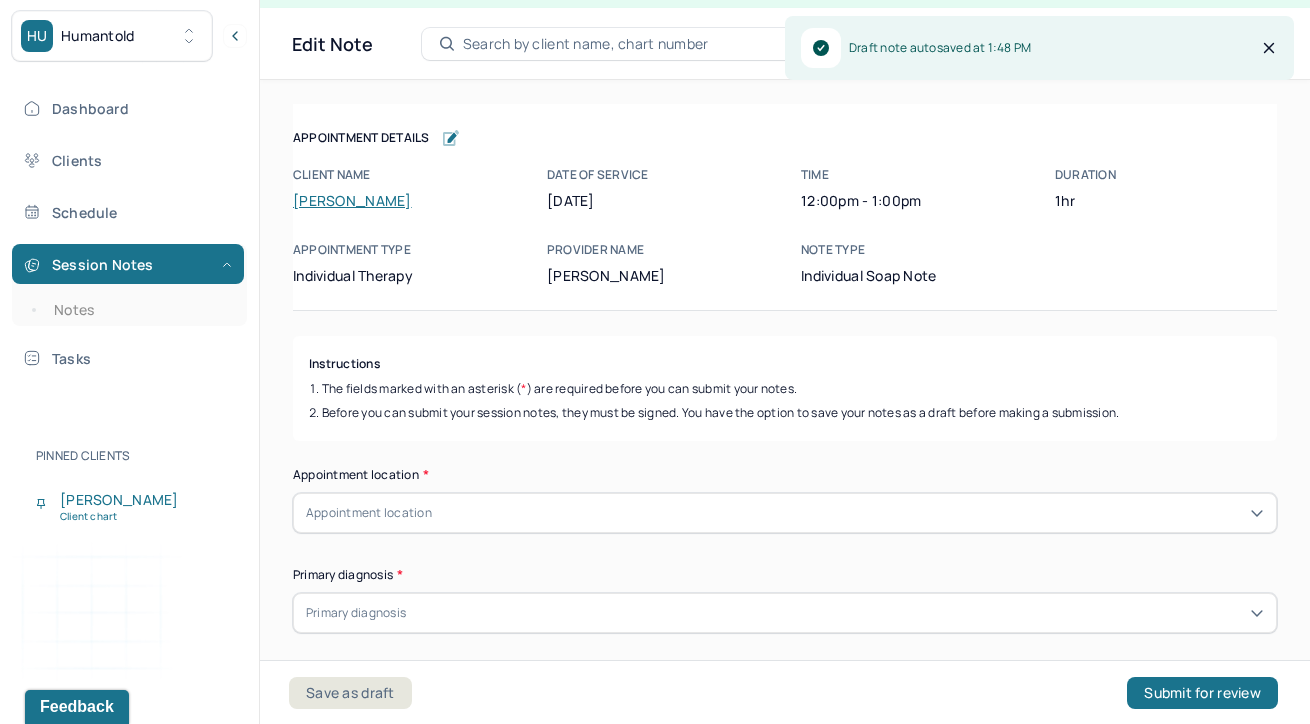 scroll, scrollTop: 35, scrollLeft: 0, axis: vertical 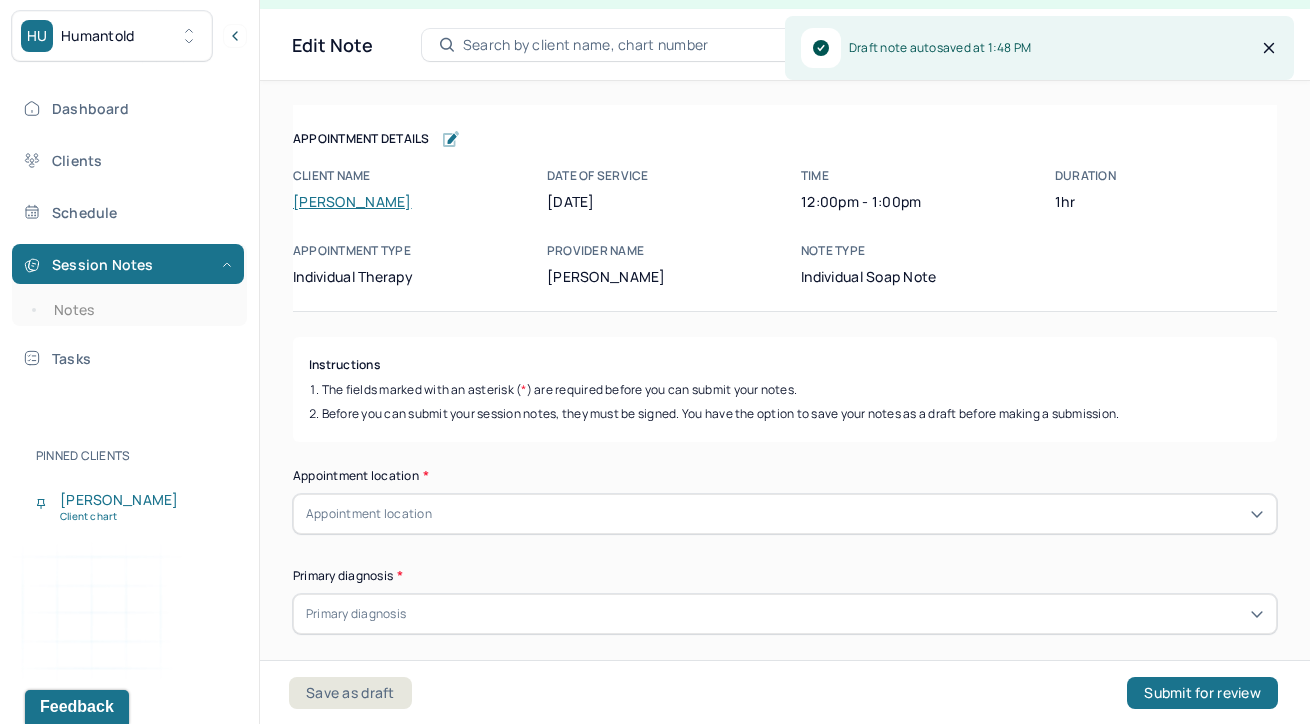 click on "Appointment location" at bounding box center [369, 514] 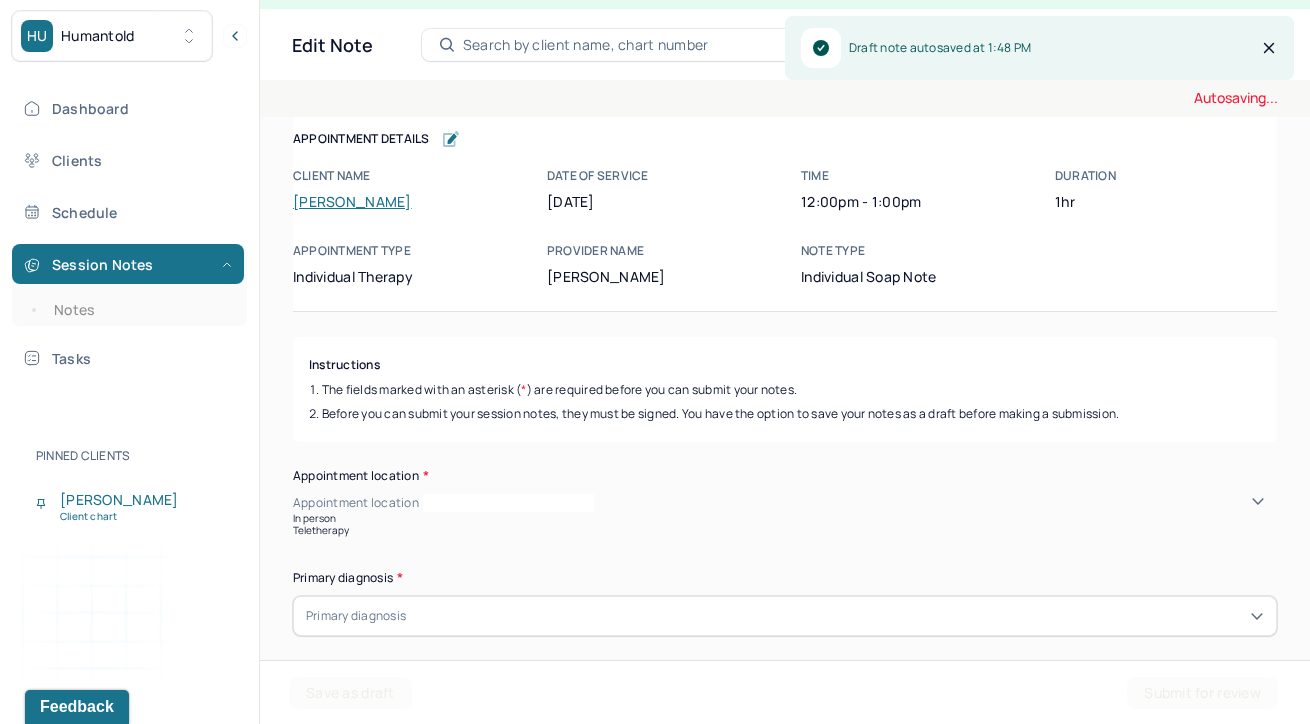 click on "Teletherapy" at bounding box center [785, 530] 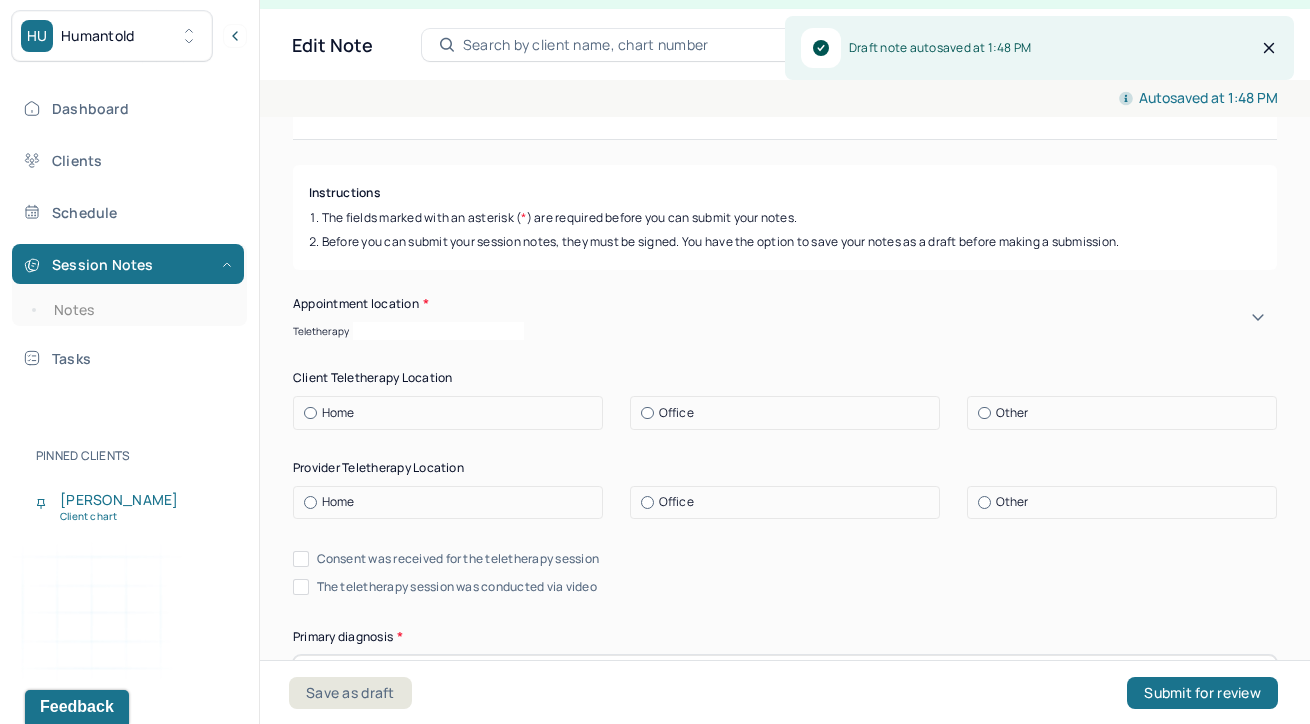 scroll, scrollTop: 241, scrollLeft: 0, axis: vertical 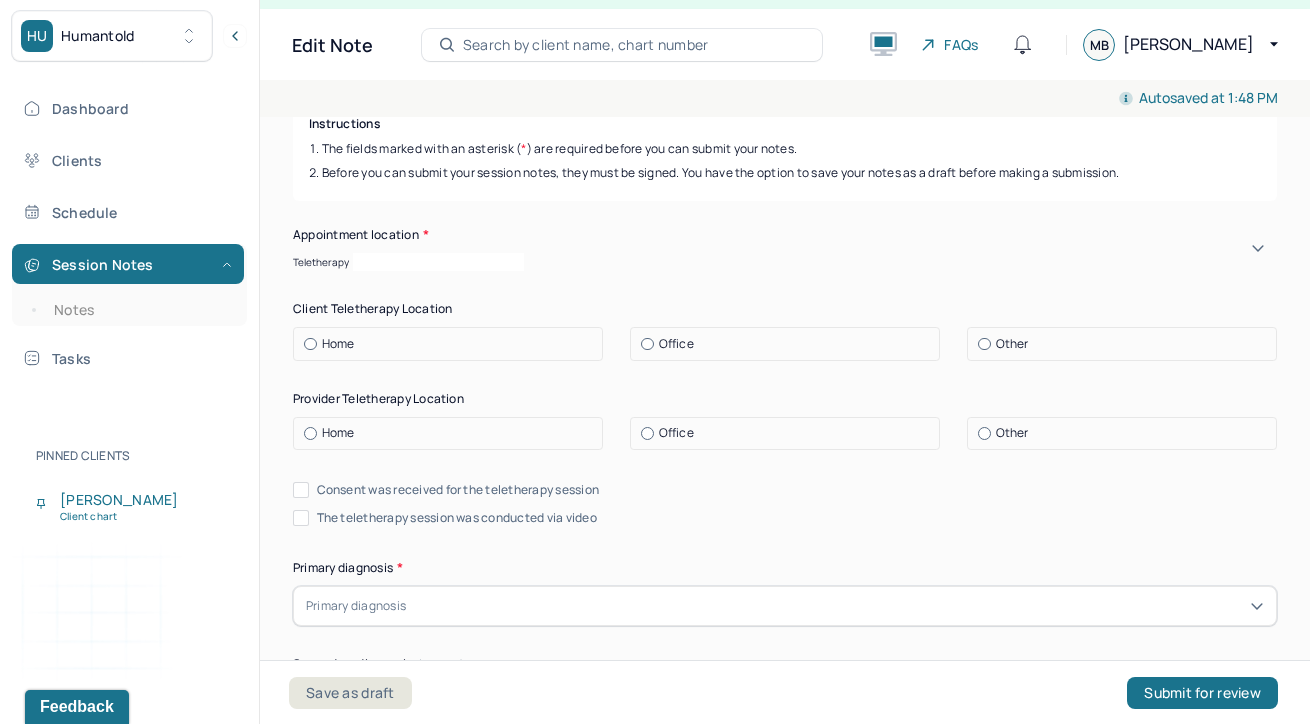 click on "Home" at bounding box center [338, 344] 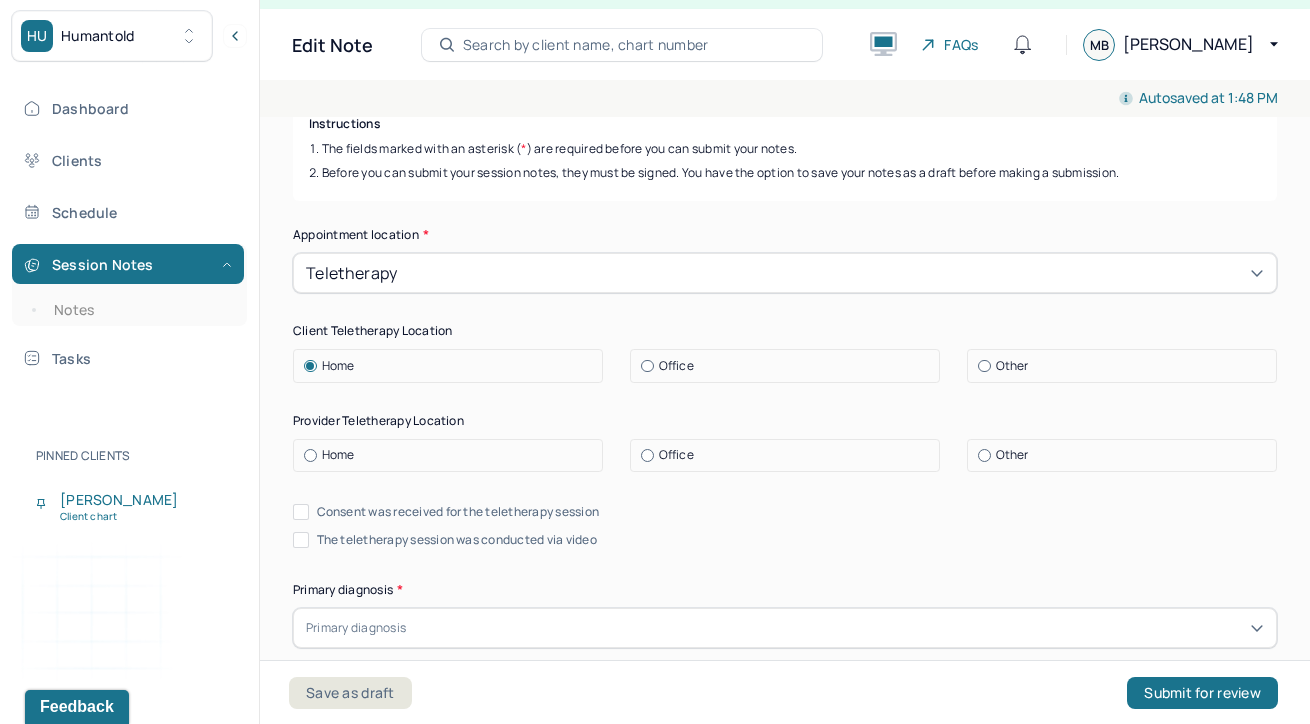 click on "Appointment location * Teletherapy Client Teletherapy Location Home Office Other Provider Teletherapy Location Home Office Other Consent was received for the teletherapy session The teletherapy session was conducted via video Primary diagnosis * Primary diagnosis Secondary diagnosis (optional) Secondary diagnosis Tertiary diagnosis (optional) Tertiary diagnosis Emotional / Behavioural symptoms demonstrated * Causing * Causing Intention for Session * Intention for Session" at bounding box center (785, 701) 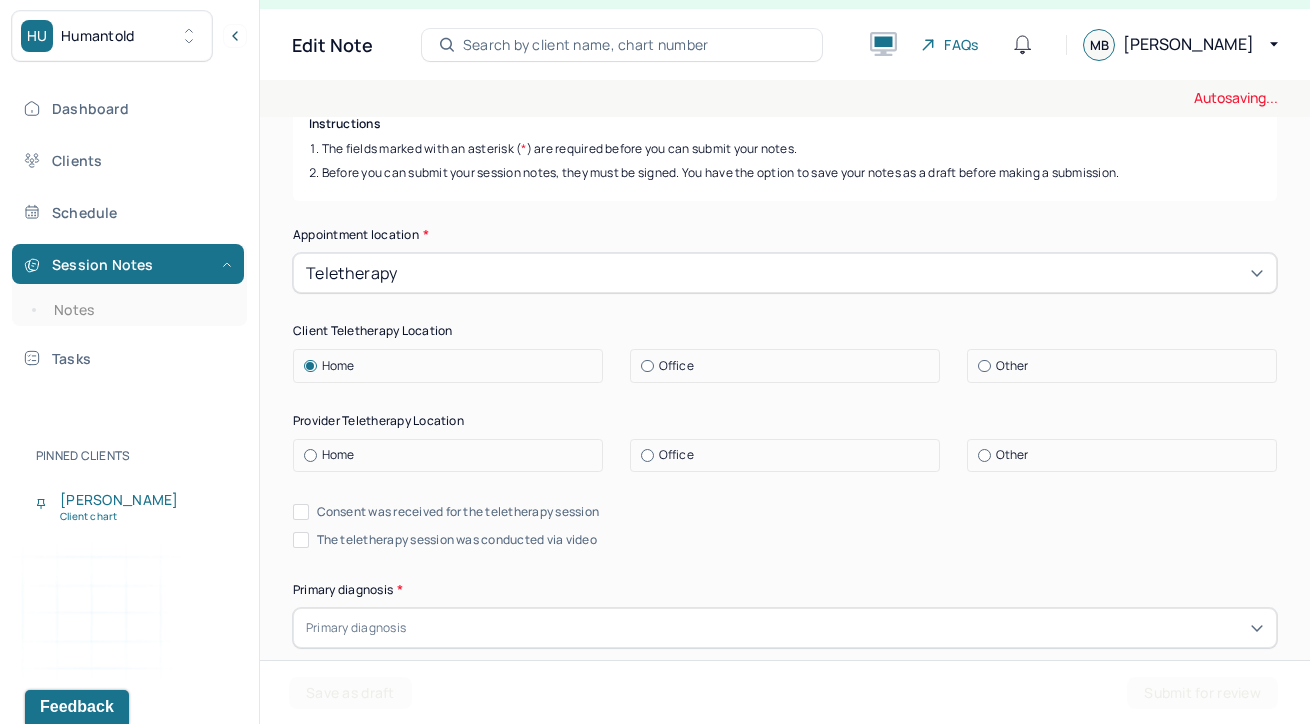 click on "Home" at bounding box center (453, 455) 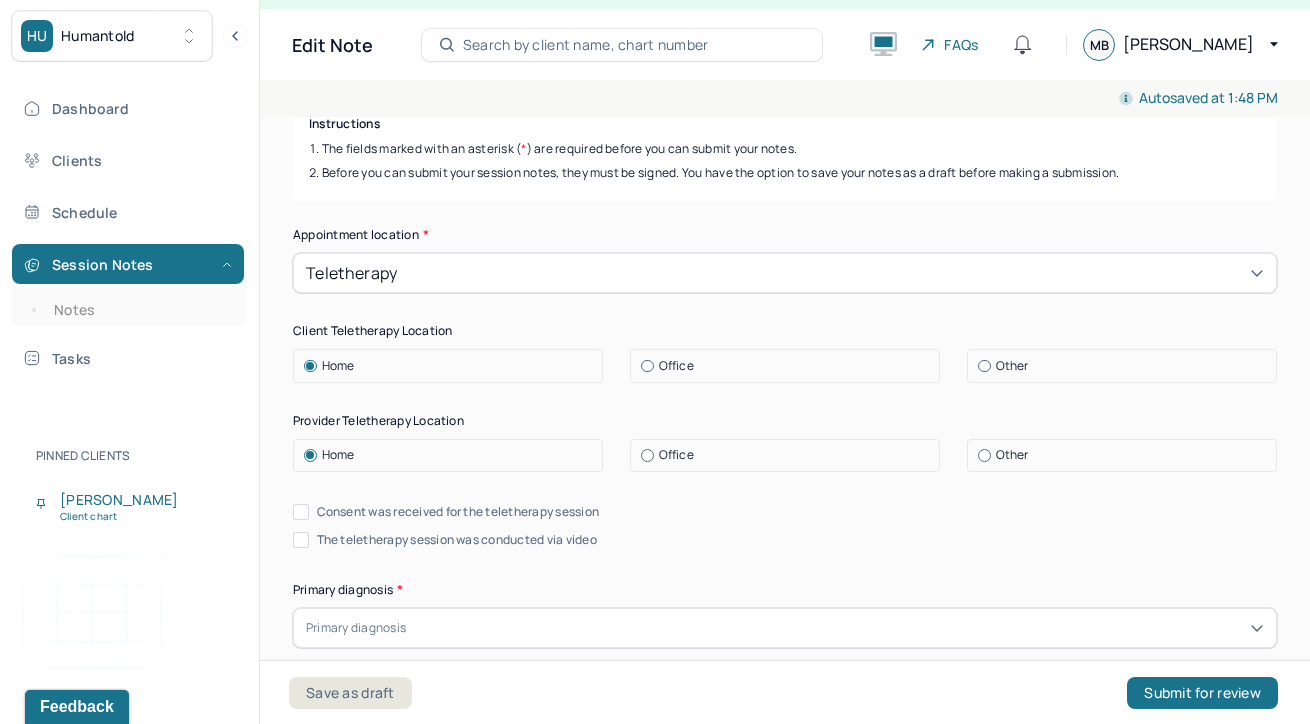 click on "Consent was received for the teletherapy session The teletherapy session was conducted via video" at bounding box center [785, 526] 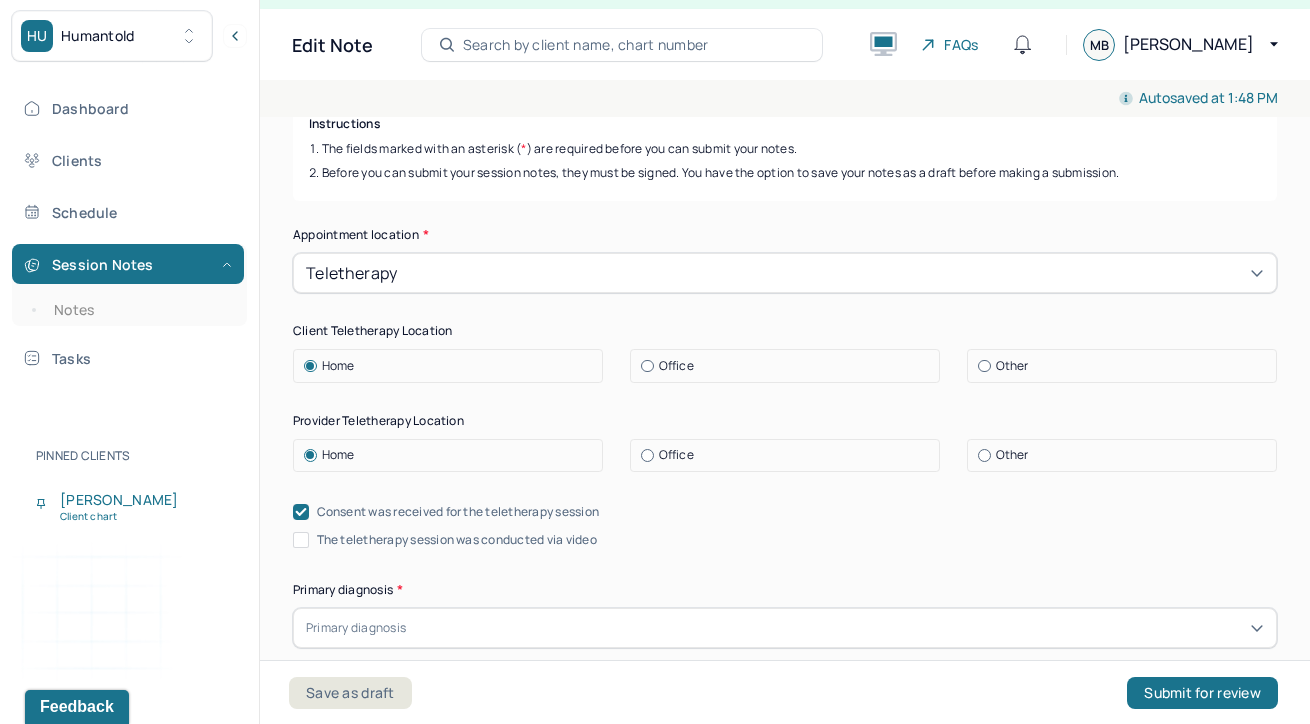 click on "The teletherapy session was conducted via video" at bounding box center [301, 540] 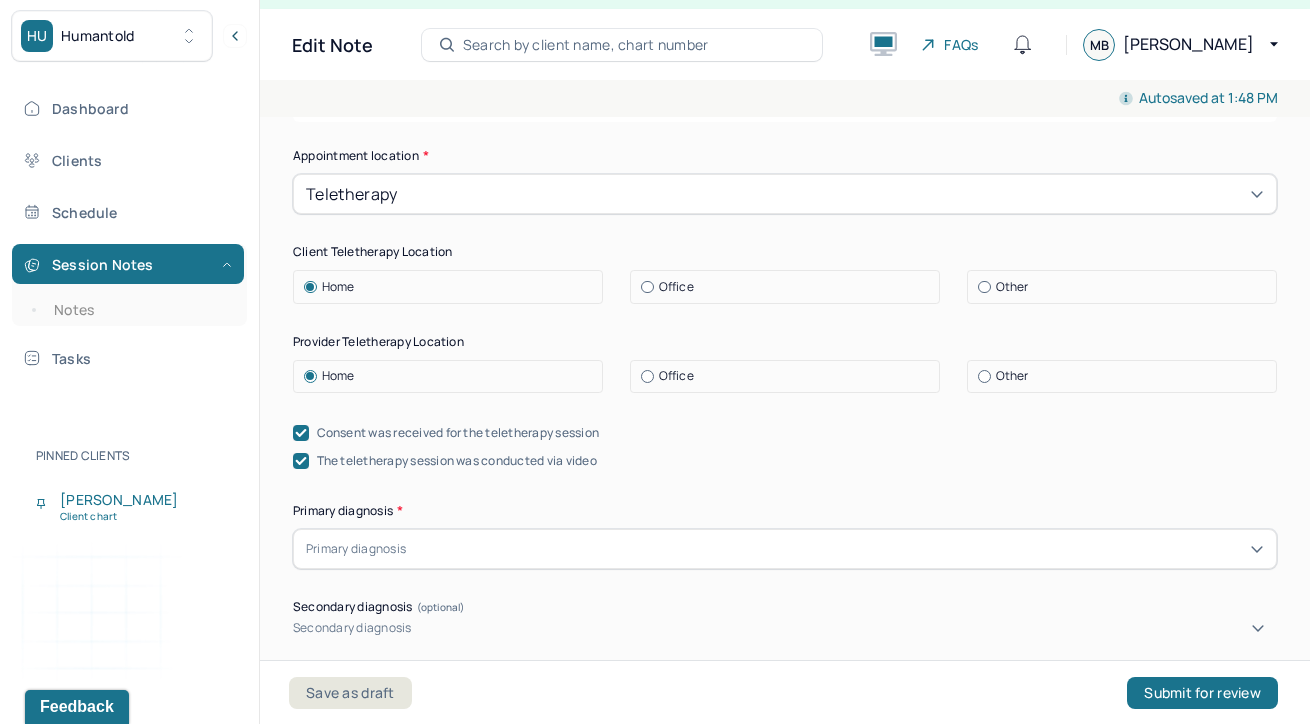 scroll, scrollTop: 366, scrollLeft: 0, axis: vertical 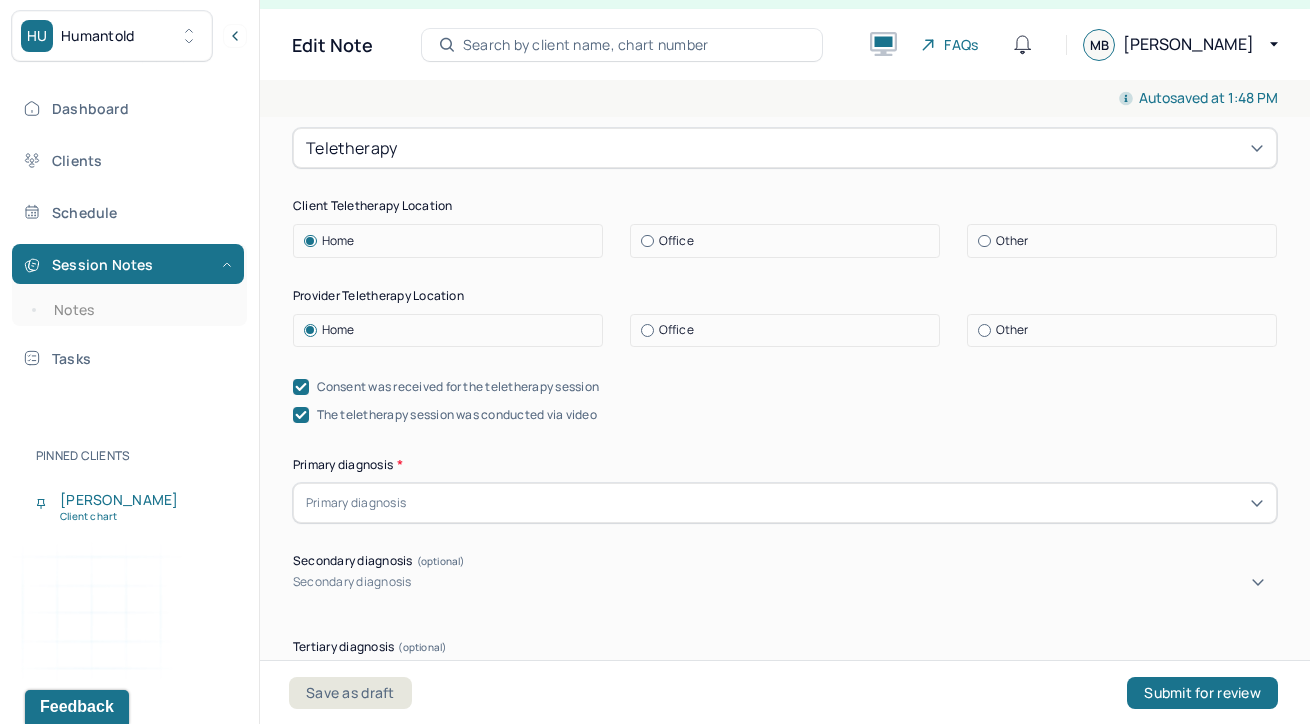 click on "Primary diagnosis" at bounding box center (356, 503) 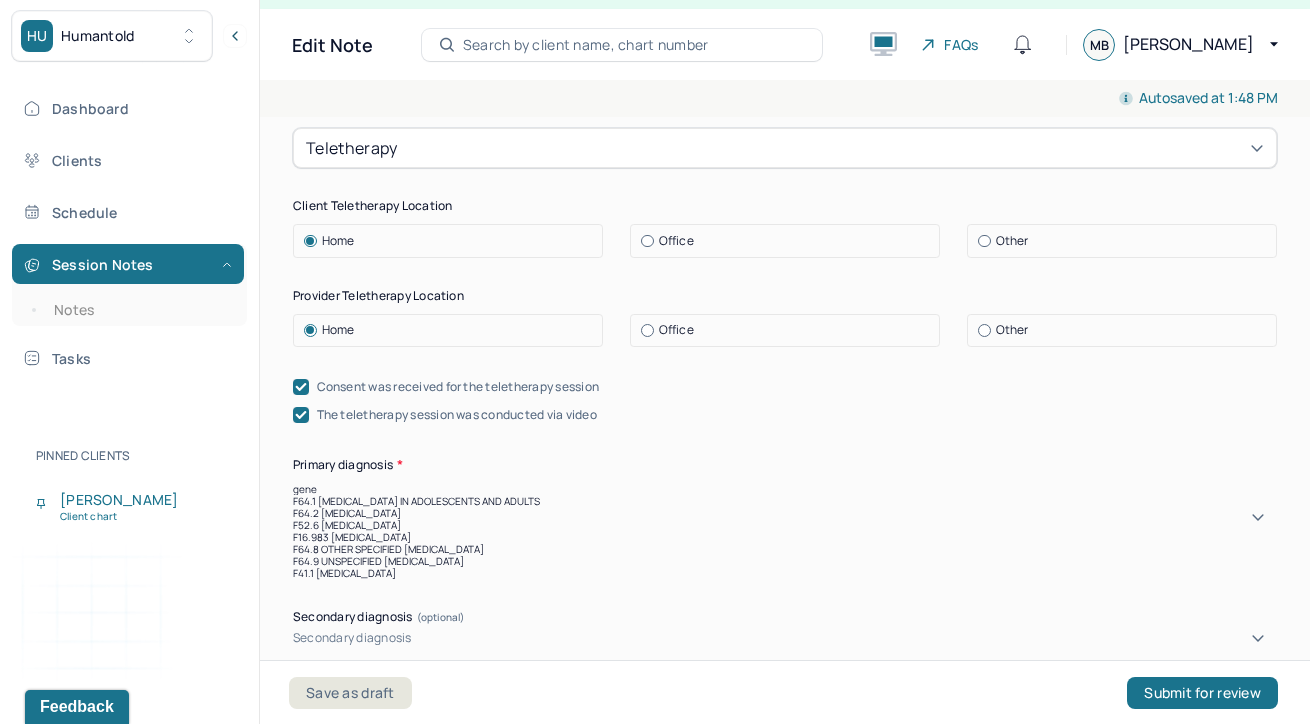 type on "gener" 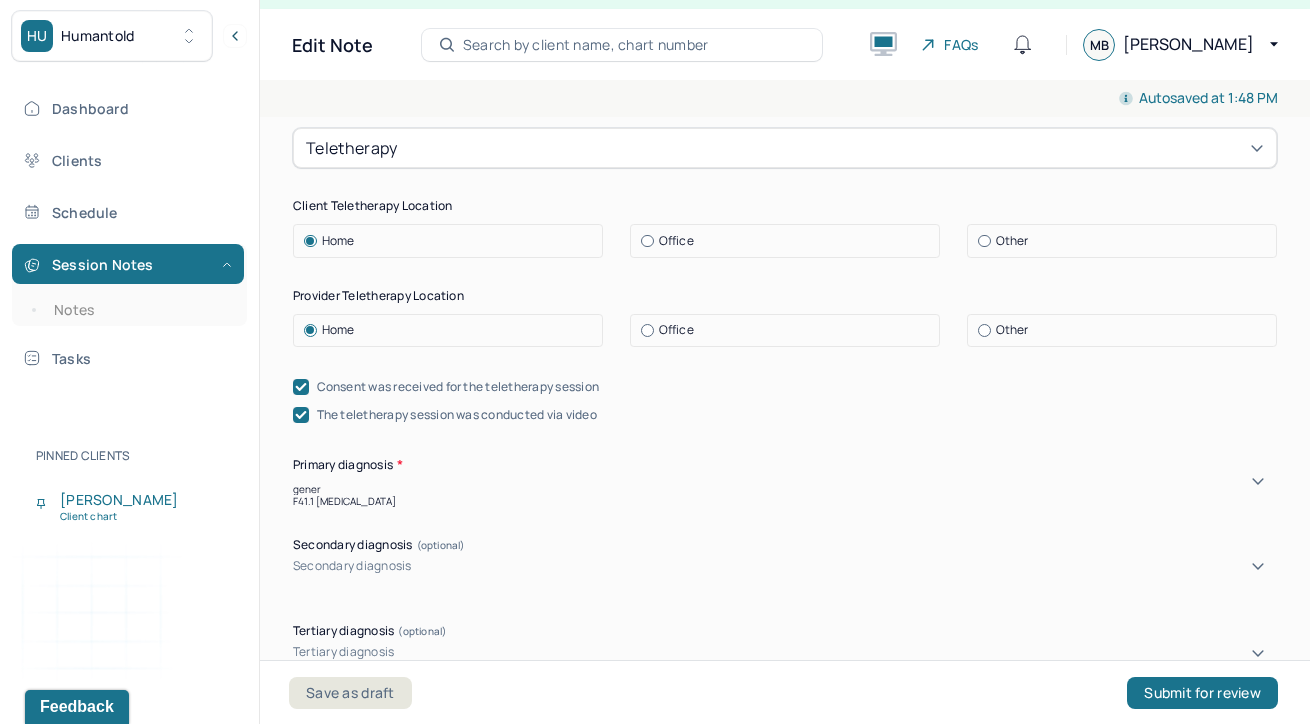 click on "F41.1 [MEDICAL_DATA]" at bounding box center [785, 501] 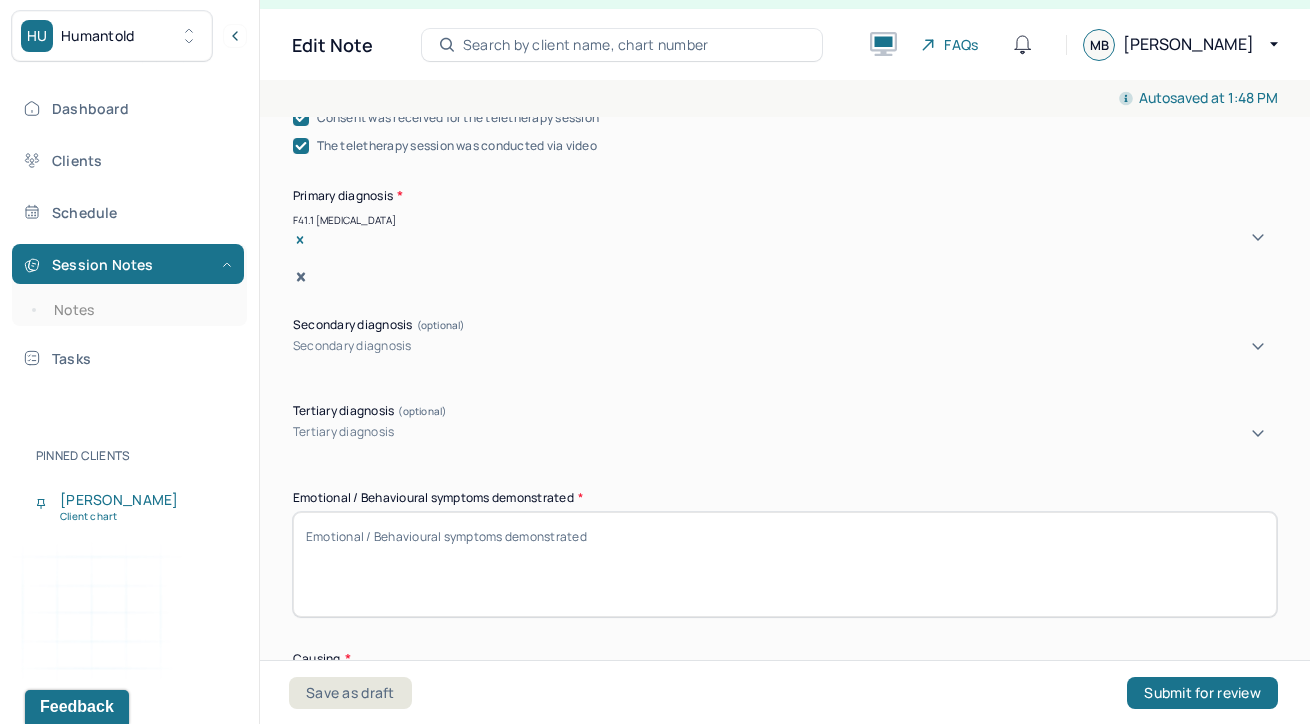 scroll, scrollTop: 735, scrollLeft: 0, axis: vertical 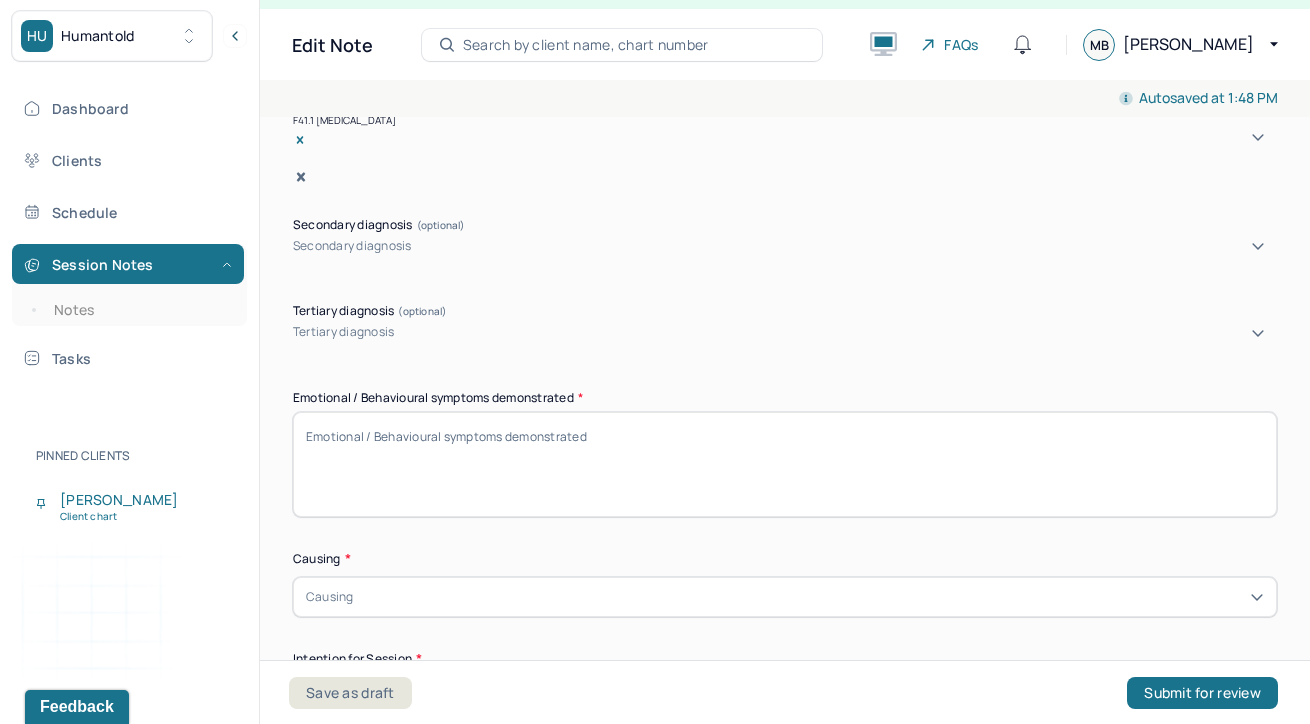 click on "Emotional / Behavioural symptoms demonstrated *" at bounding box center (785, 464) 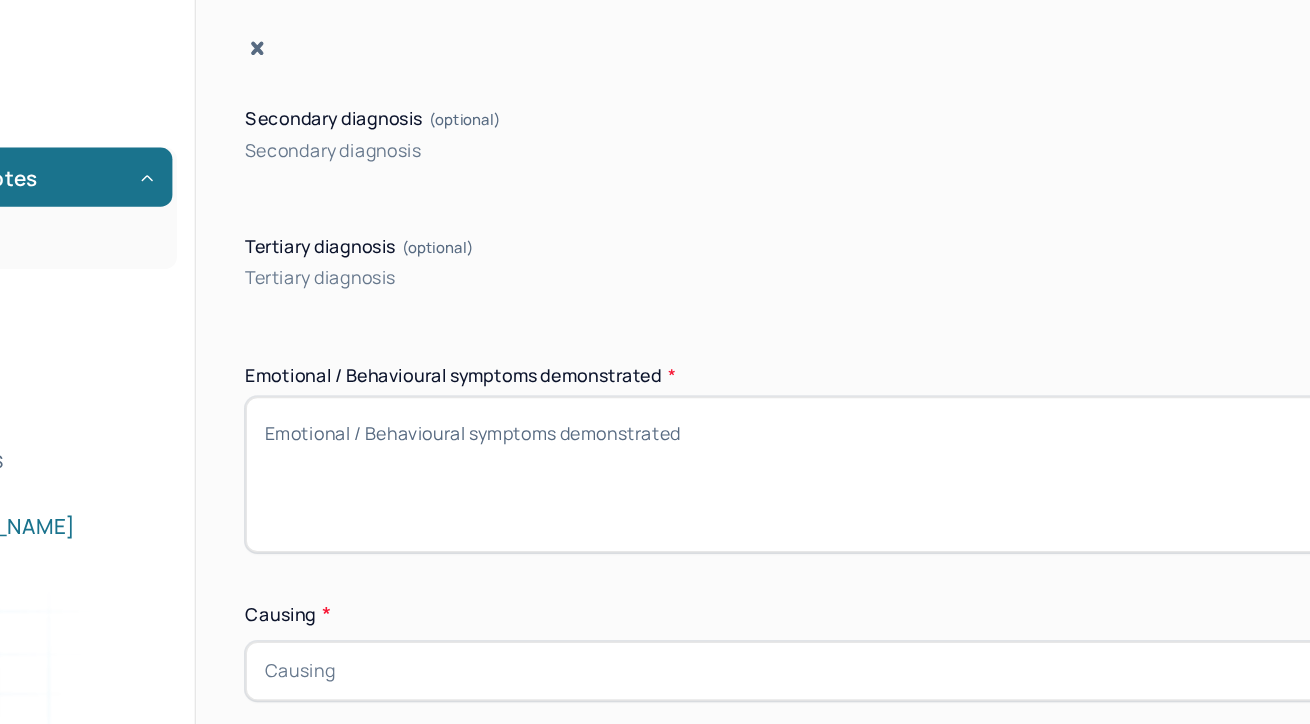 type on "Y" 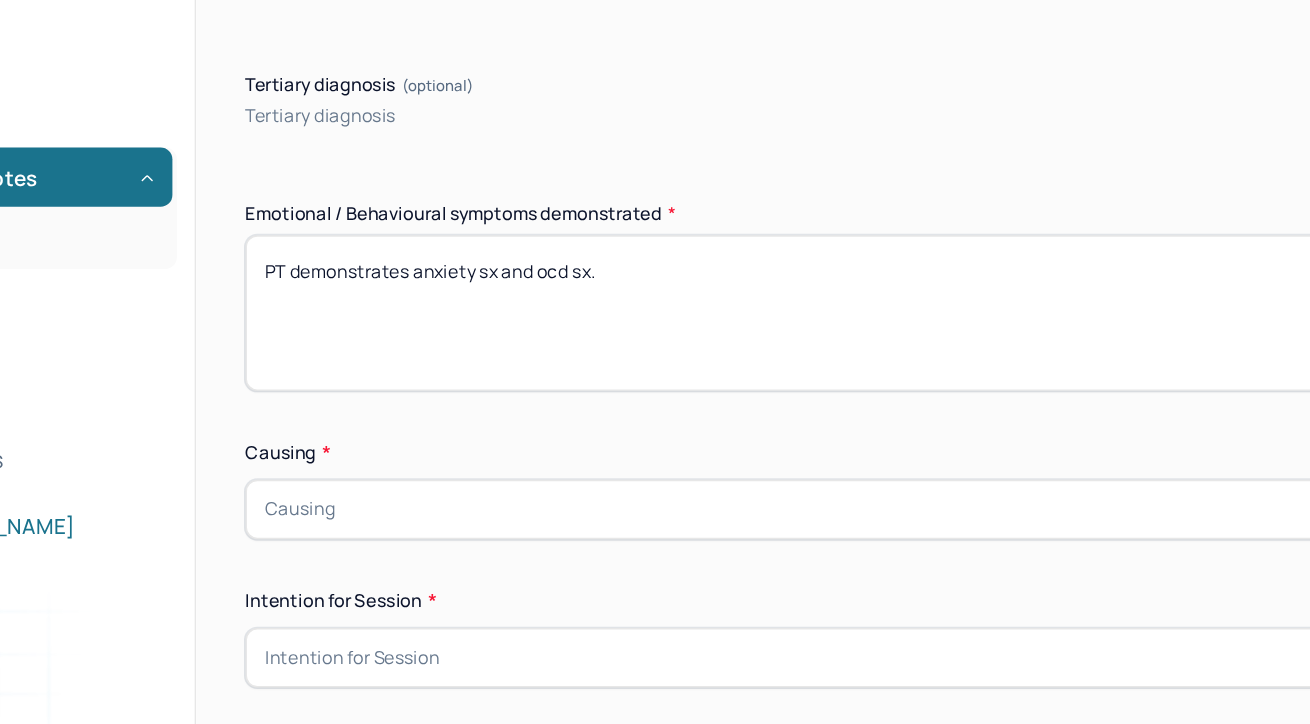 scroll, scrollTop: 879, scrollLeft: 0, axis: vertical 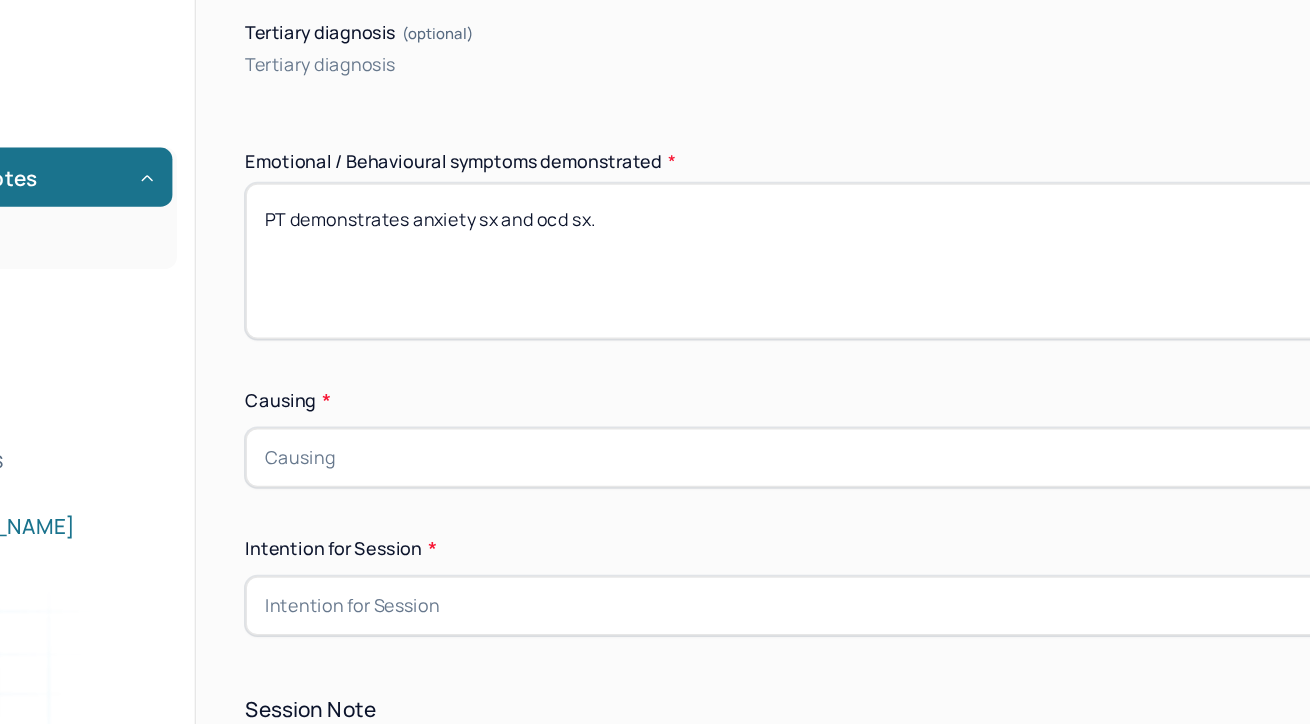 type on "PT demonstrates anxiety sx and ocd sx." 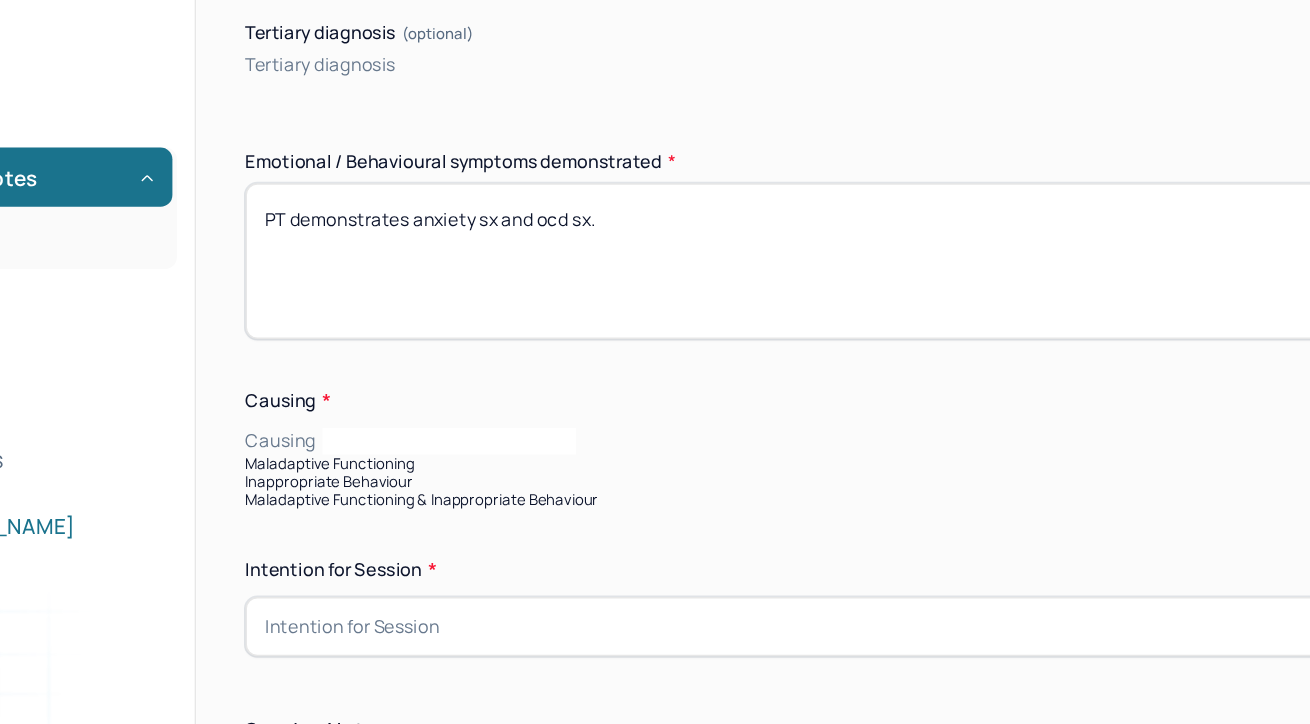 click on "Causing" at bounding box center (785, 442) 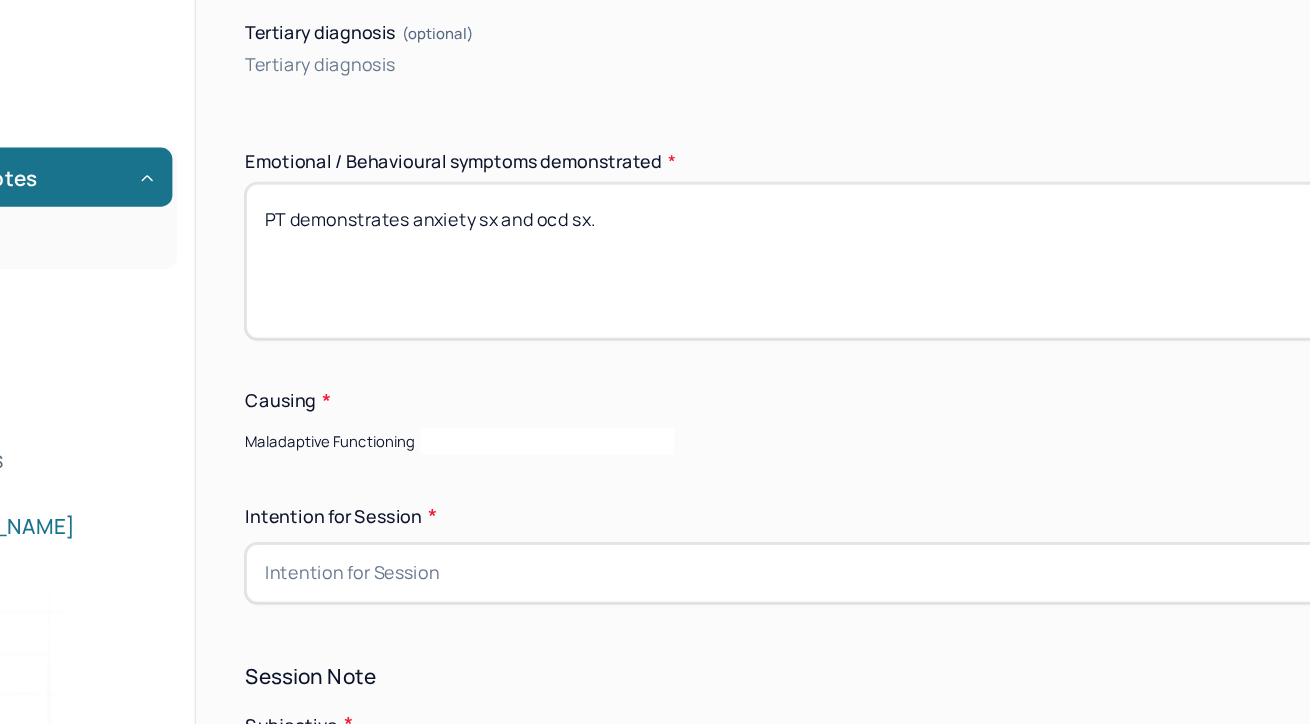 click on "*" at bounding box center (419, 493) 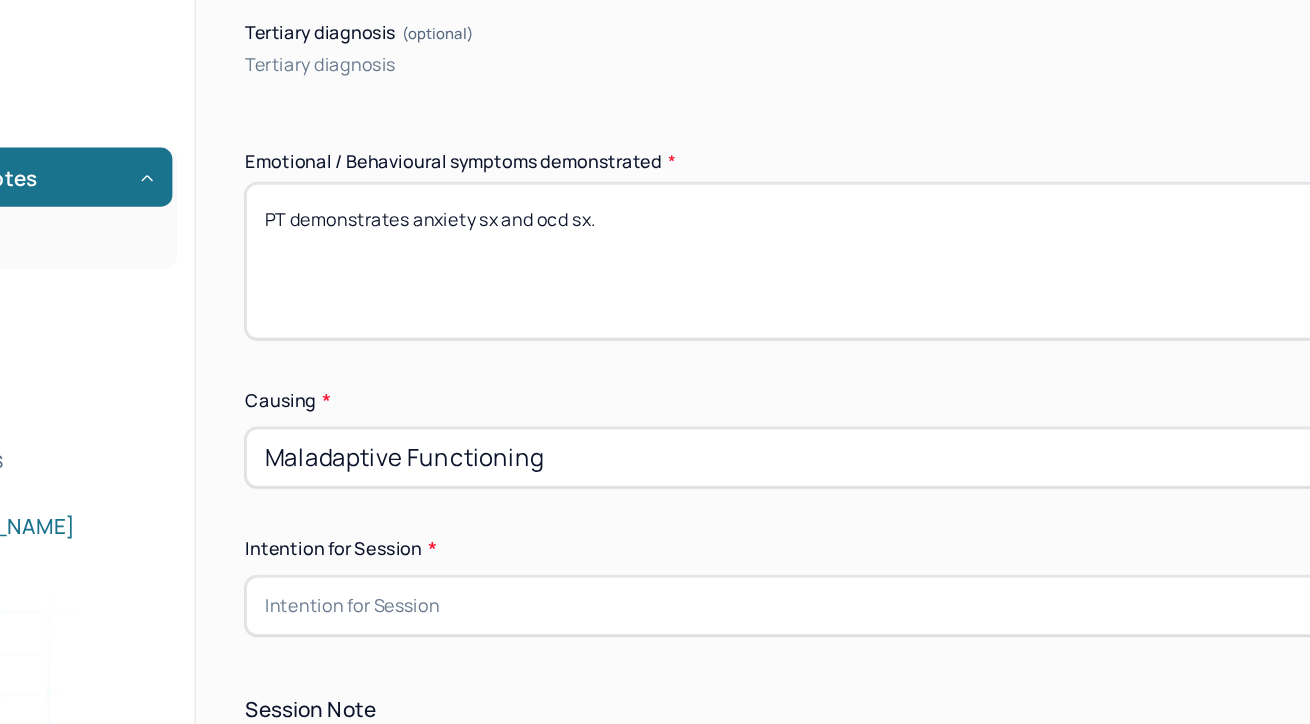 click on "Intention for Session" at bounding box center (365, 553) 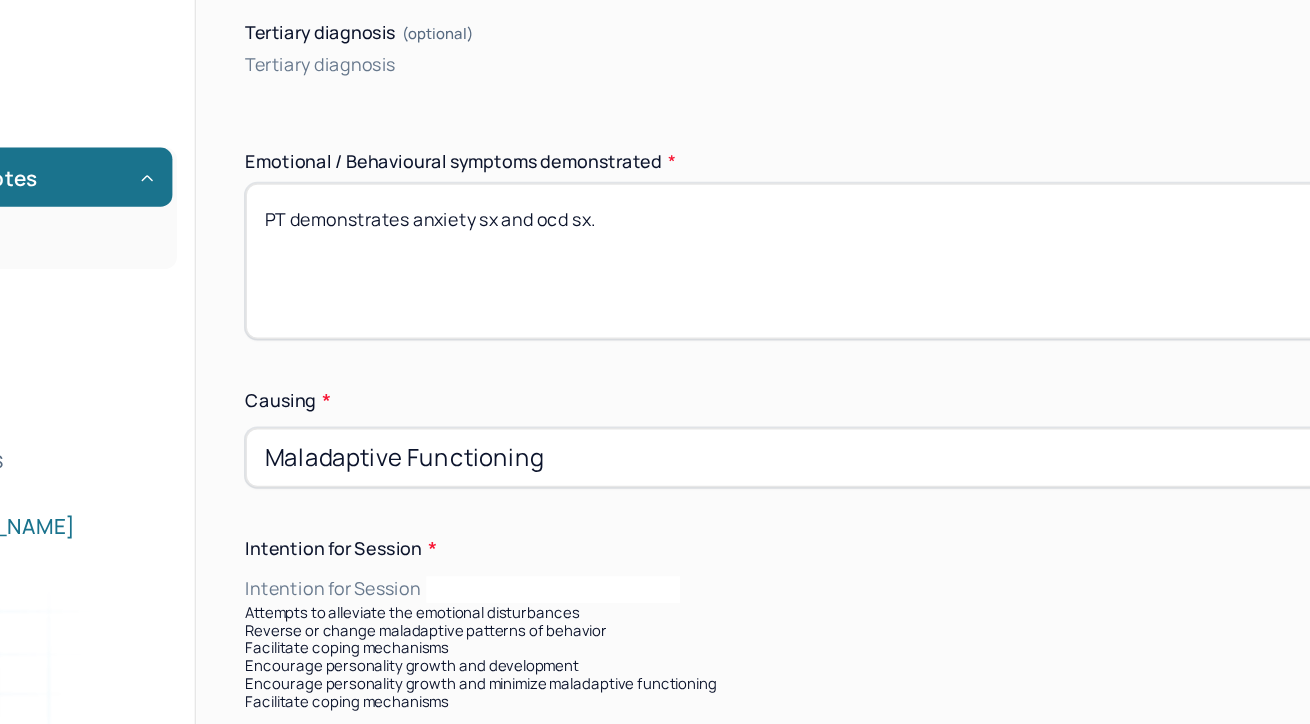click on "Attempts to alleviate the emotional disturbances" at bounding box center [785, 557] 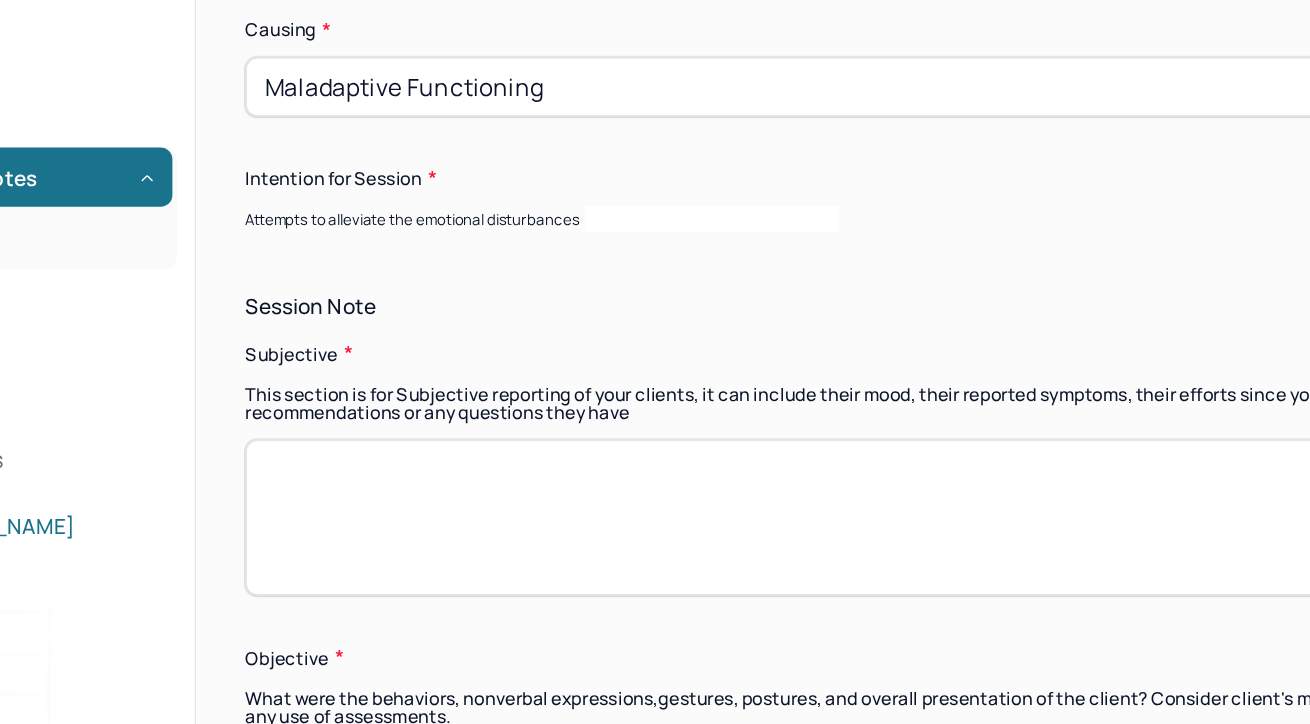 scroll, scrollTop: 1210, scrollLeft: 0, axis: vertical 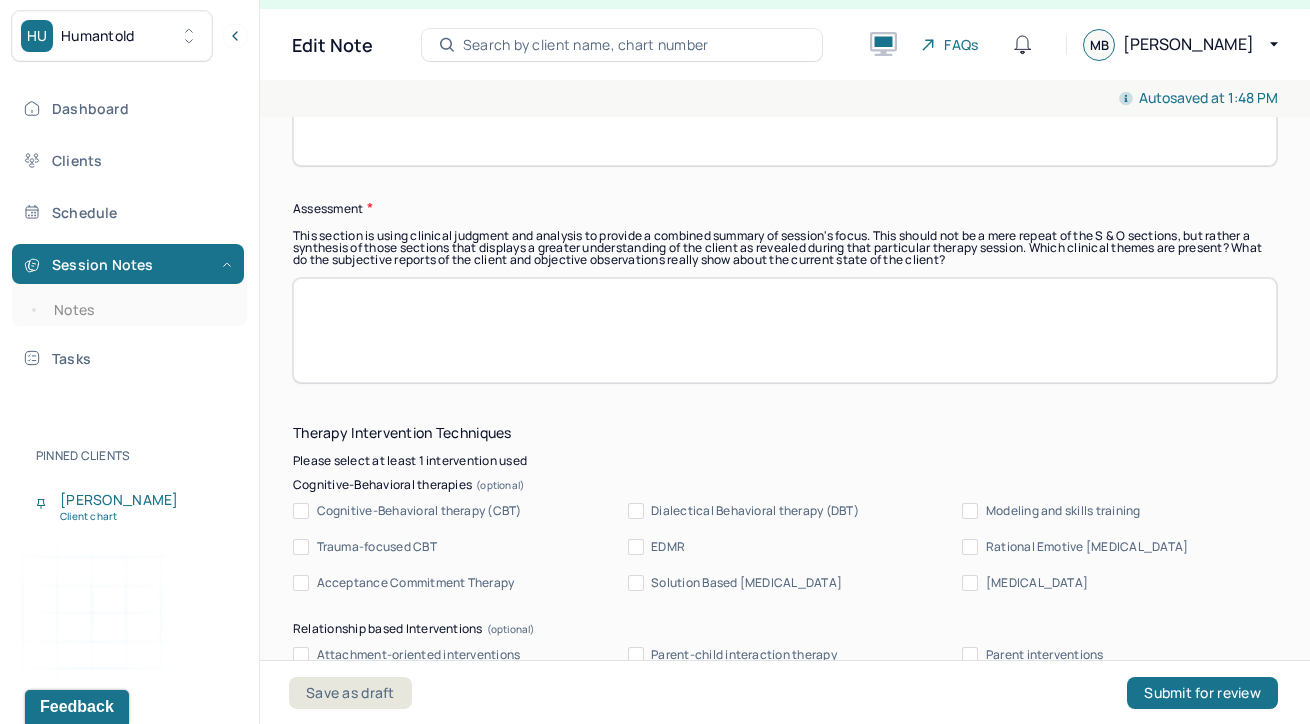 click on "Cognitive-Behavioral therapy (CBT)" at bounding box center (301, 511) 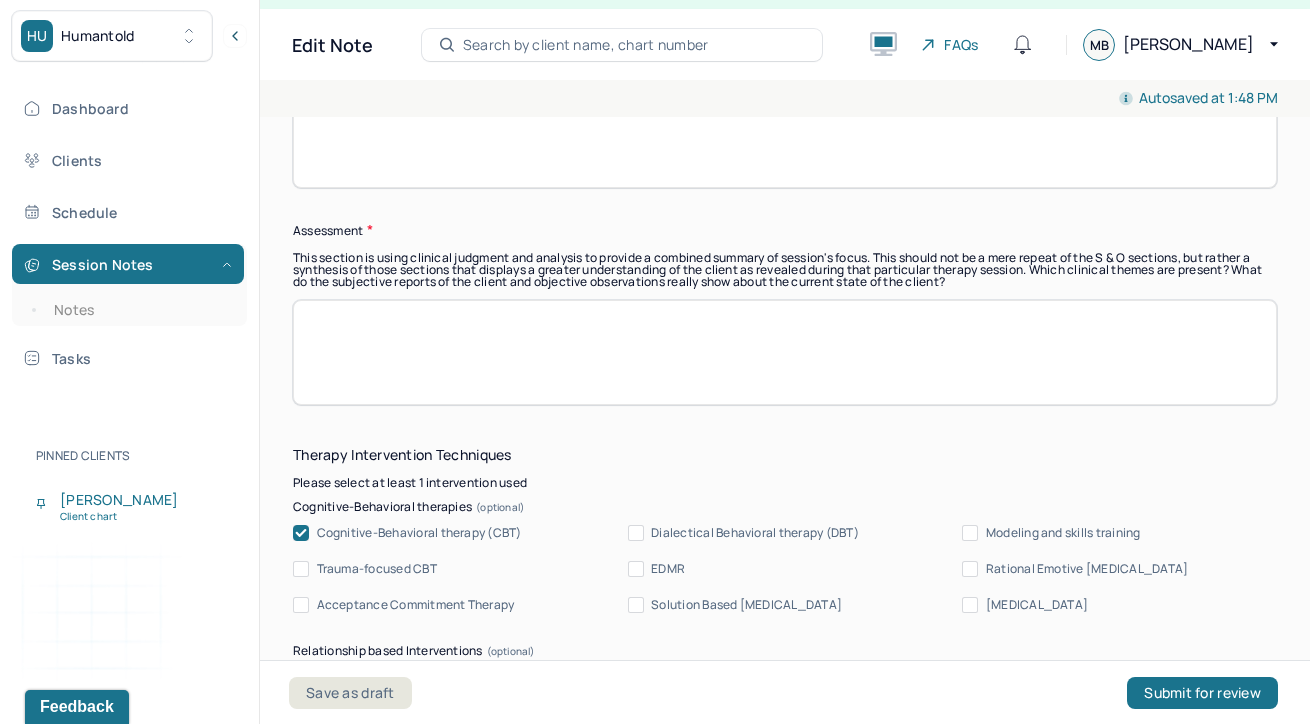 click on "Acceptance Commitment Therapy" at bounding box center [301, 605] 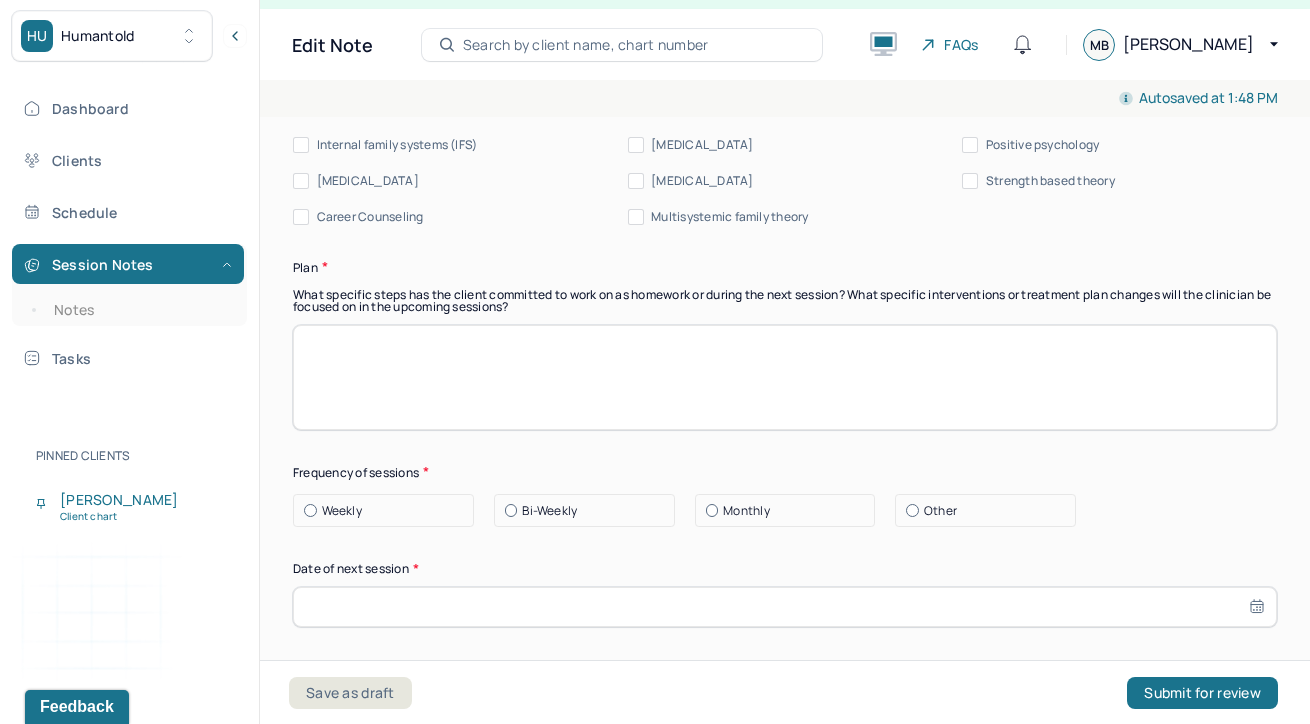 scroll, scrollTop: 2426, scrollLeft: 0, axis: vertical 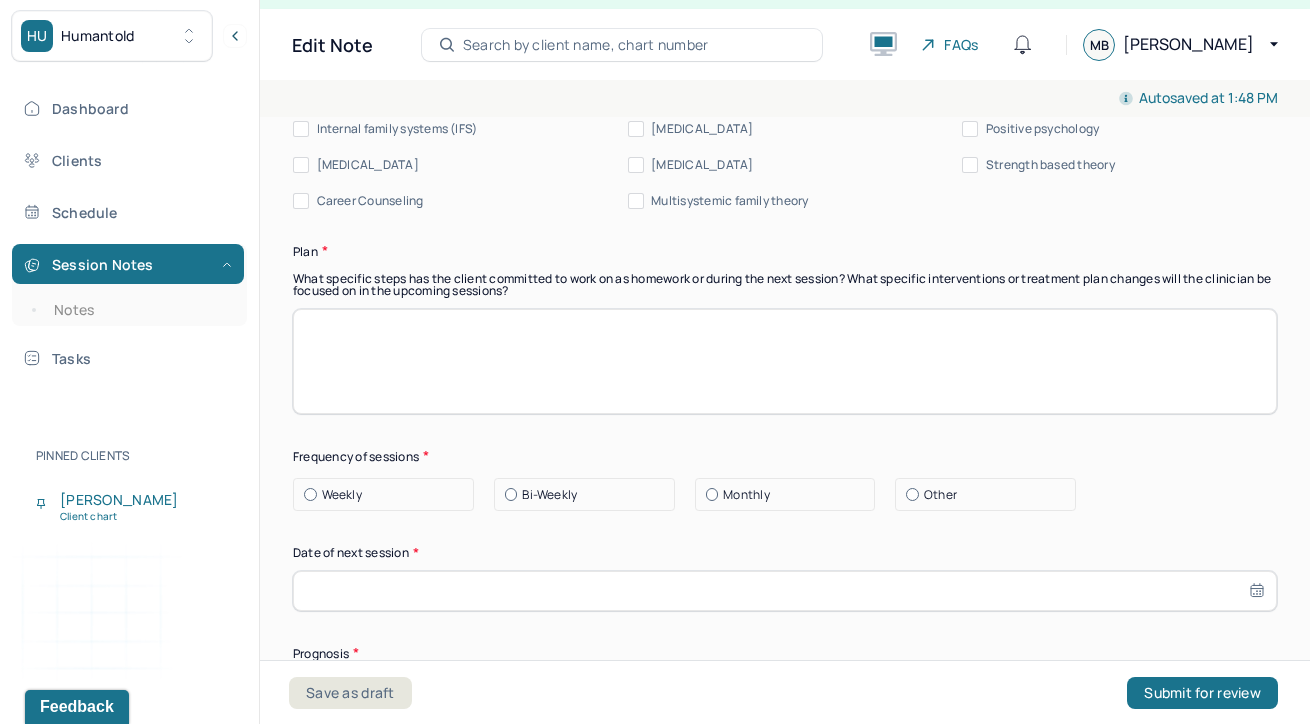 click on "Weekly" at bounding box center [342, 495] 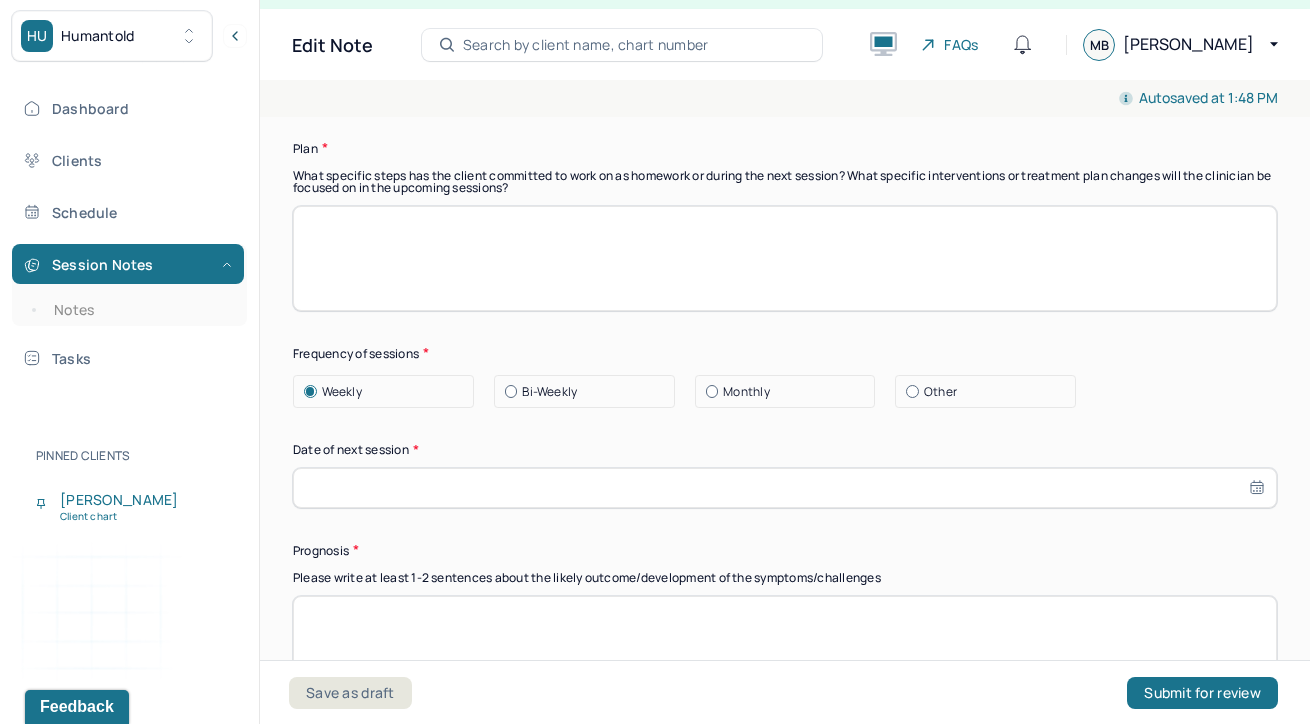 scroll, scrollTop: 2542, scrollLeft: 0, axis: vertical 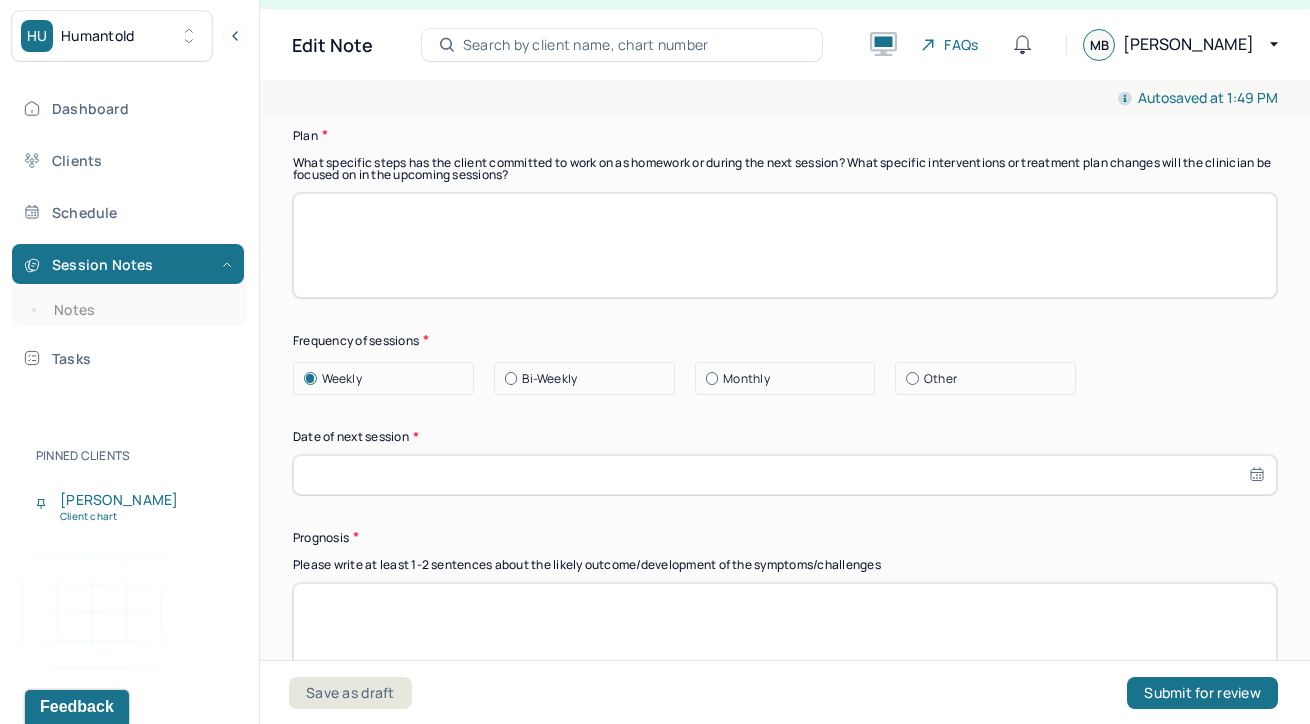 click at bounding box center [912, 378] 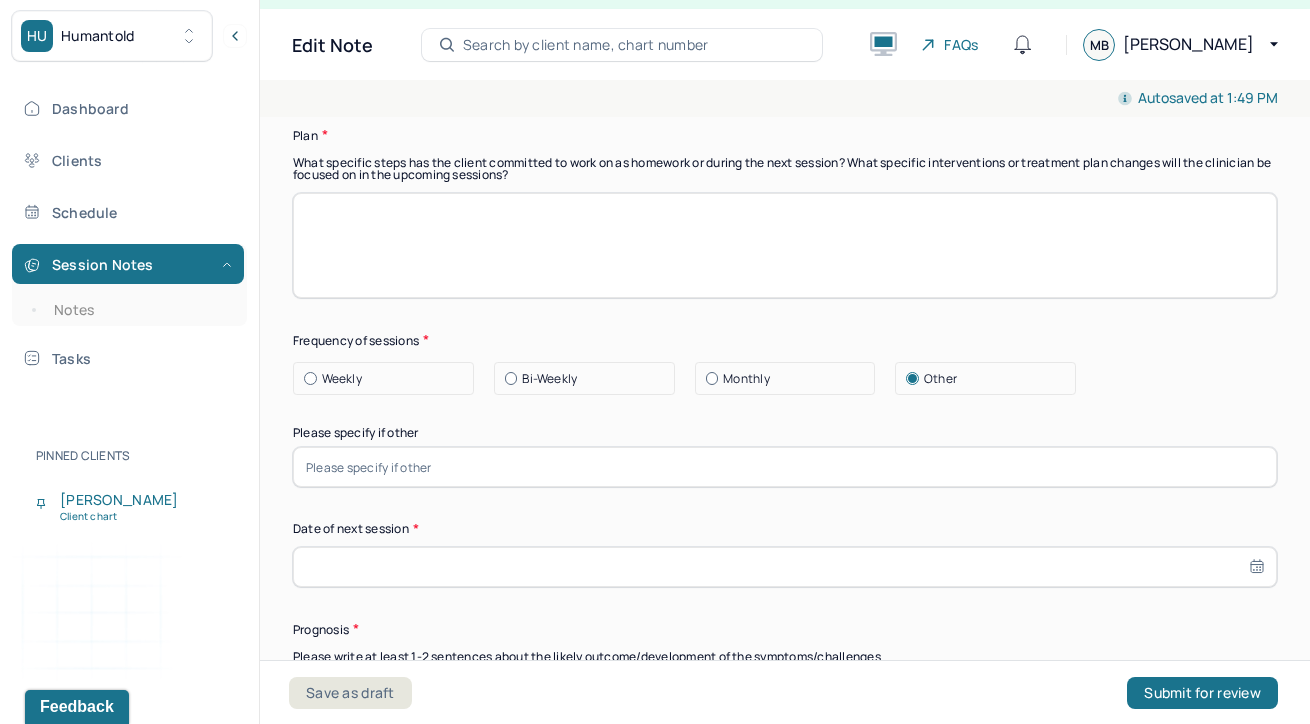 select on "6" 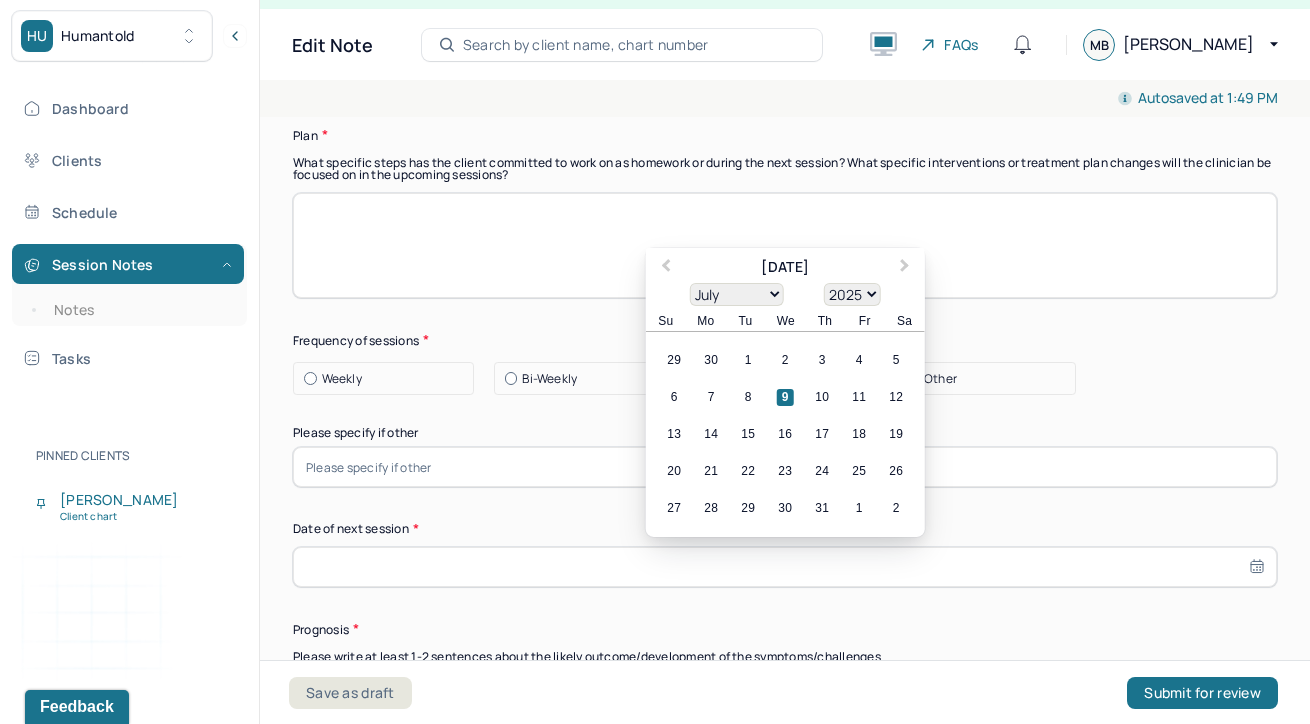 click at bounding box center [785, 567] 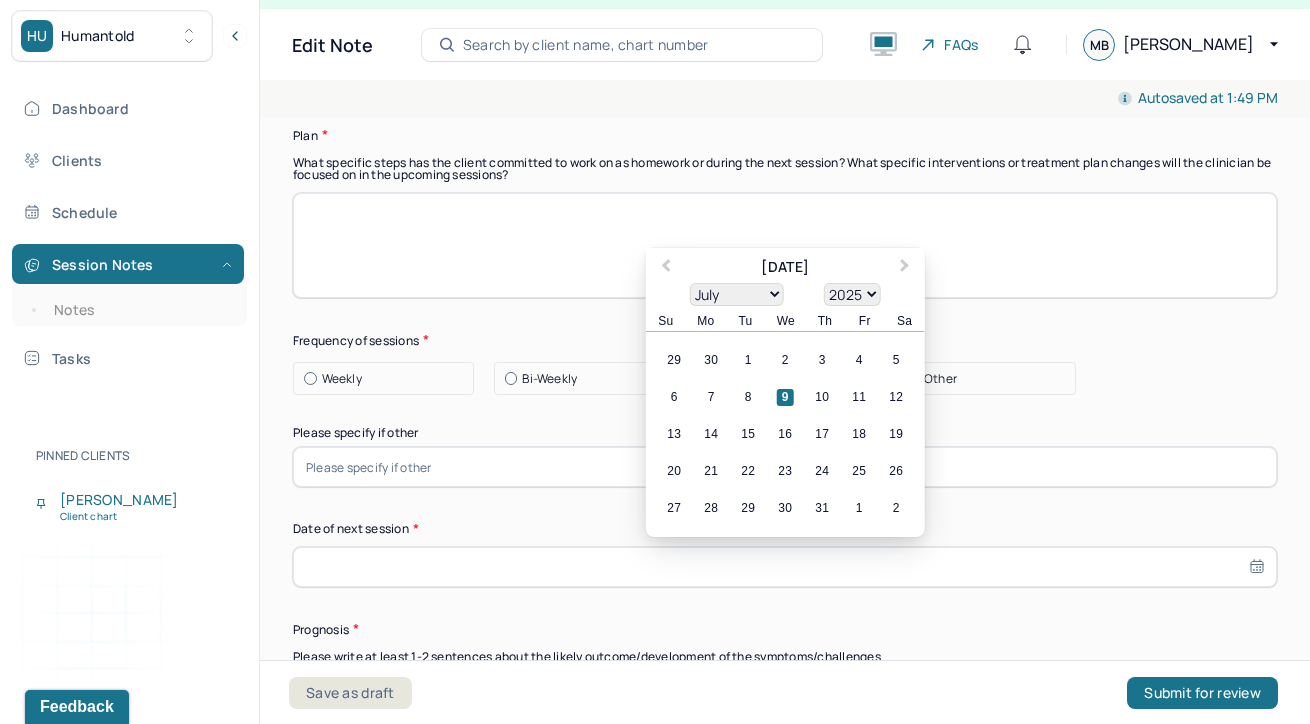 click on "Weekly" at bounding box center [388, 379] 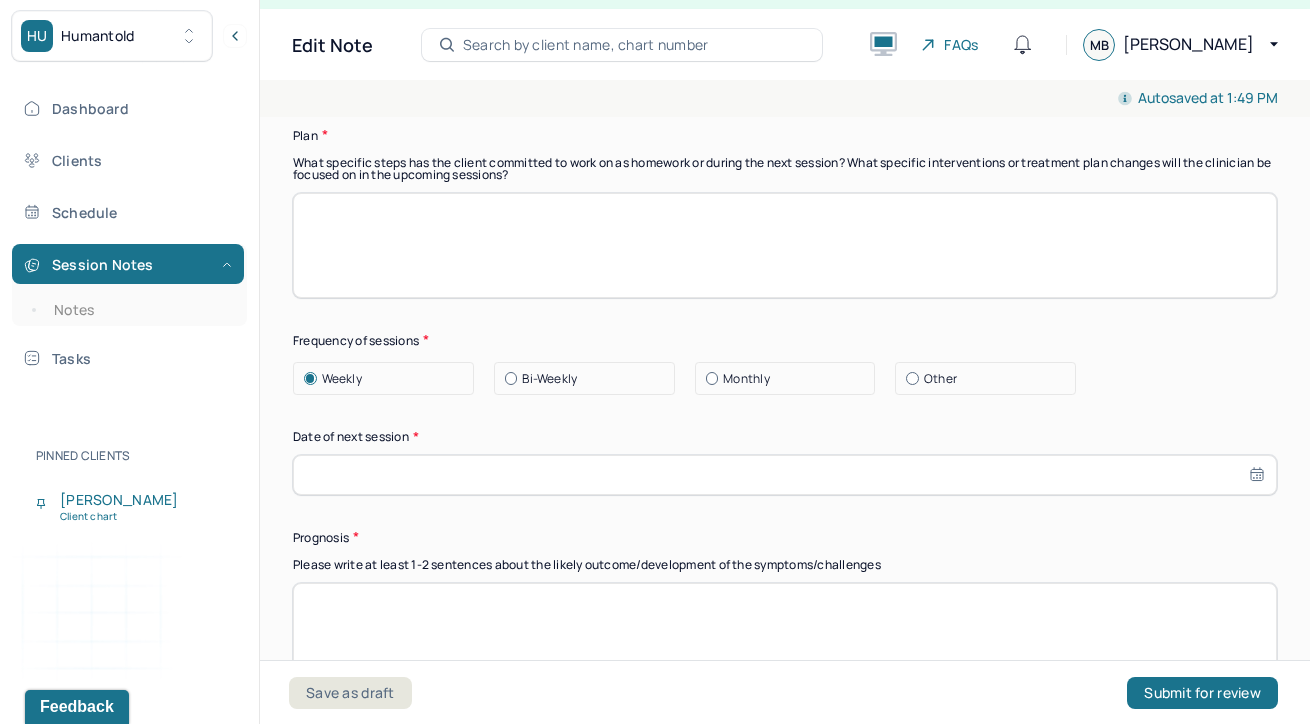 select on "6" 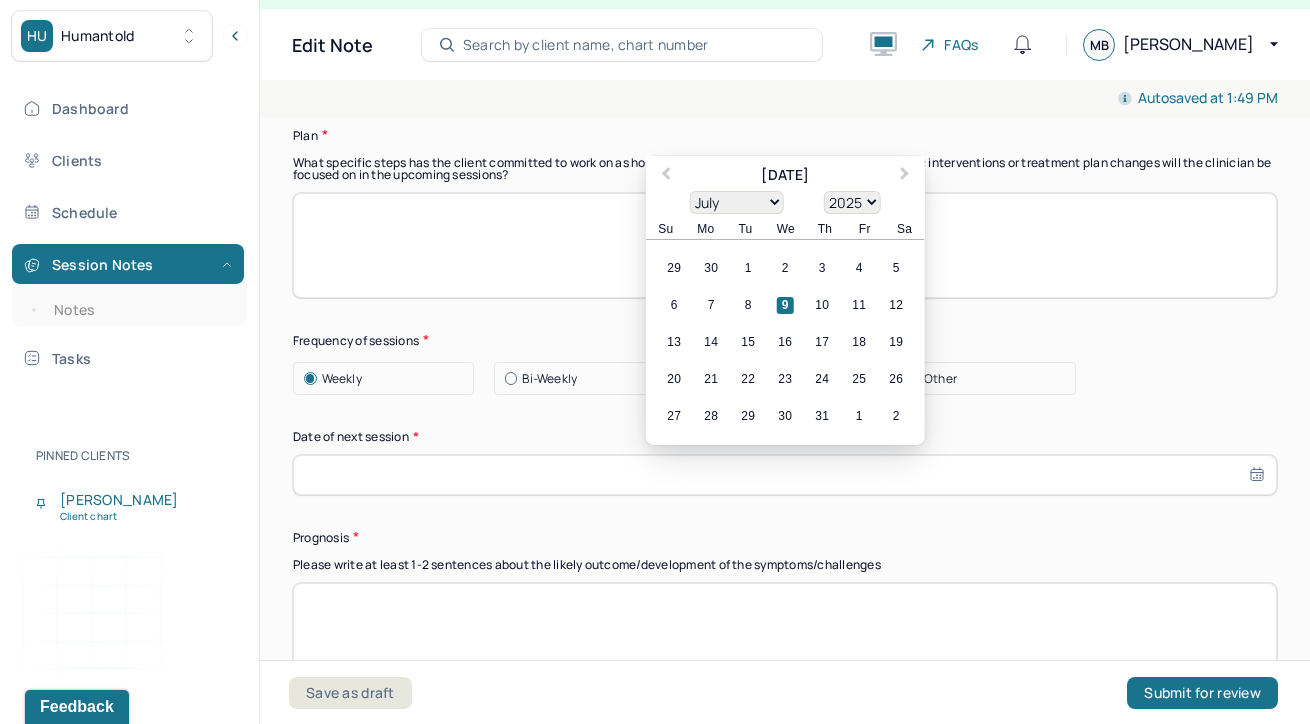 click at bounding box center [785, 475] 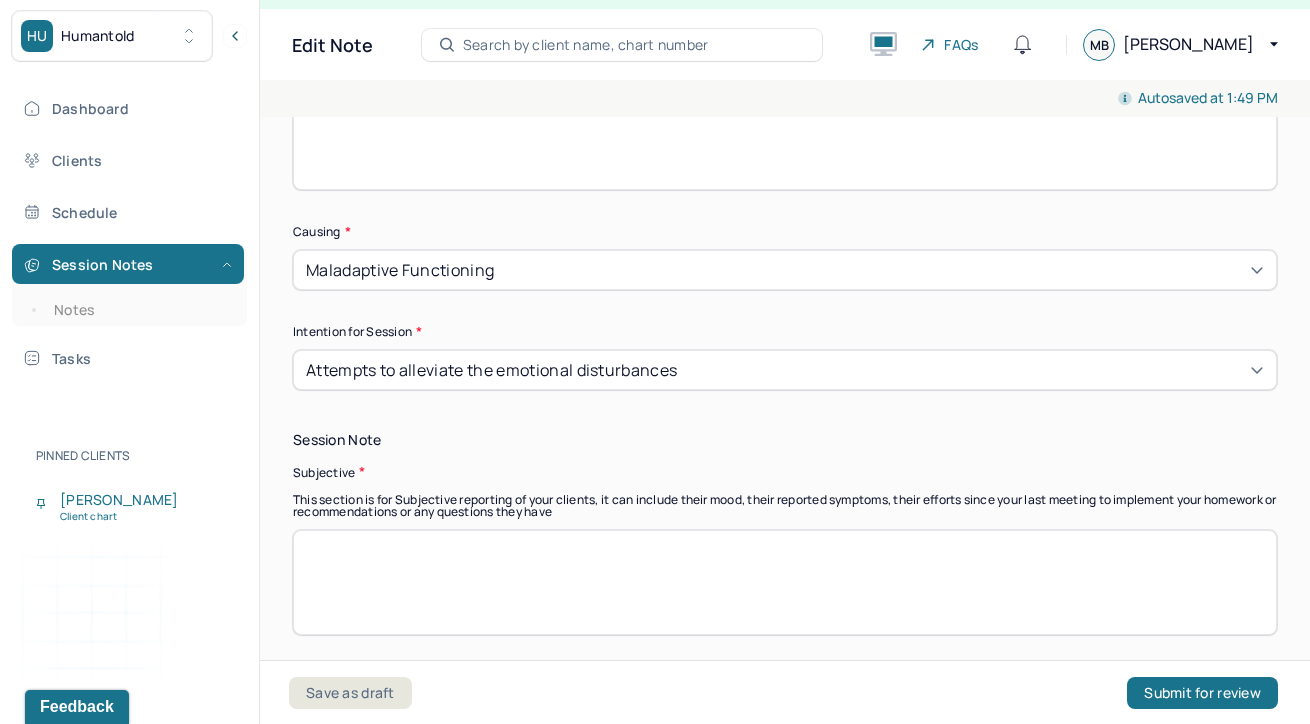 scroll, scrollTop: 1106, scrollLeft: 0, axis: vertical 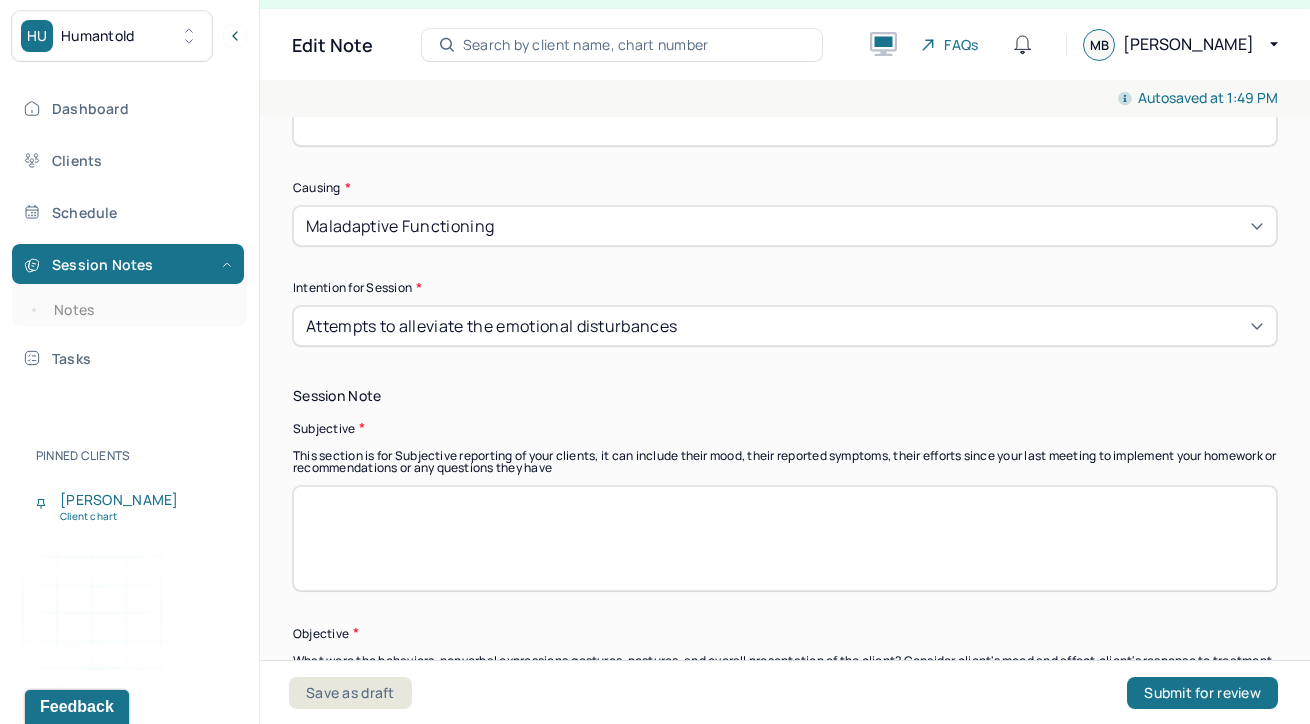 click at bounding box center (785, 538) 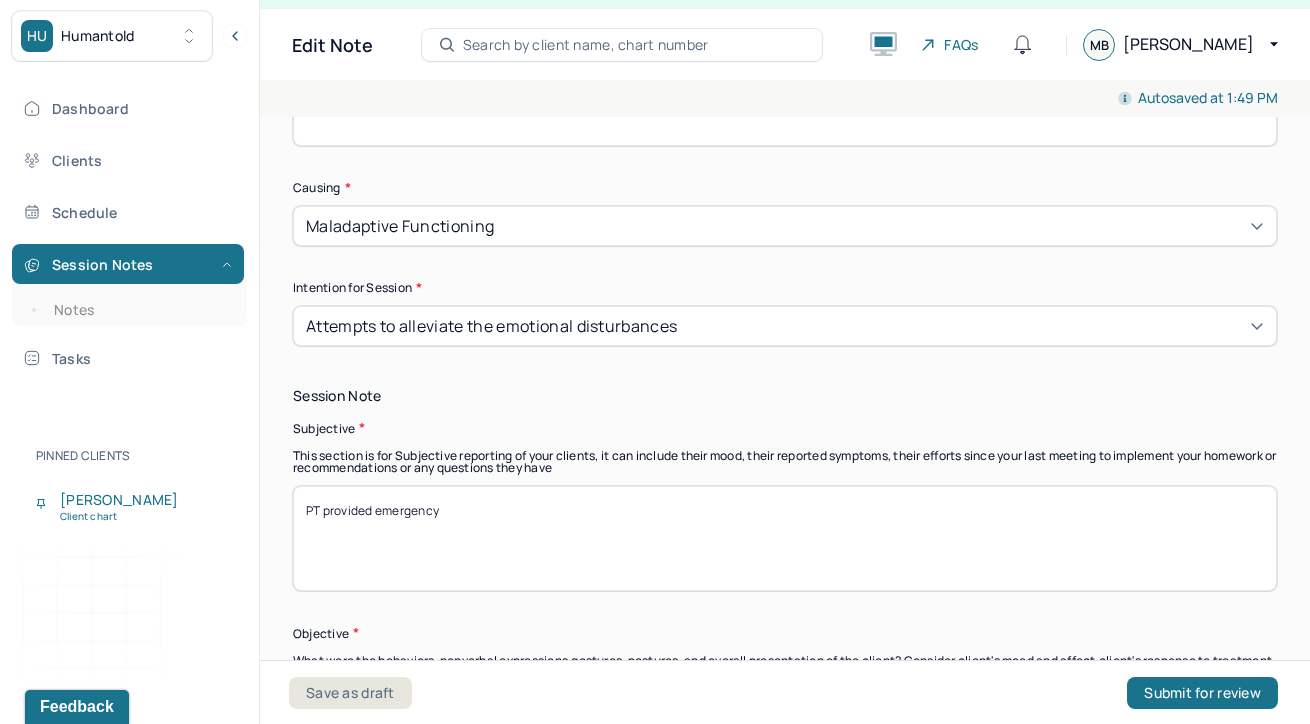 click on "PT provided emergency" at bounding box center (785, 538) 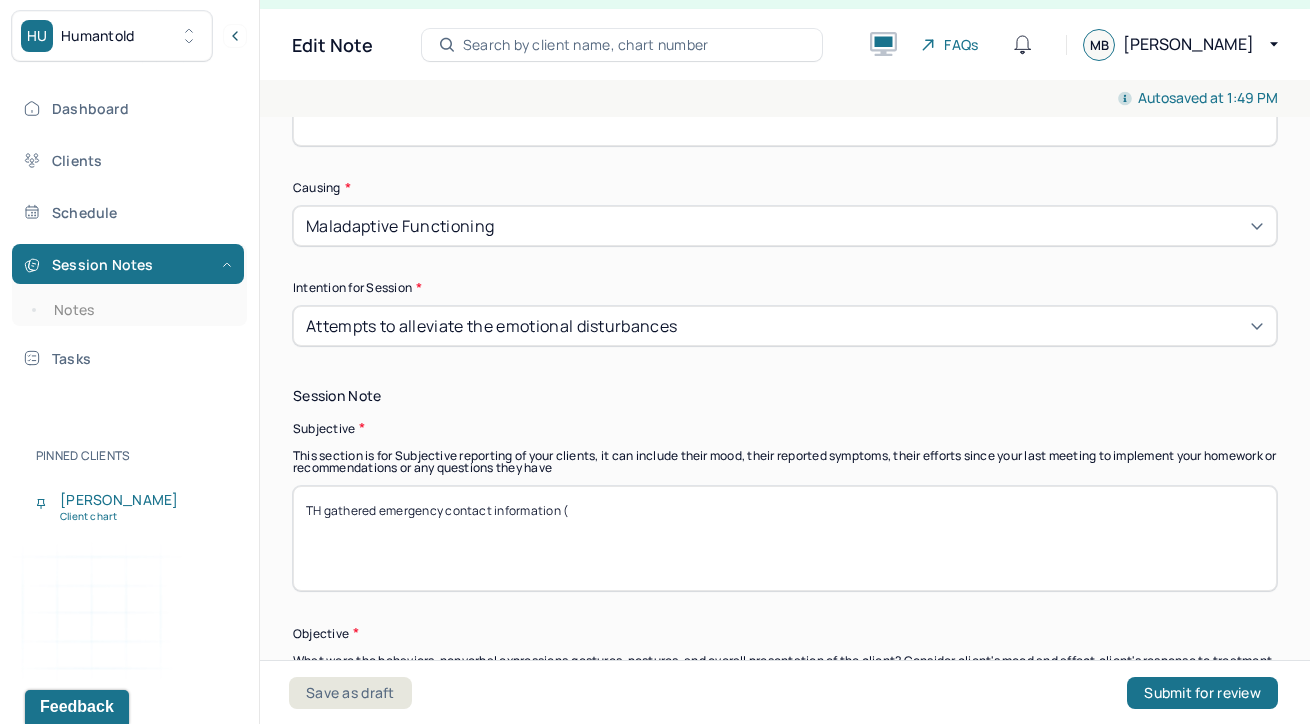 paste on "6315592688" 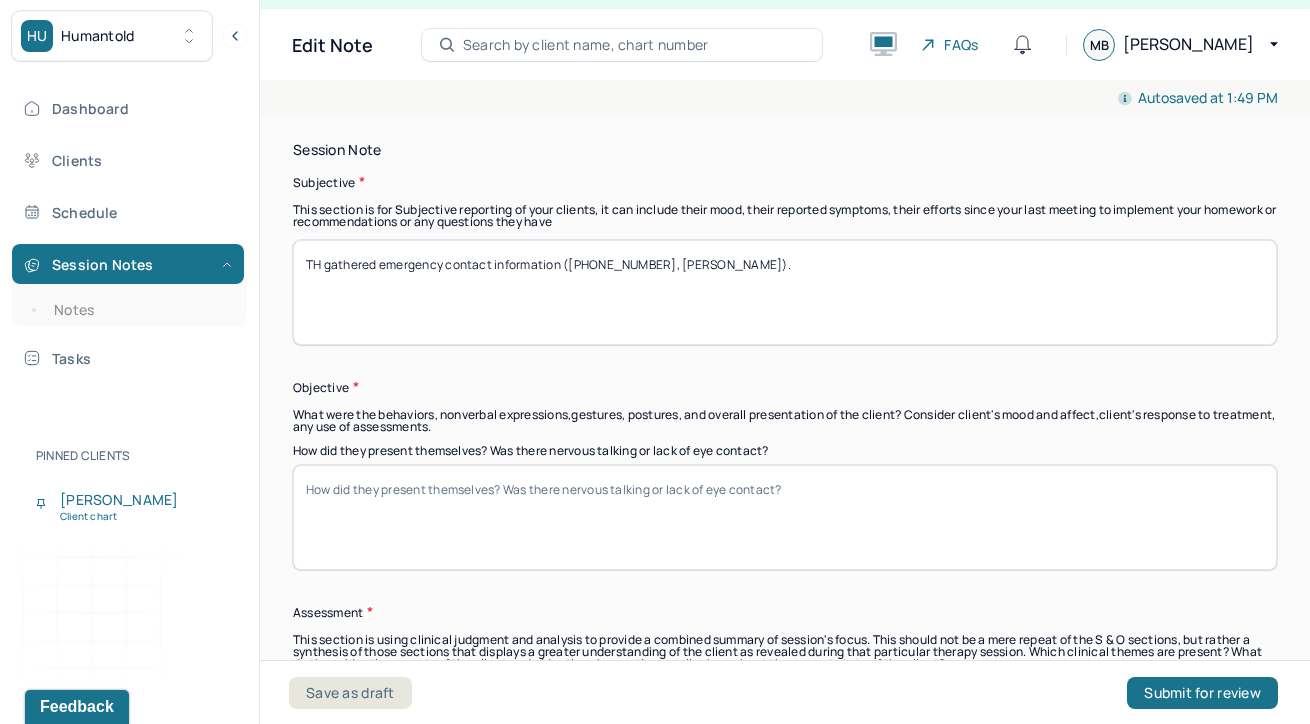 scroll, scrollTop: 1625, scrollLeft: 0, axis: vertical 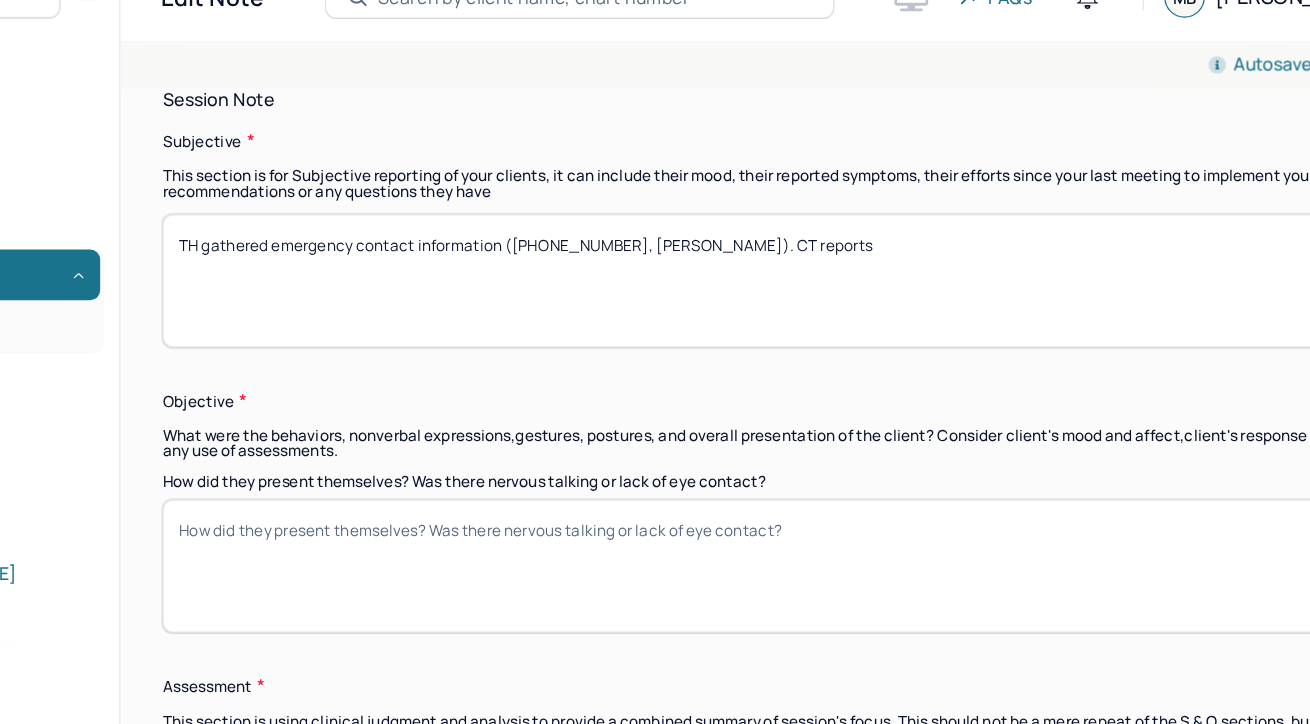 paste on "CT reports daily worry, anxiety, and intrusive thoughts. CT reports relationship OCD, sexuality OCD, and anxiety about death." 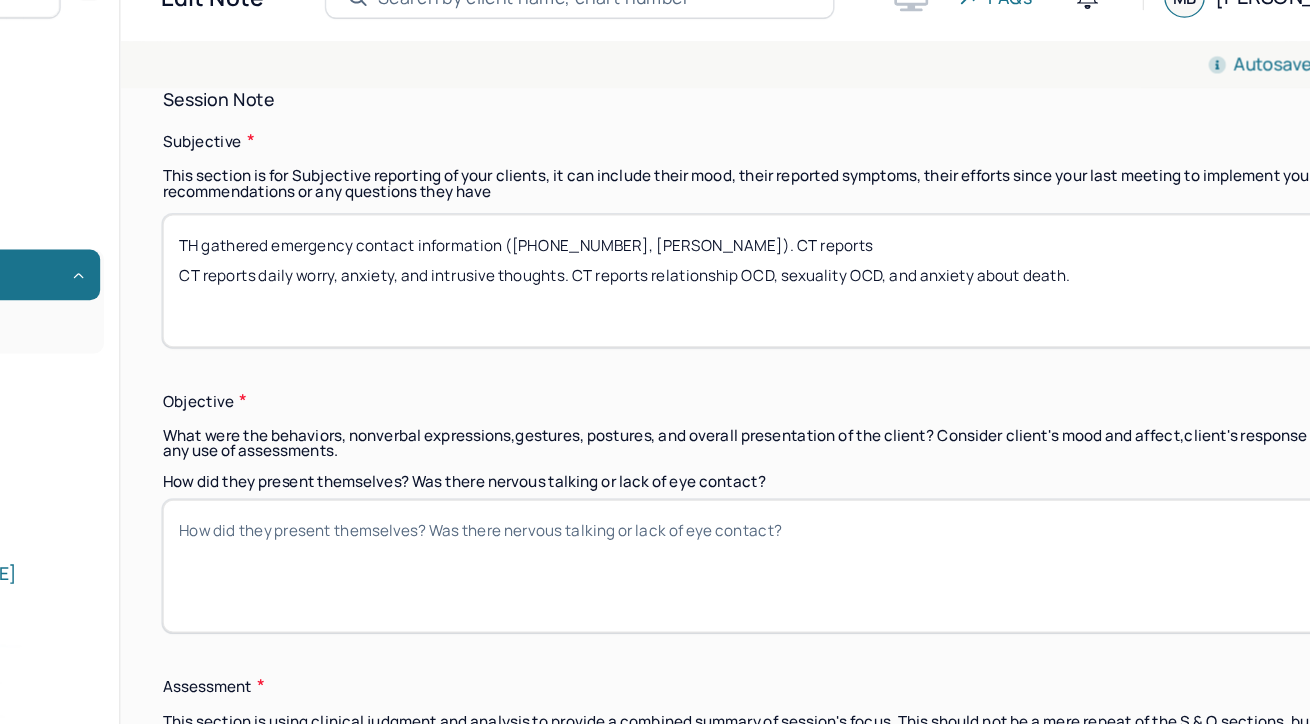 drag, startPoint x: 370, startPoint y: 237, endPoint x: 240, endPoint y: 237, distance: 130 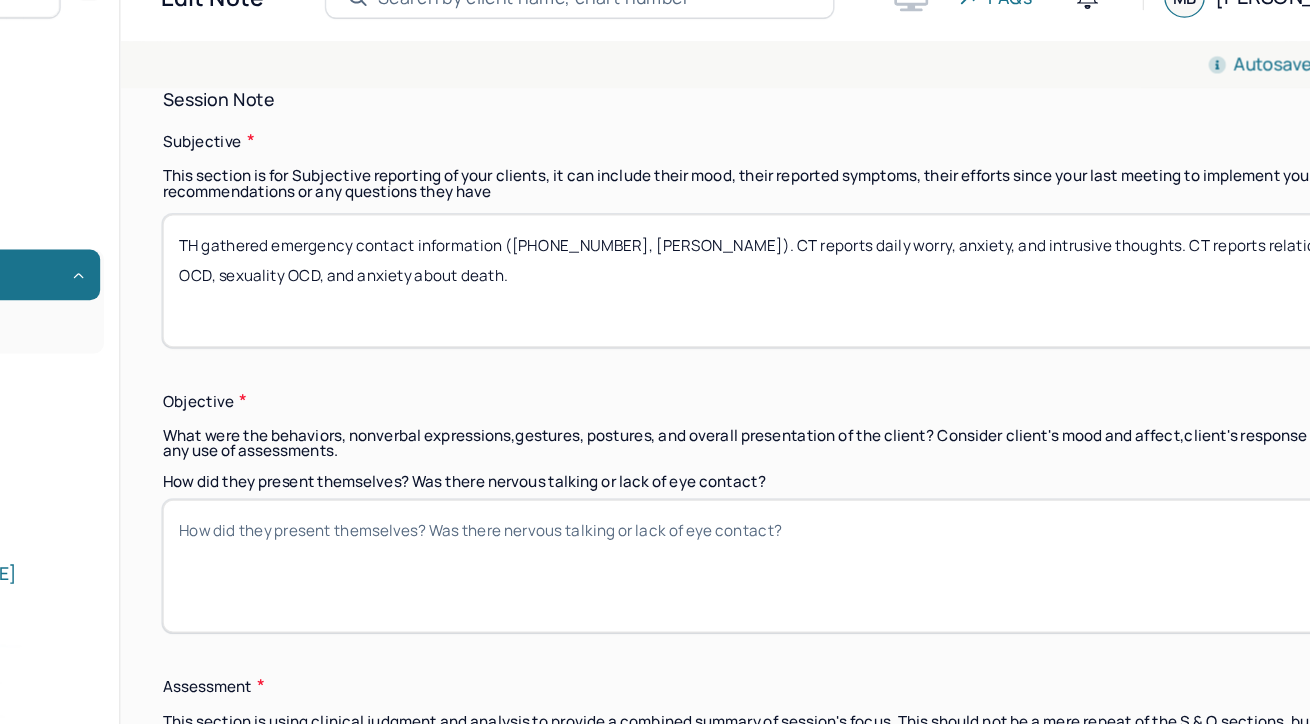 click on "TH gathered emergency contact information ([PHONE_NUMBER], [PERSON_NAME]). CT reports daily worry, anxiety, and intrusive thoughts. CT reports relationship OCD, sexuality OCD, and anxiety about death." at bounding box center (785, 268) 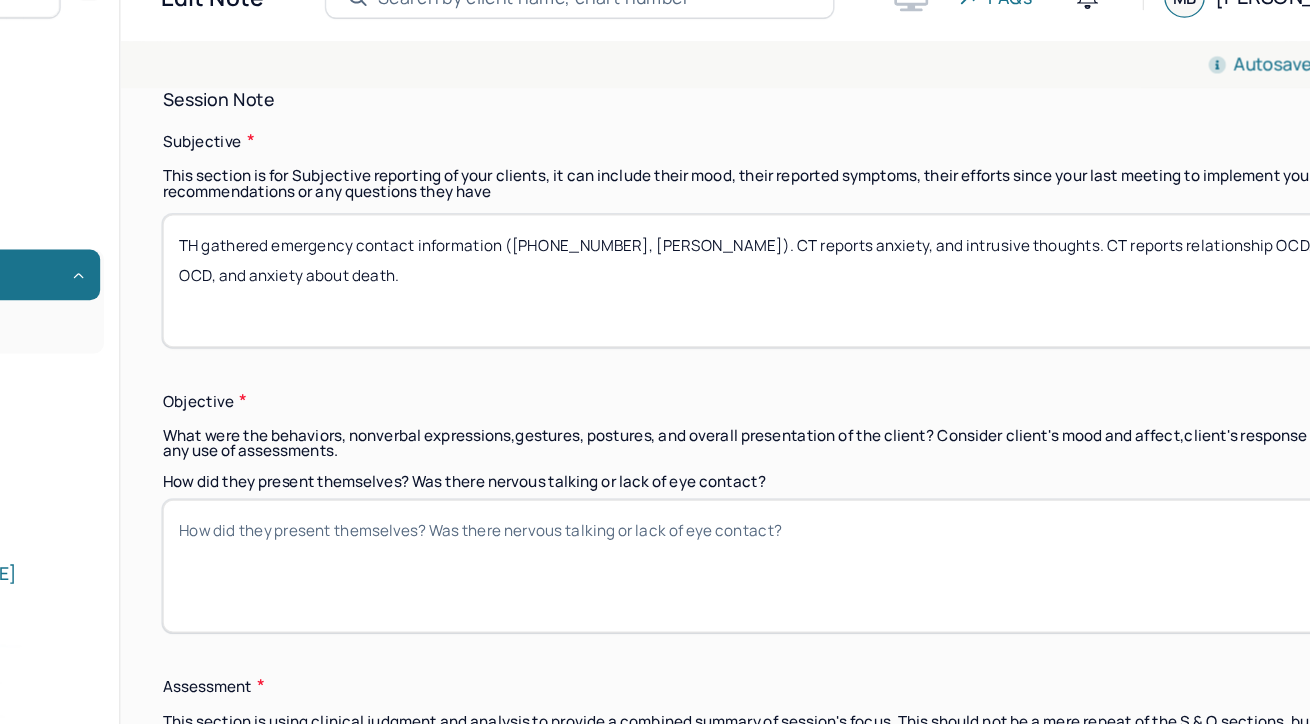 click on "TH gathered emergency contact information ([PHONE_NUMBER], [PERSON_NAME]). CT reports daily worry, anxiety, and intrusive thoughts. CT reports relationship OCD, sexuality OCD, and anxiety about death." at bounding box center [785, 268] 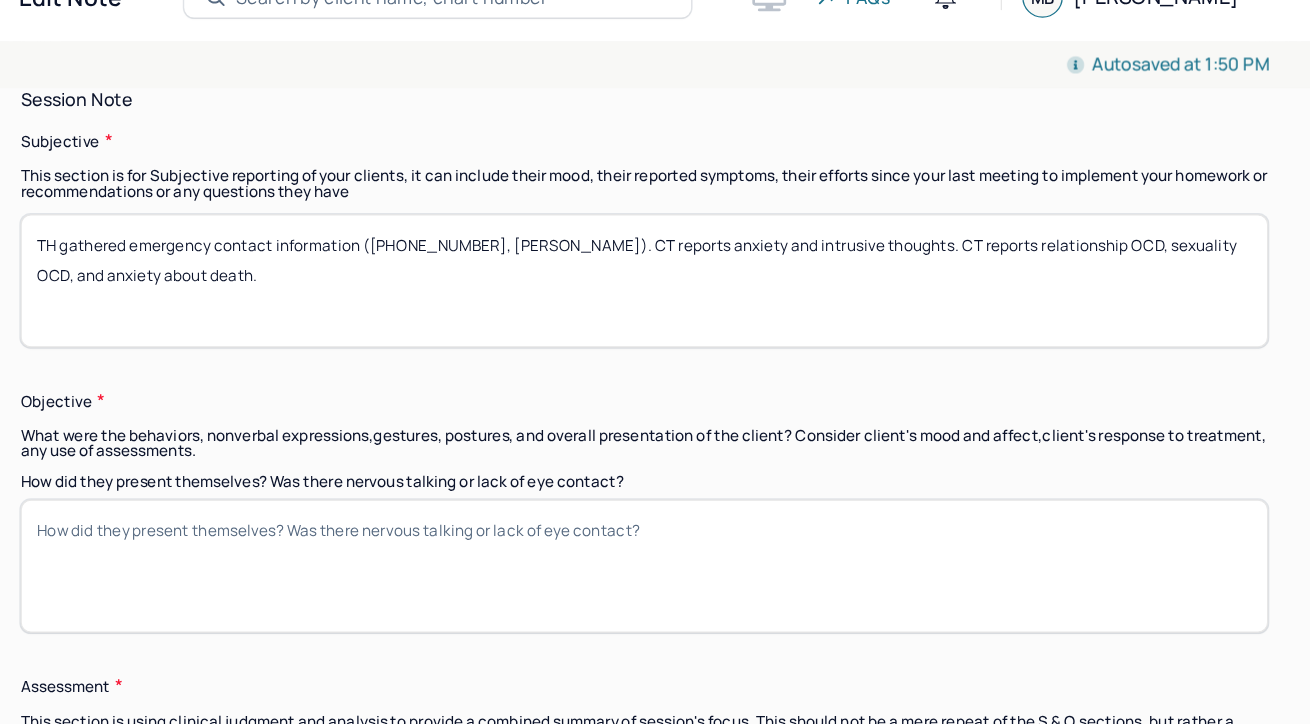 scroll, scrollTop: 35, scrollLeft: 0, axis: vertical 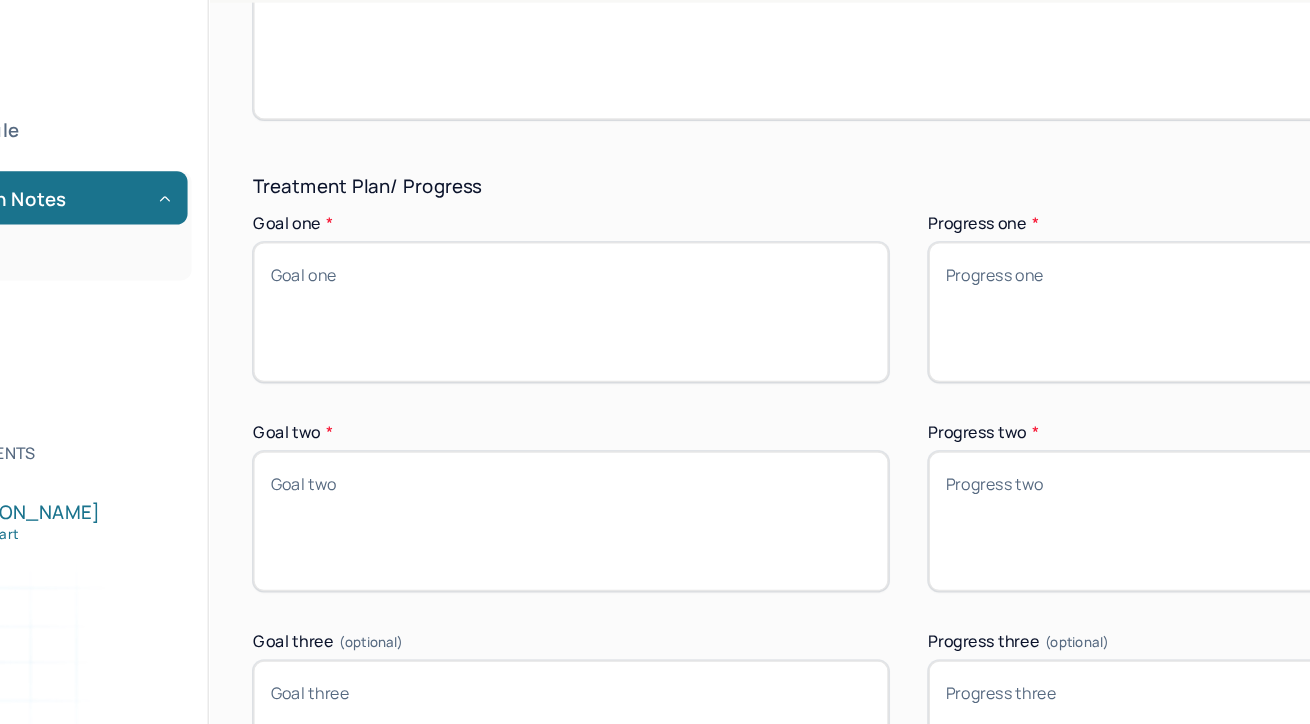 type on "TH gathered emergency contact information ([PHONE_NUMBER], [PERSON_NAME]). CT reports anxiety and intrusive thoughts. CT reports relationship OCD, sexuality OCD, and anxiety about death." 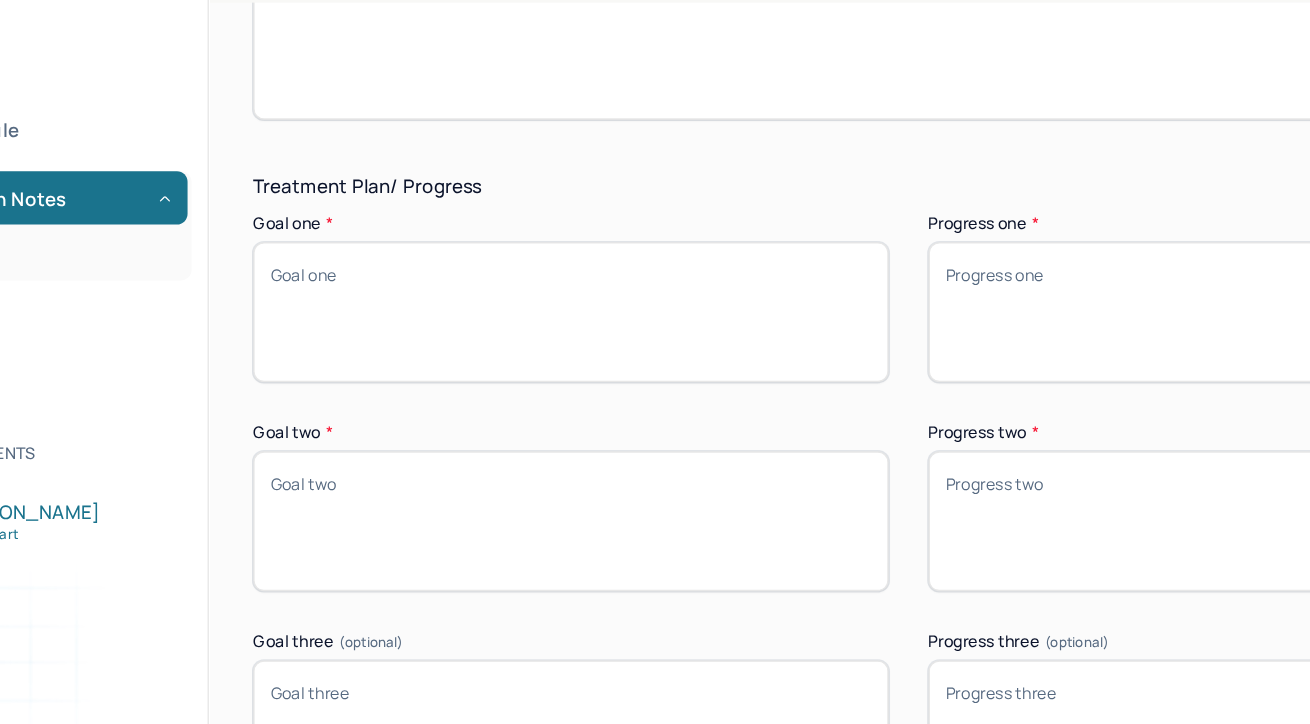click on "Goal one *" at bounding box center [531, 349] 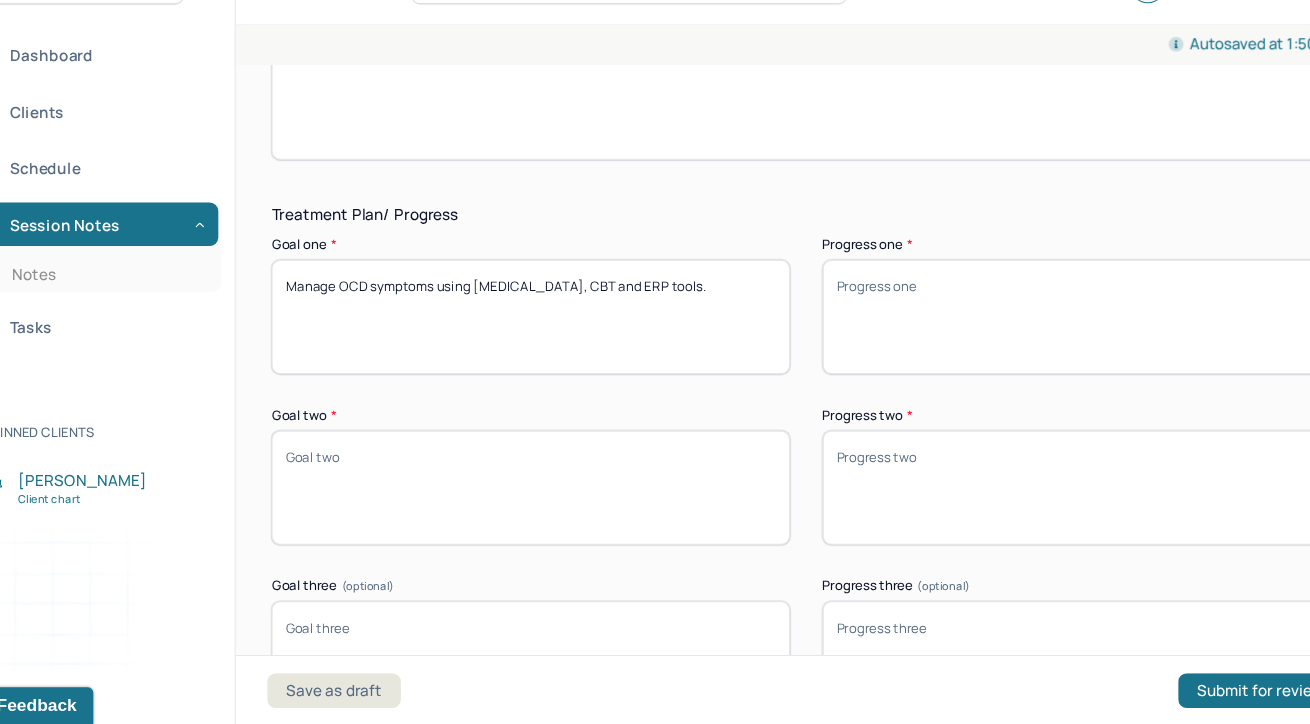type on "Manage OCD symptoms using [MEDICAL_DATA], CBT and ERP tools." 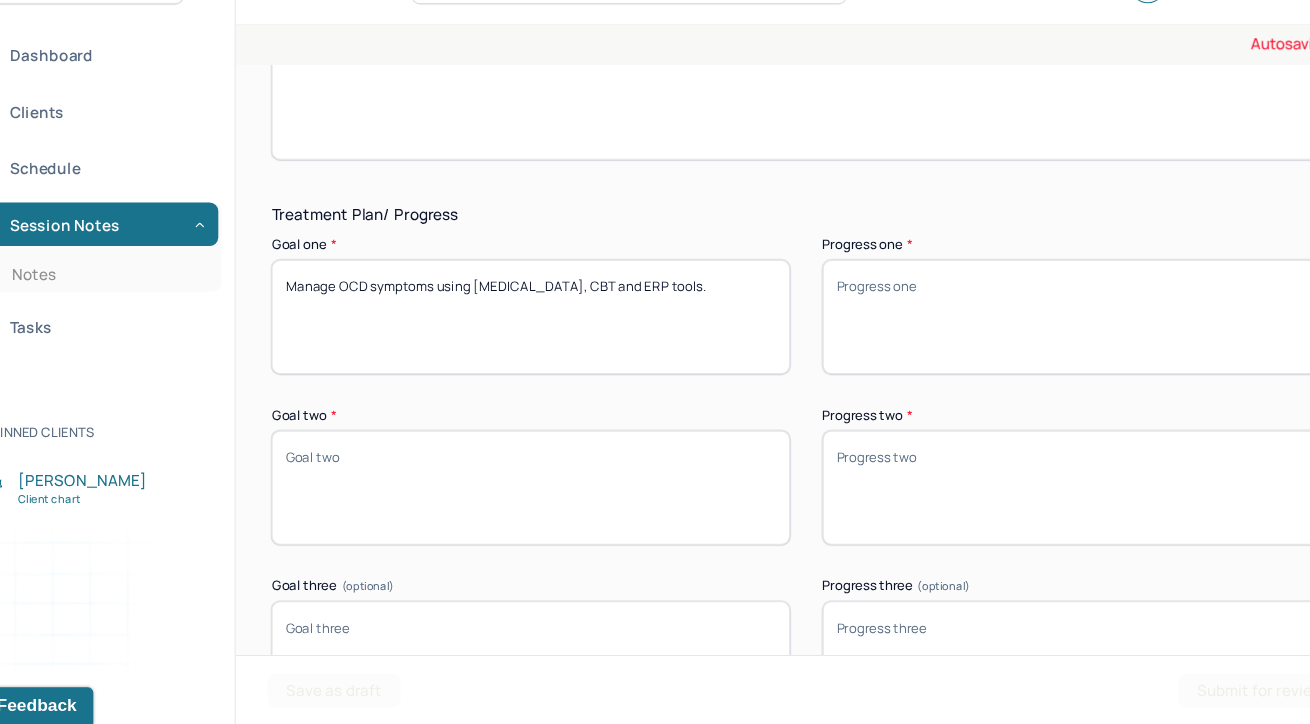 scroll, scrollTop: 35, scrollLeft: 0, axis: vertical 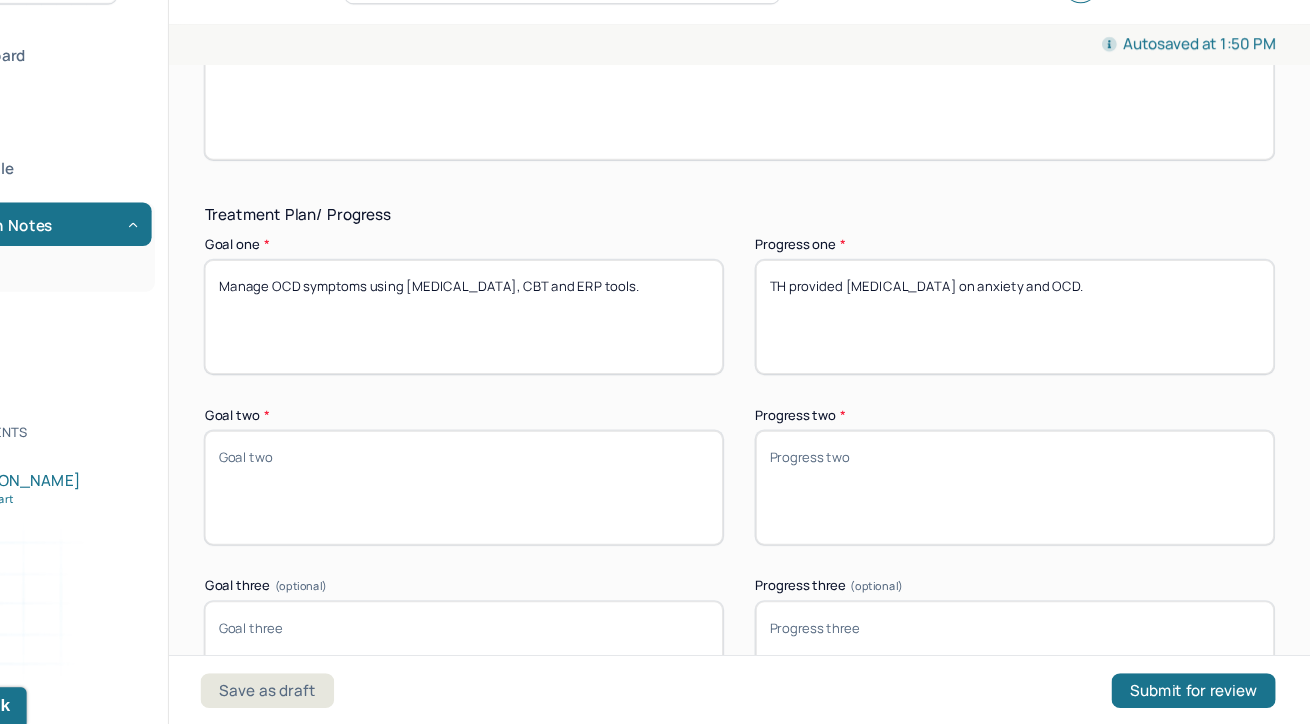 type on "TH provided [MEDICAL_DATA] on anxiety and OCD." 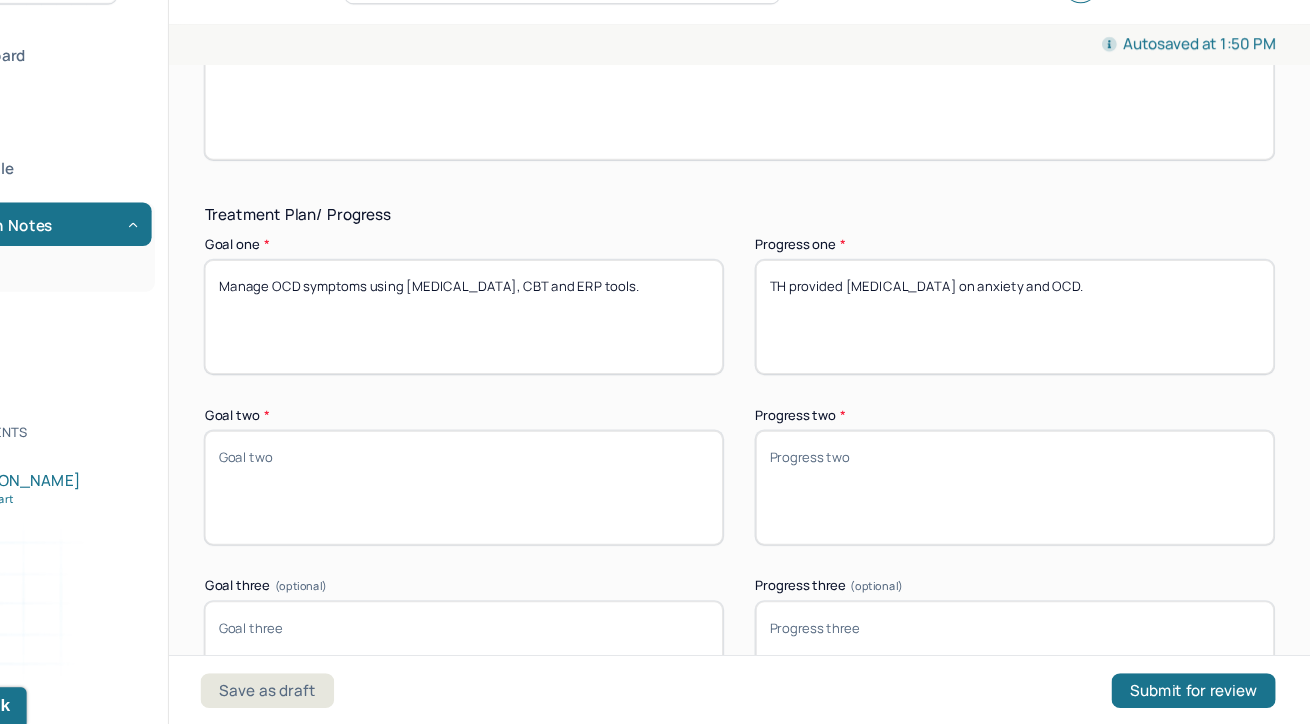 click on "Goal two *" at bounding box center (531, 506) 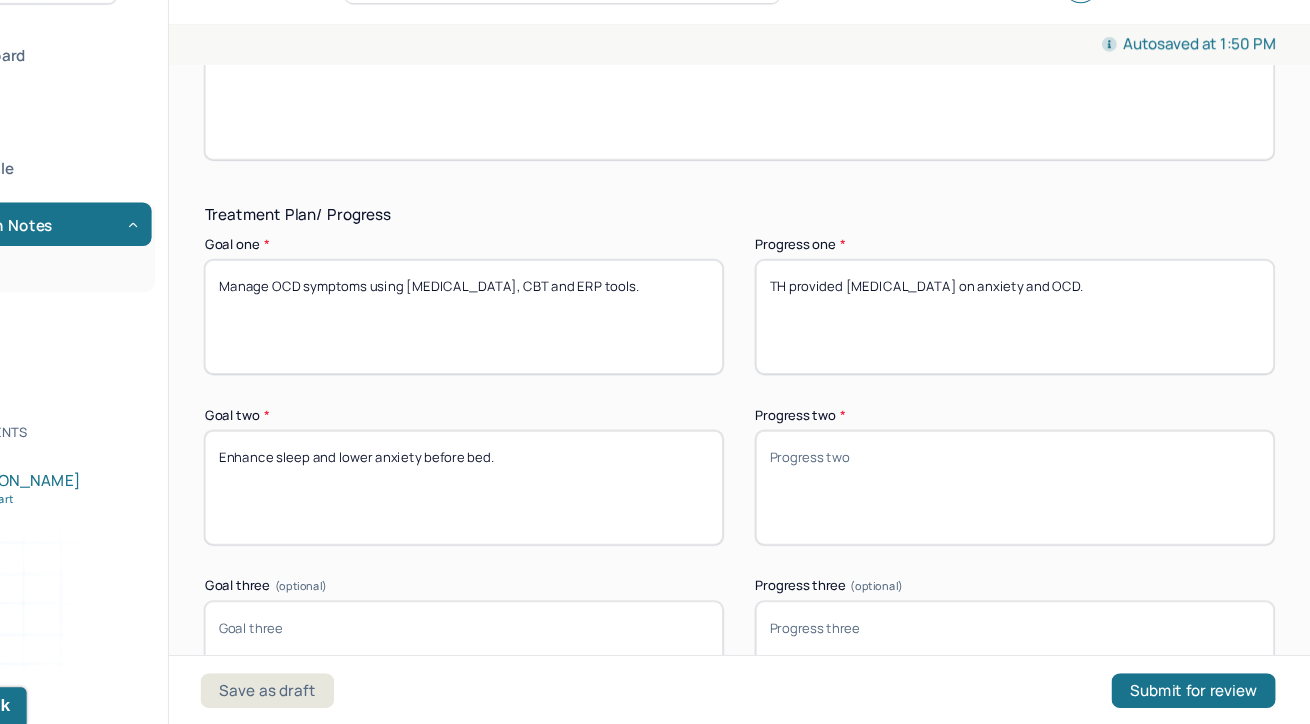 type on "Enhance sleep and lower anxiety before bed." 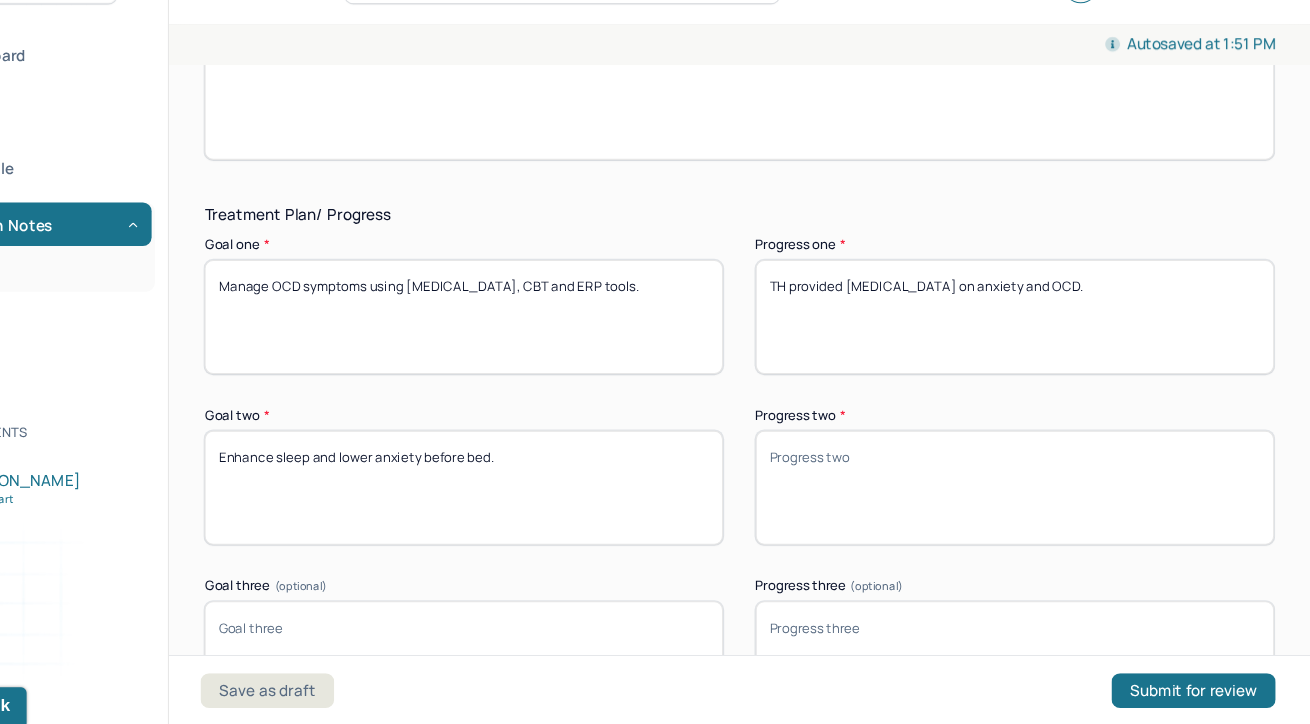 click on "Goal three (optional)" at bounding box center (531, 663) 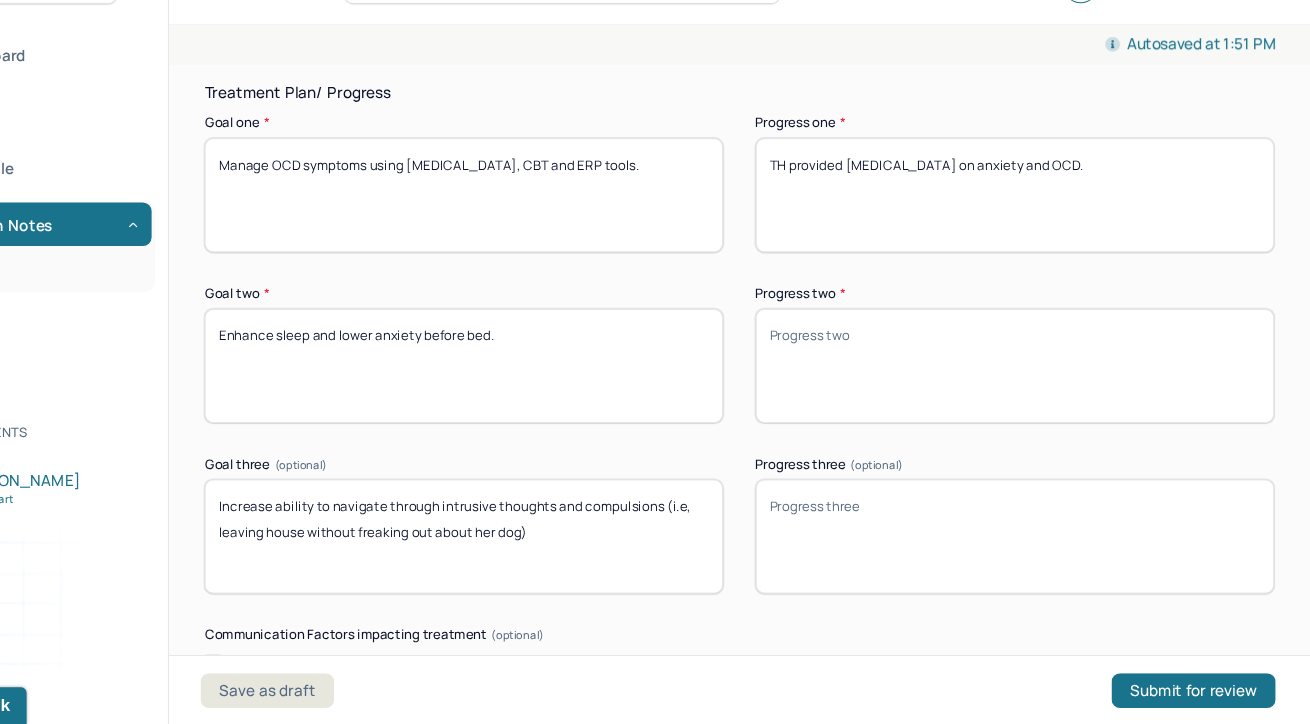 scroll, scrollTop: 3312, scrollLeft: 0, axis: vertical 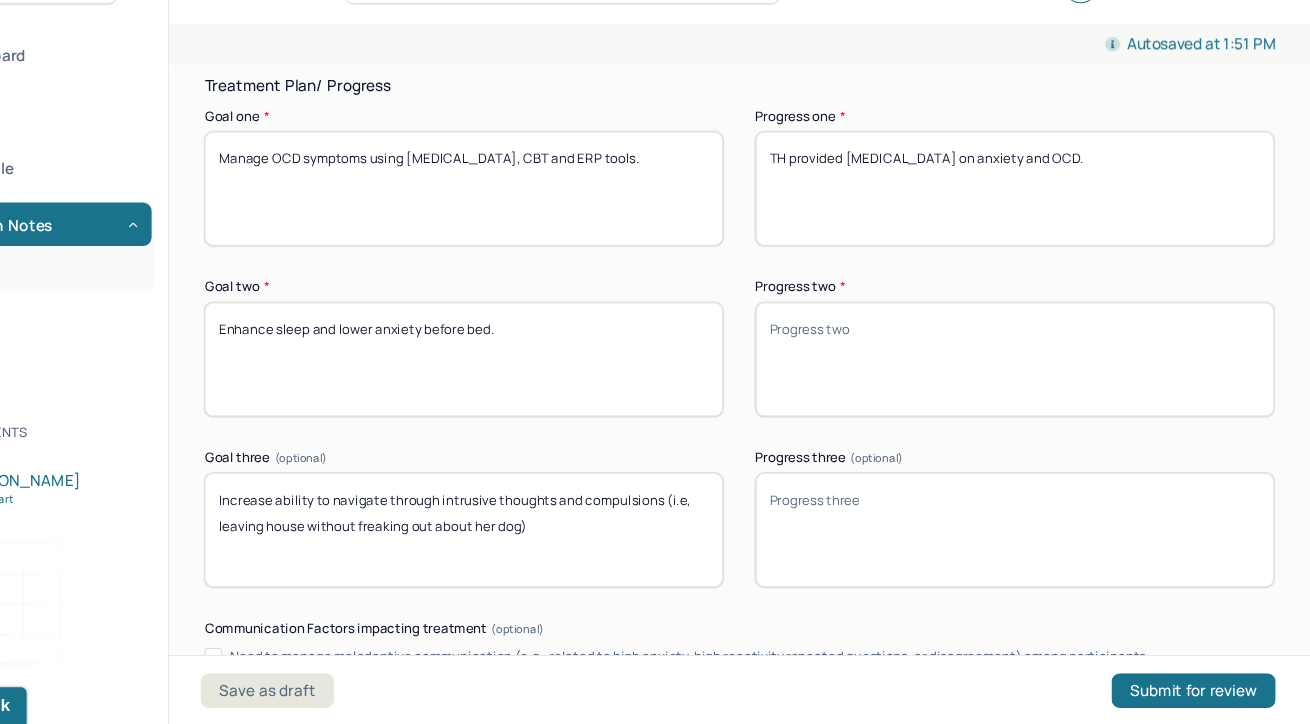 type on "Increase ability to navigate through intrusive thoughts and compulsions (i.e, leaving house without freaking out about her dog)" 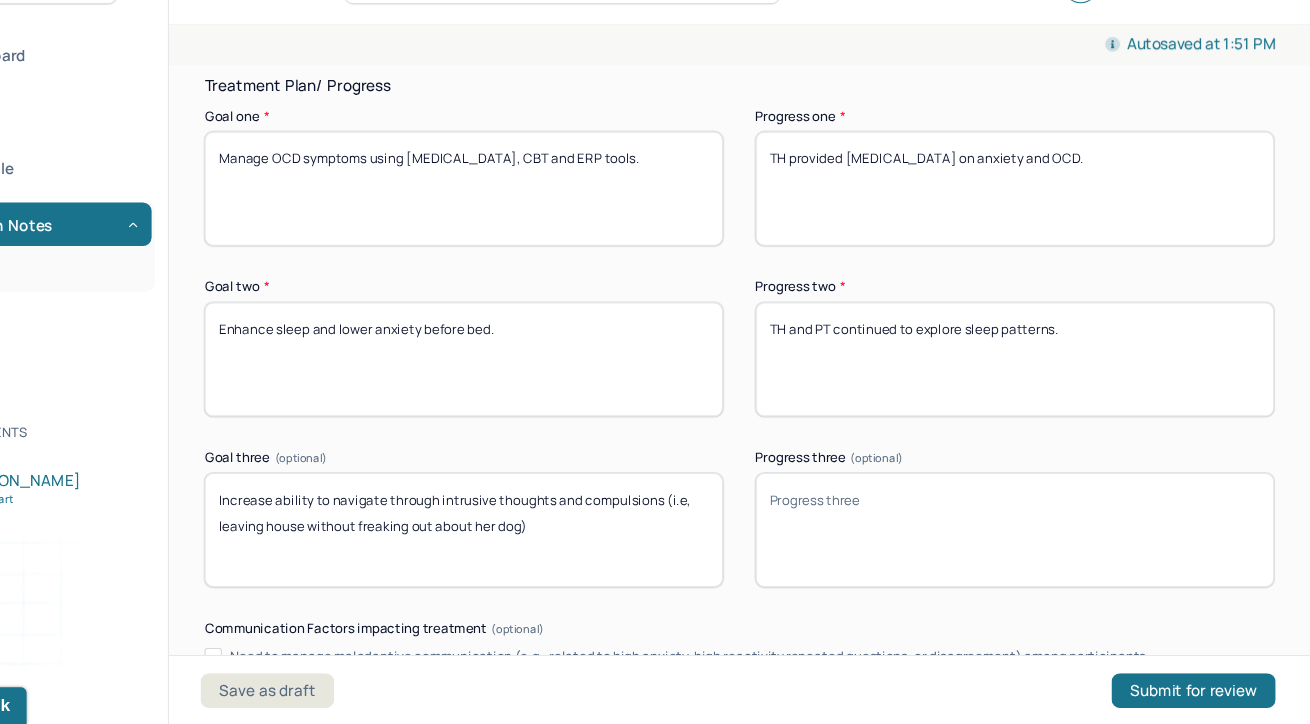 type on "TH and PT continued to explore sleep patterns." 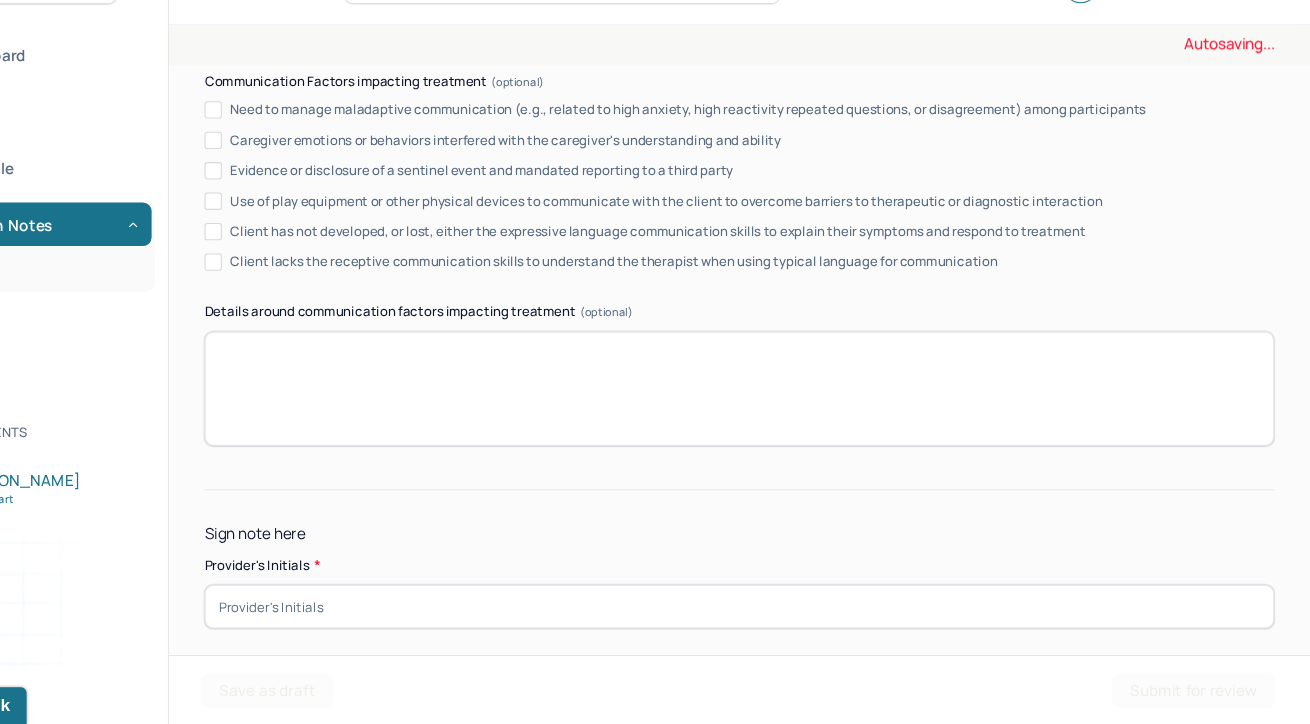 scroll, scrollTop: 3877, scrollLeft: 0, axis: vertical 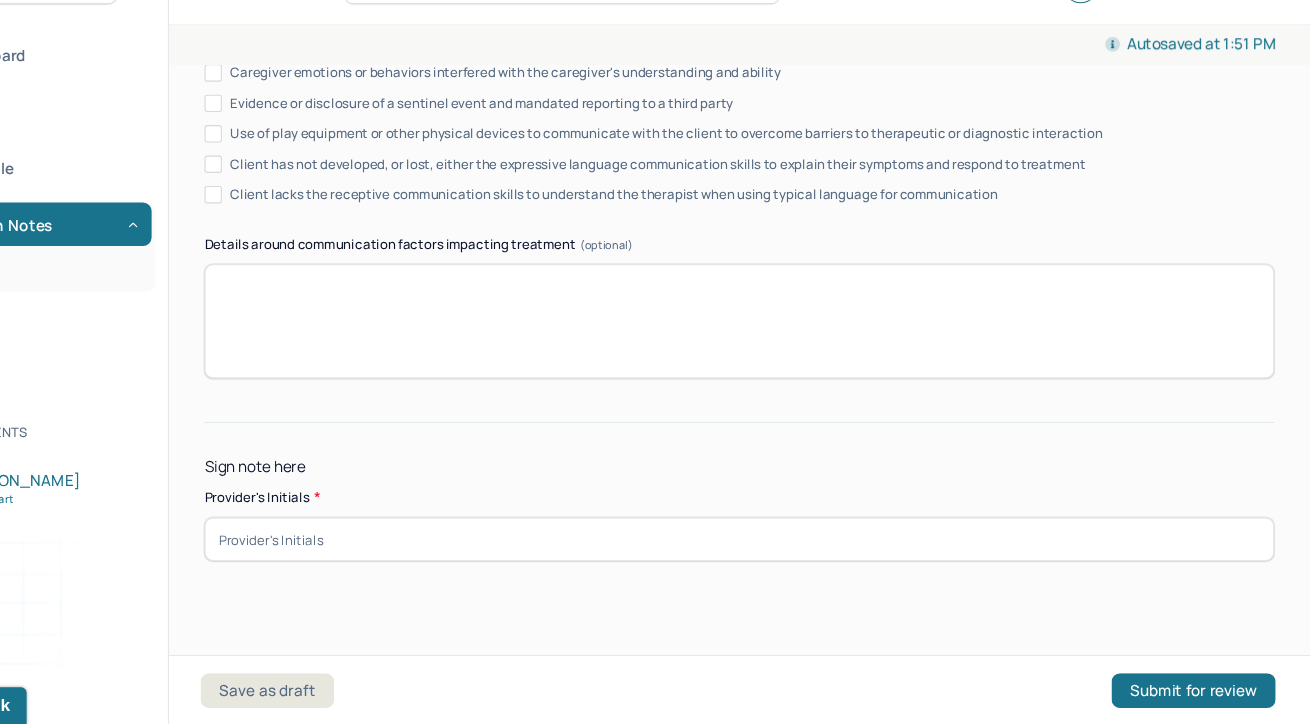 type on "TH and PT examined intrusive thoughts and anxiety." 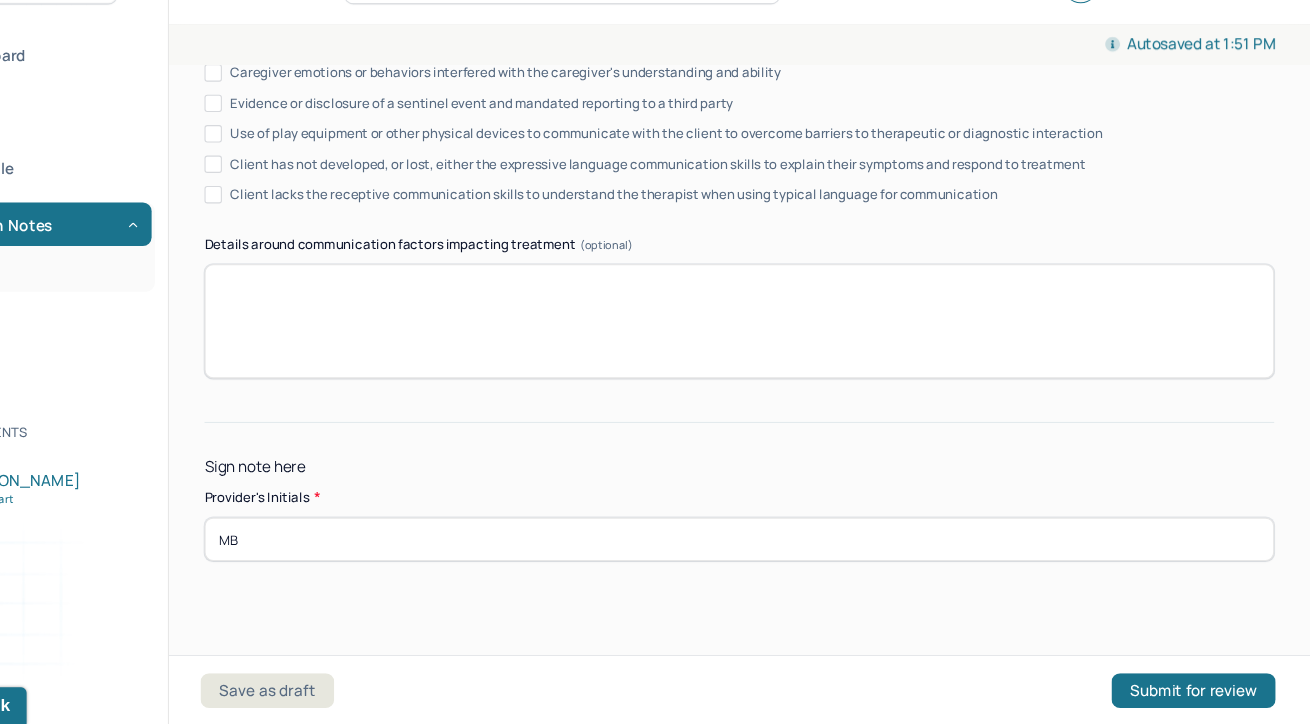 scroll, scrollTop: 35, scrollLeft: 0, axis: vertical 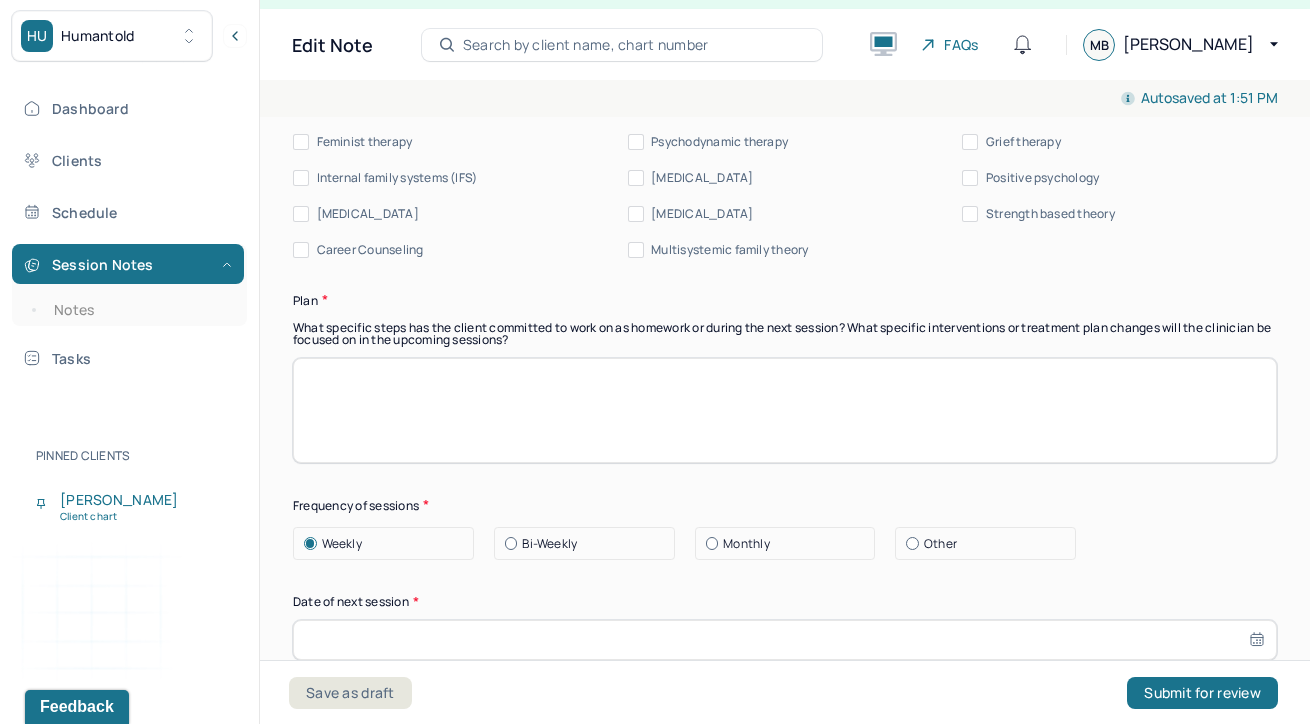 type on "MB" 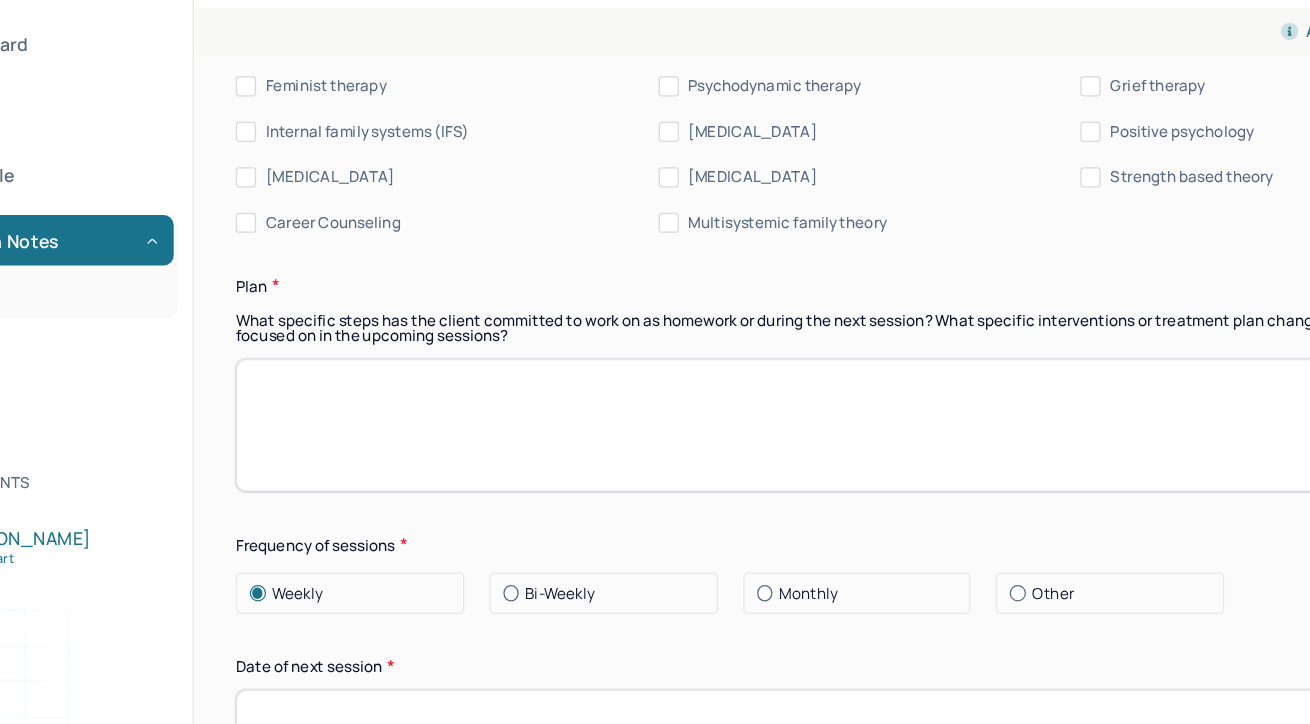 scroll, scrollTop: 35, scrollLeft: 0, axis: vertical 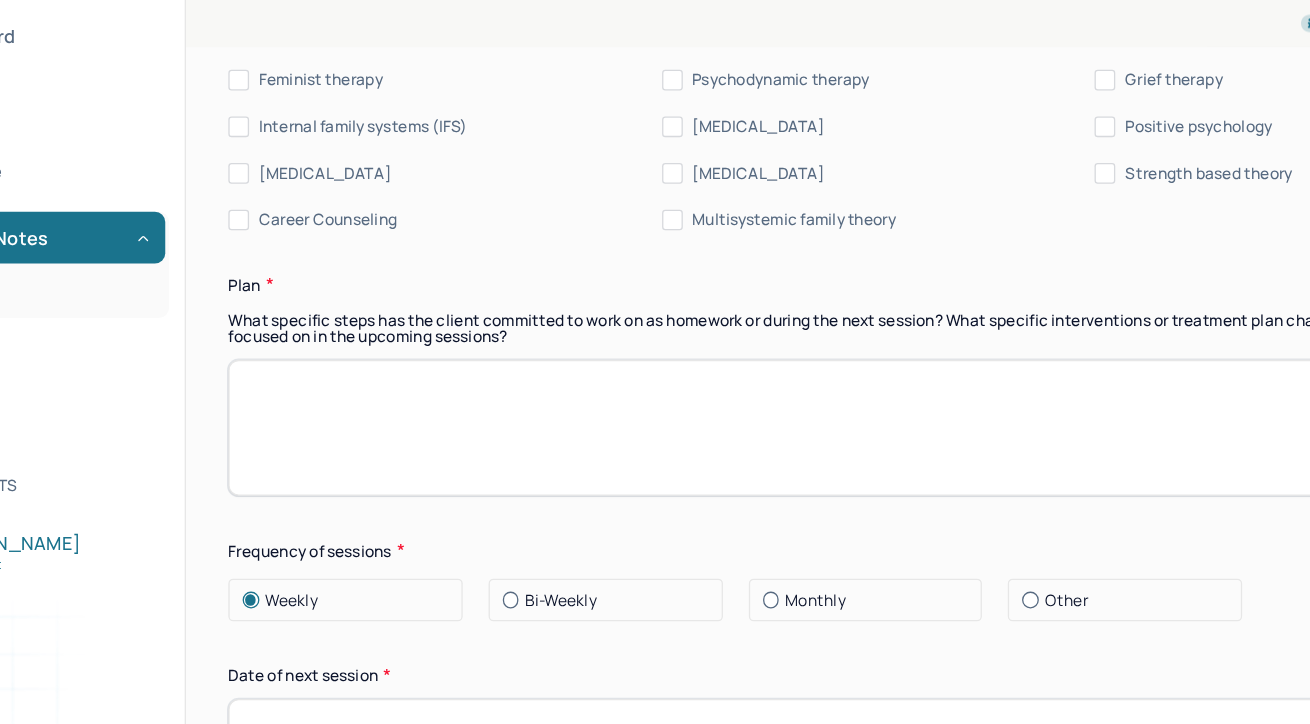 paste on "The treatment modality will be individual therapy weekly sessions through a CBT, psychodynamic, and ERP approach. Treatment of care will focus on decreasing intrusive thoughts, lowering compulsions, tolerating anxiety, and enhancing overall emotional wellbeing and functioning." 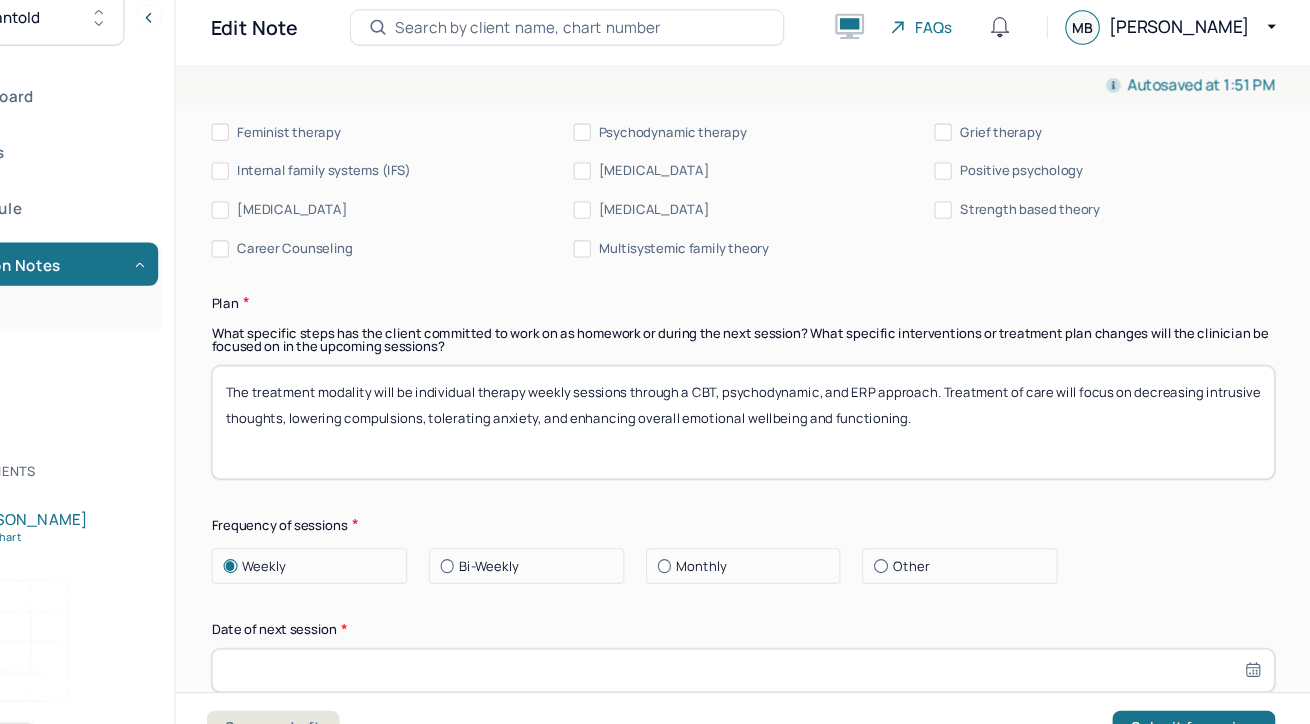 scroll, scrollTop: 35, scrollLeft: 0, axis: vertical 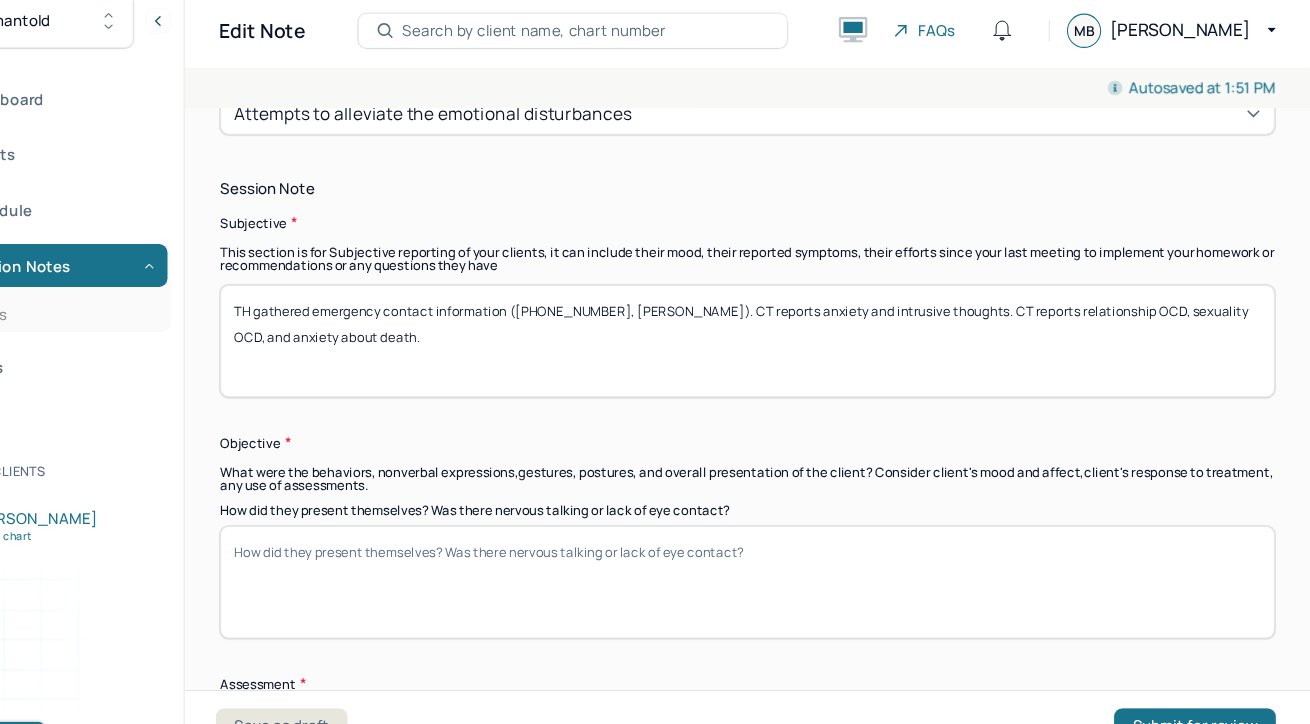 type on "The treatment modality will be individual therapy weekly sessions through a CBT, psychodynamic, and ERP approach. Treatment of care will focus on decreasing intrusive thoughts, lowering compulsions, tolerating anxiety, and enhancing overall emotional wellbeing and functioning." 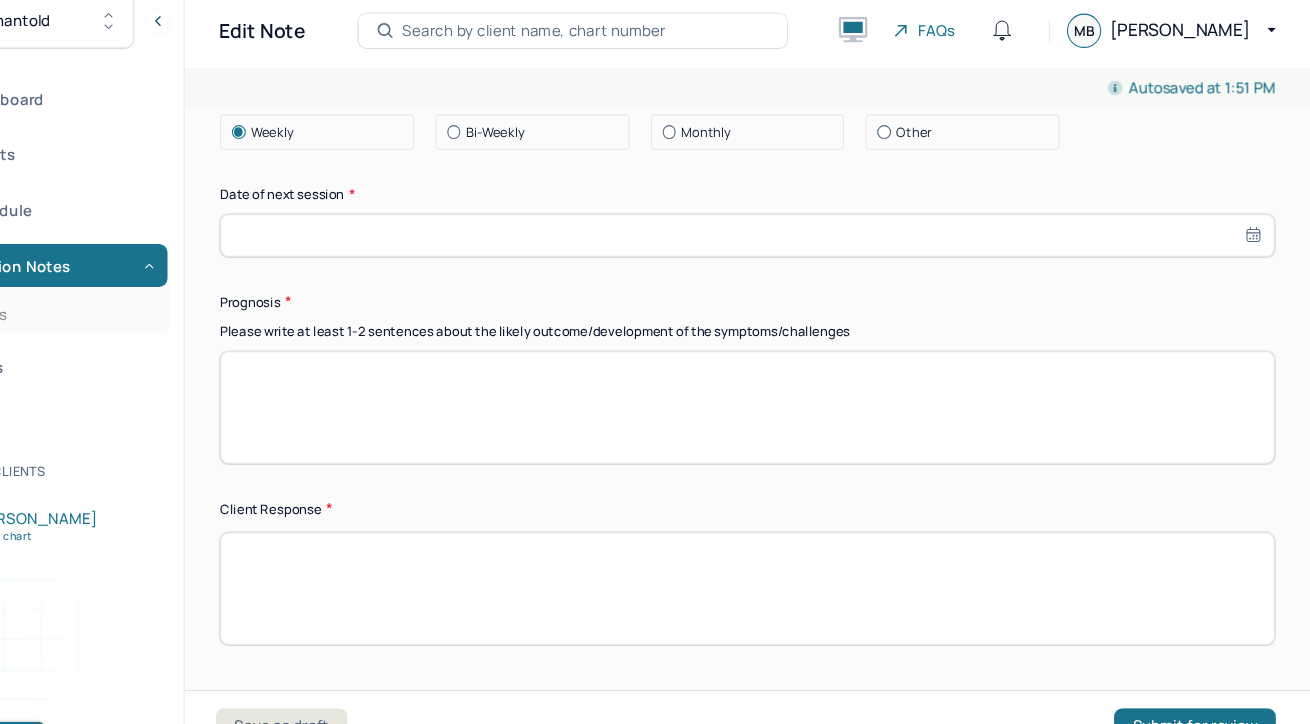 scroll, scrollTop: 2808, scrollLeft: 0, axis: vertical 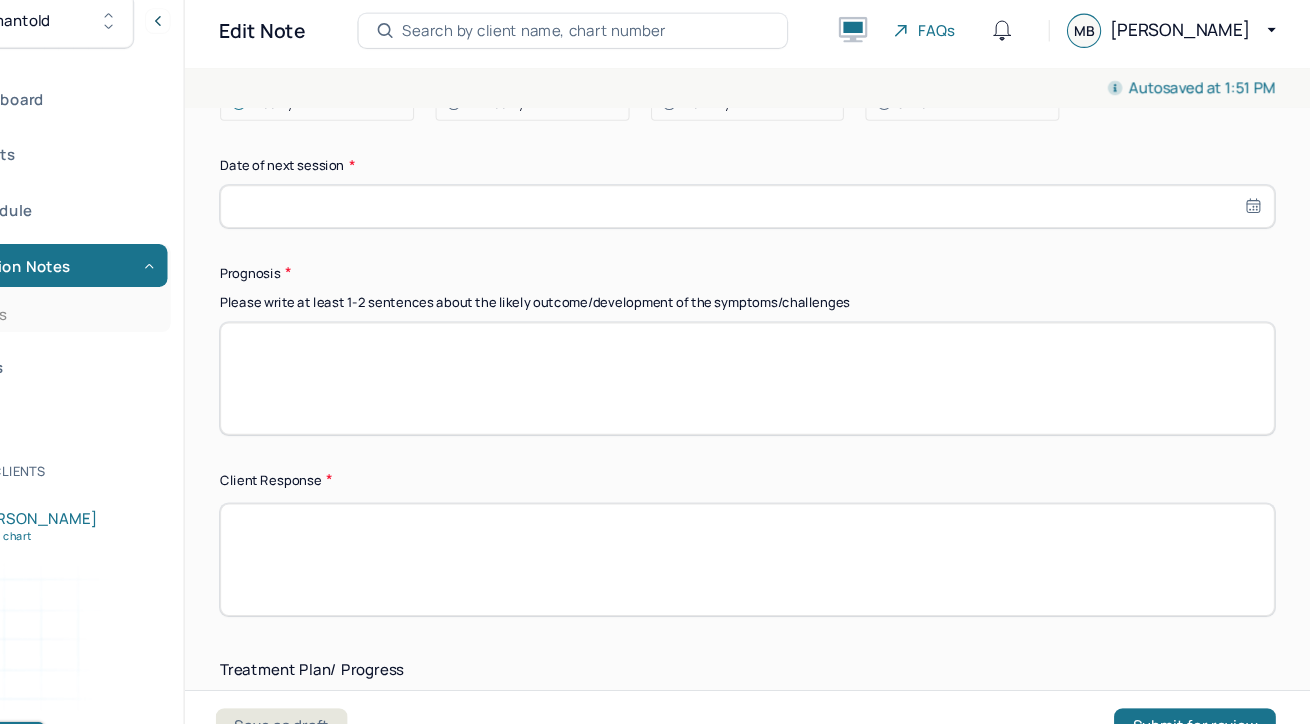 click at bounding box center (785, 369) 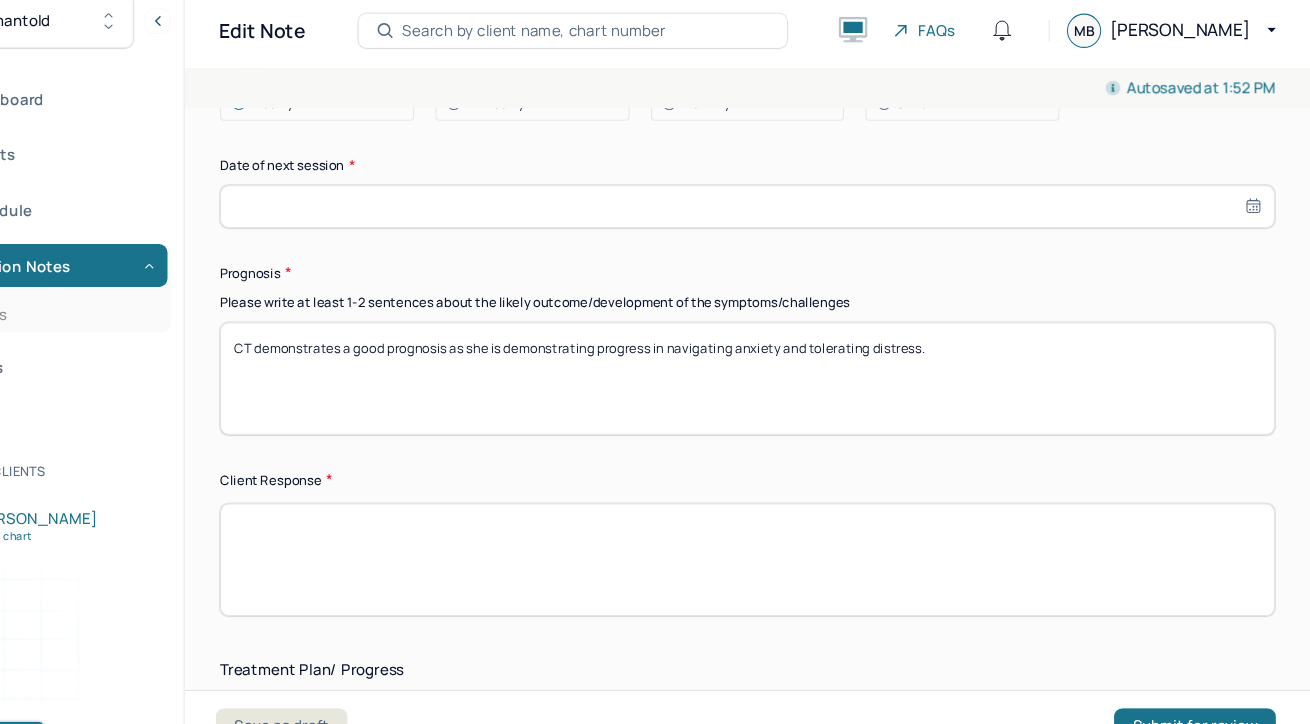 drag, startPoint x: 561, startPoint y: 312, endPoint x: 1130, endPoint y: 337, distance: 569.54895 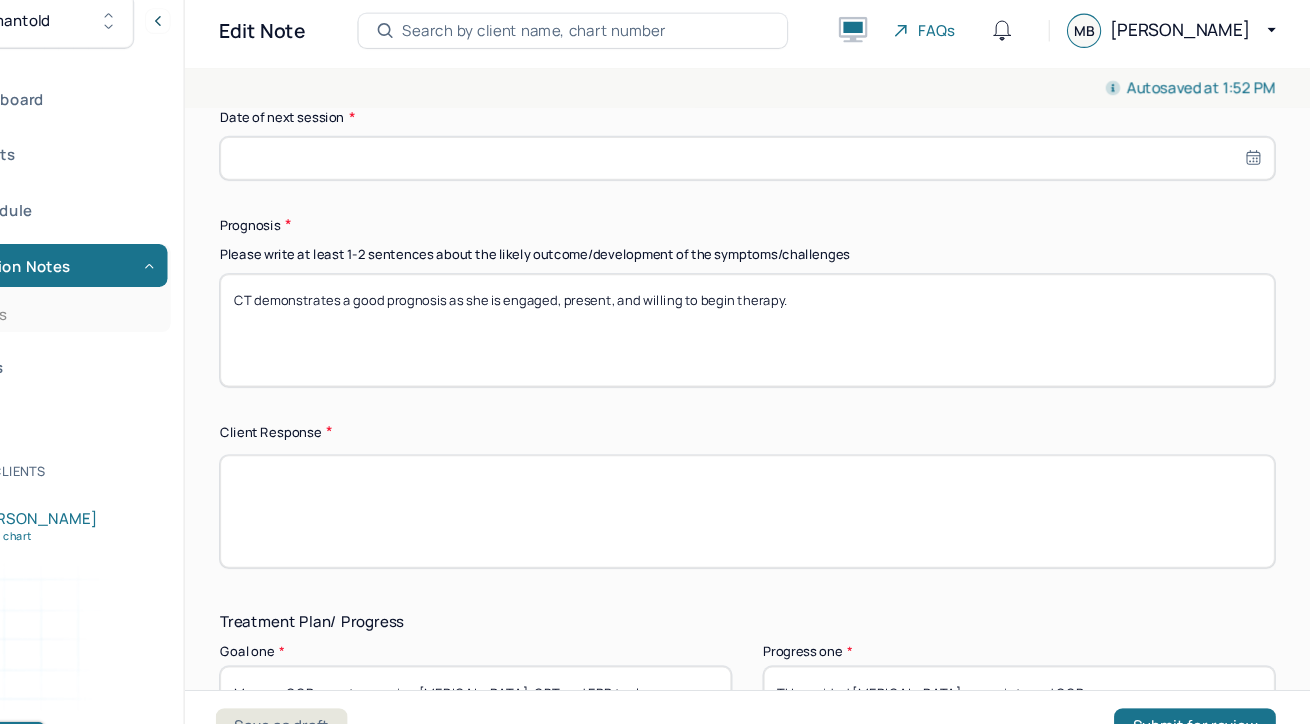 scroll, scrollTop: 2855, scrollLeft: 0, axis: vertical 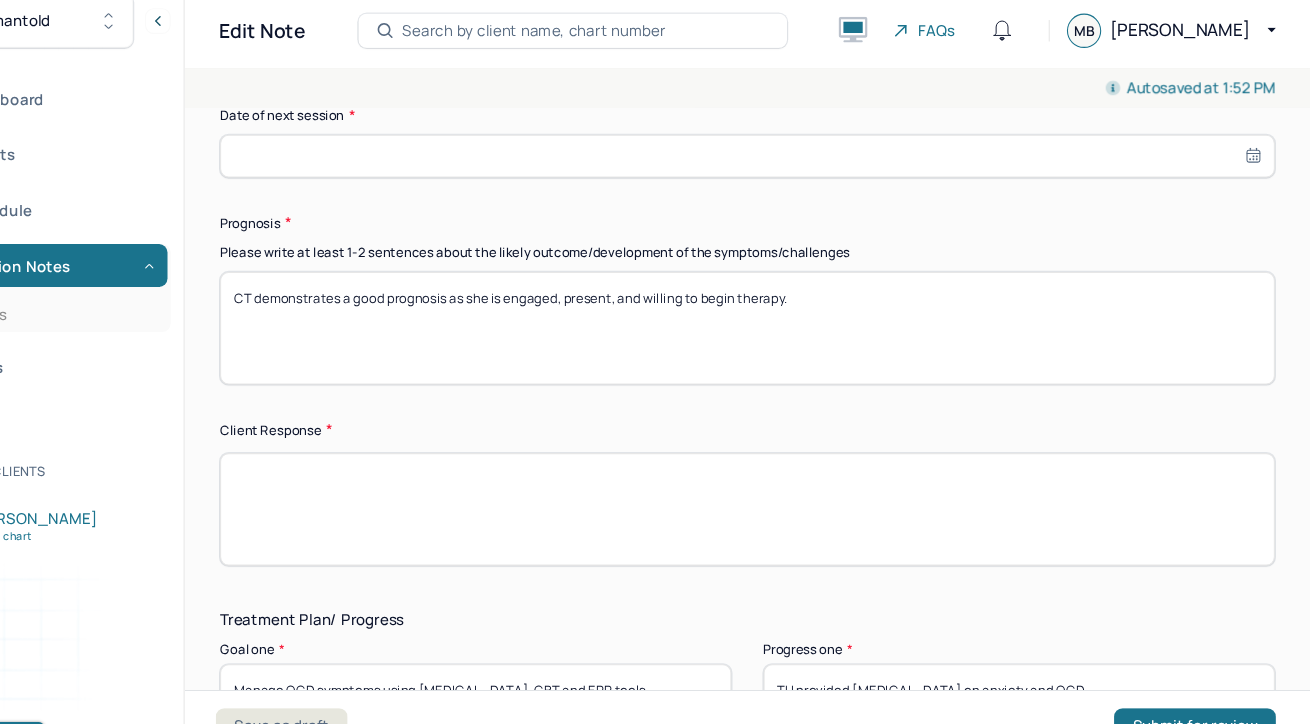 type on "CT demonstrates a good prognosis as she is engaged, present, and willing to begin therapy." 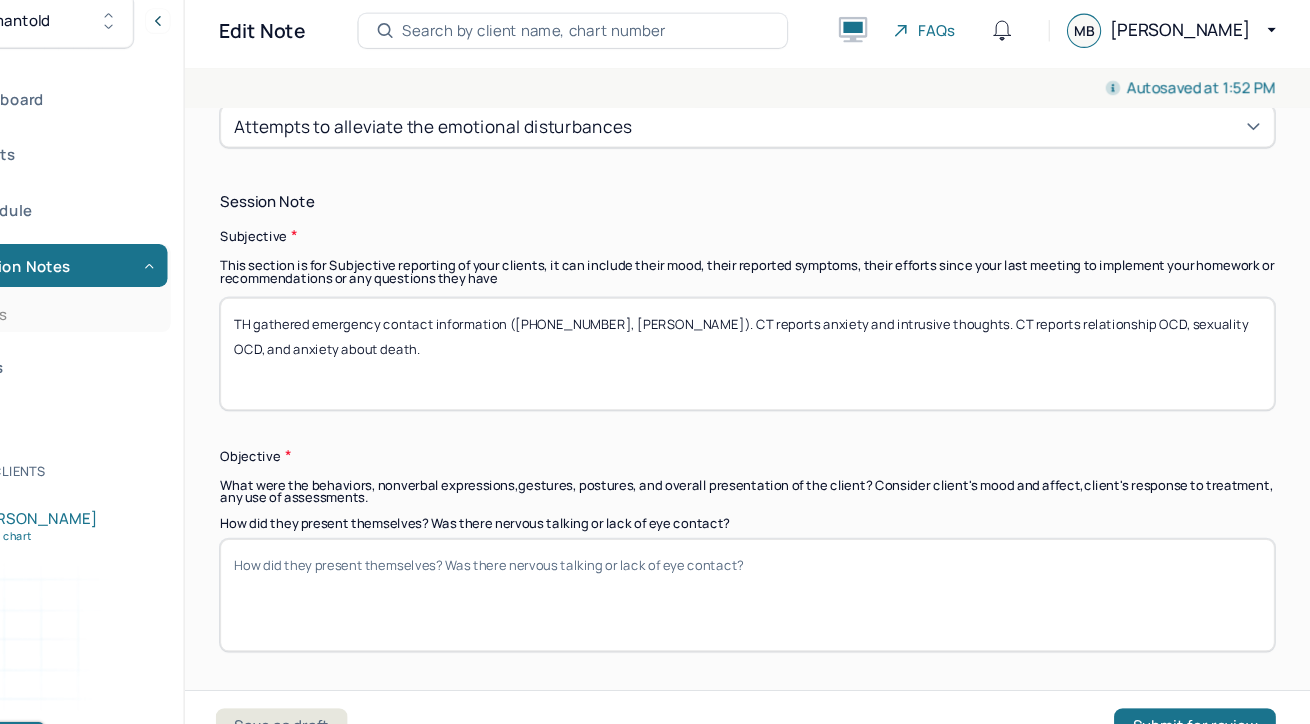 scroll, scrollTop: 1300, scrollLeft: 0, axis: vertical 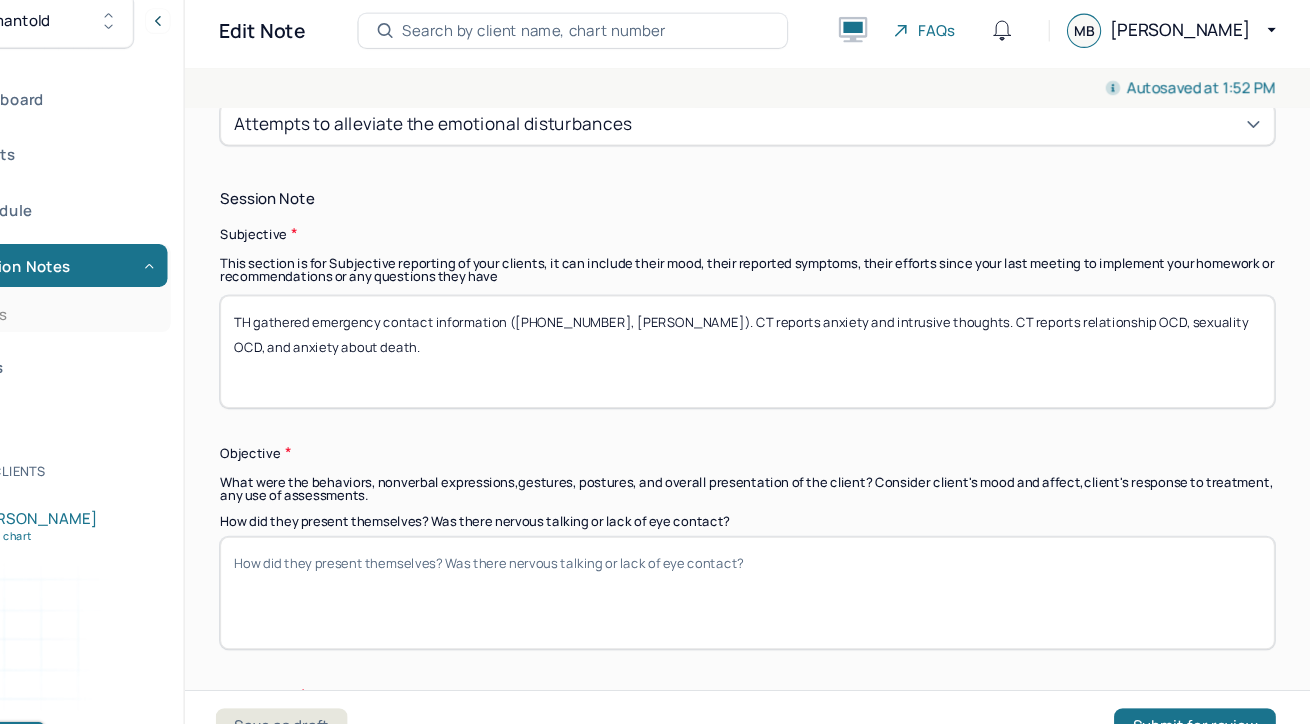 type on "CT expresses interest and willingness to engage in therapy." 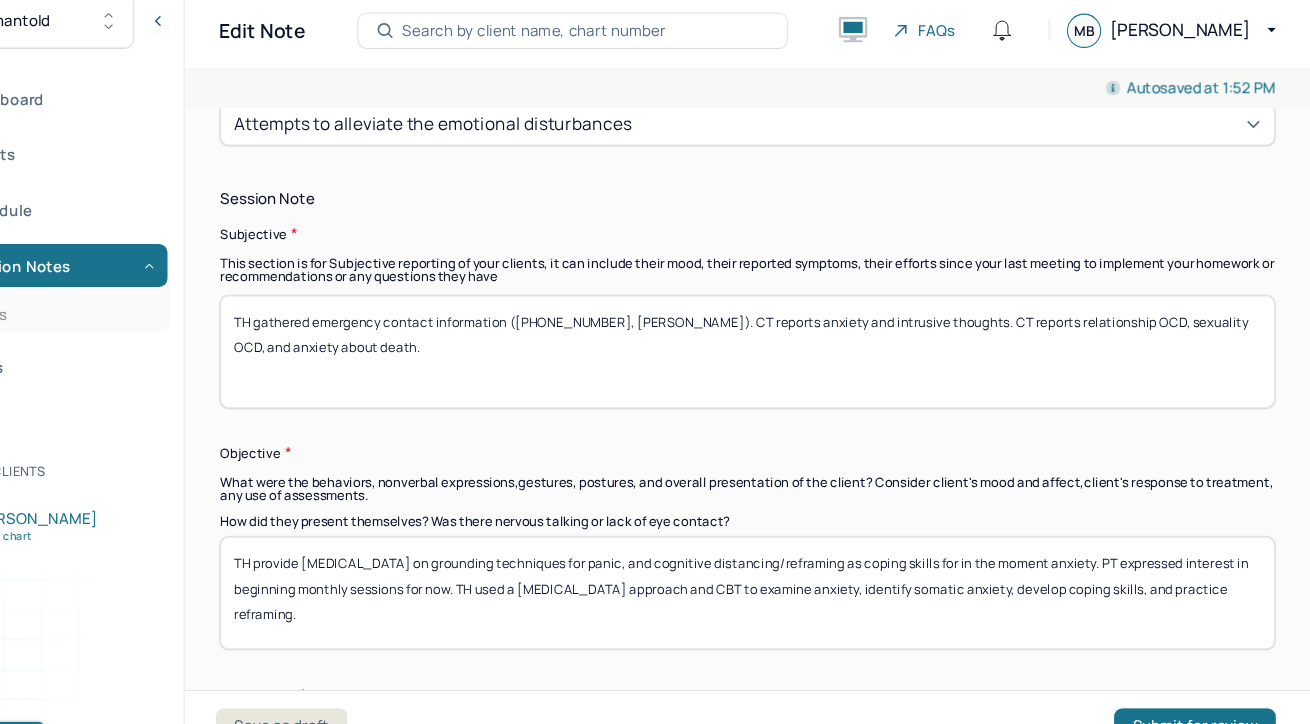 click on "TH provide [MEDICAL_DATA] on grounding techniques for panic, and cognitive distancing/reframing as coping skills for in the moment anxiety. PT expressed interest in beginning monthly sessions for now. TH used a [MEDICAL_DATA] approach and CBT to examine anxiety, identify somatic anxiety, develop coping skills, and practice reframing." at bounding box center (785, 569) 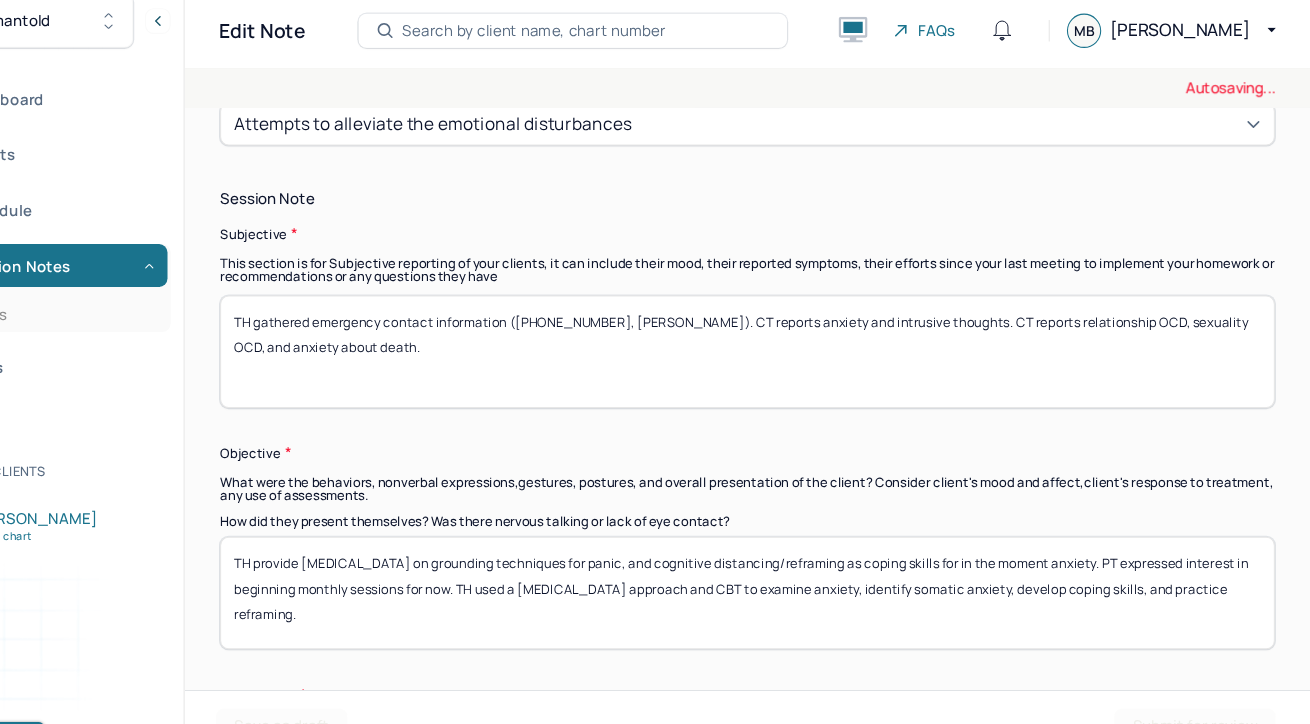 click on "TH provide [MEDICAL_DATA] on grounding techniques for panic, and cognitive distancing/reframing as coping skills for in the moment anxiety. PT expressed interest in beginning monthly sessions for now. TH used a [MEDICAL_DATA] approach and CBT to examine anxiety, identify somatic anxiety, develop coping skills, and practice reframing." at bounding box center (785, 569) 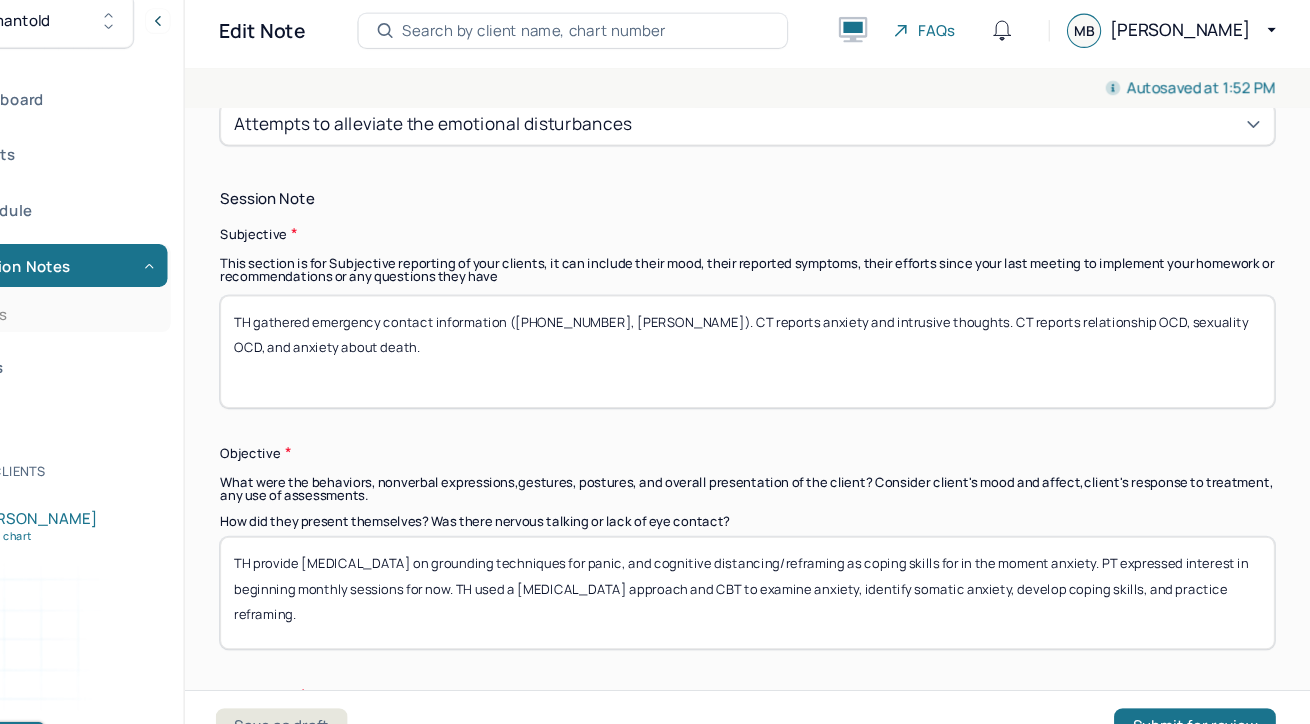 click on "TH provide [MEDICAL_DATA] on grounding techniques for panic, and cognitive distancing/reframing as coping skills for in the moment anxiety. PT expressed interest in beginning monthly sessions for now. TH used a [MEDICAL_DATA] approach and CBT to examine anxiety, identify somatic anxiety, develop coping skills, and practice reframing." at bounding box center [785, 569] 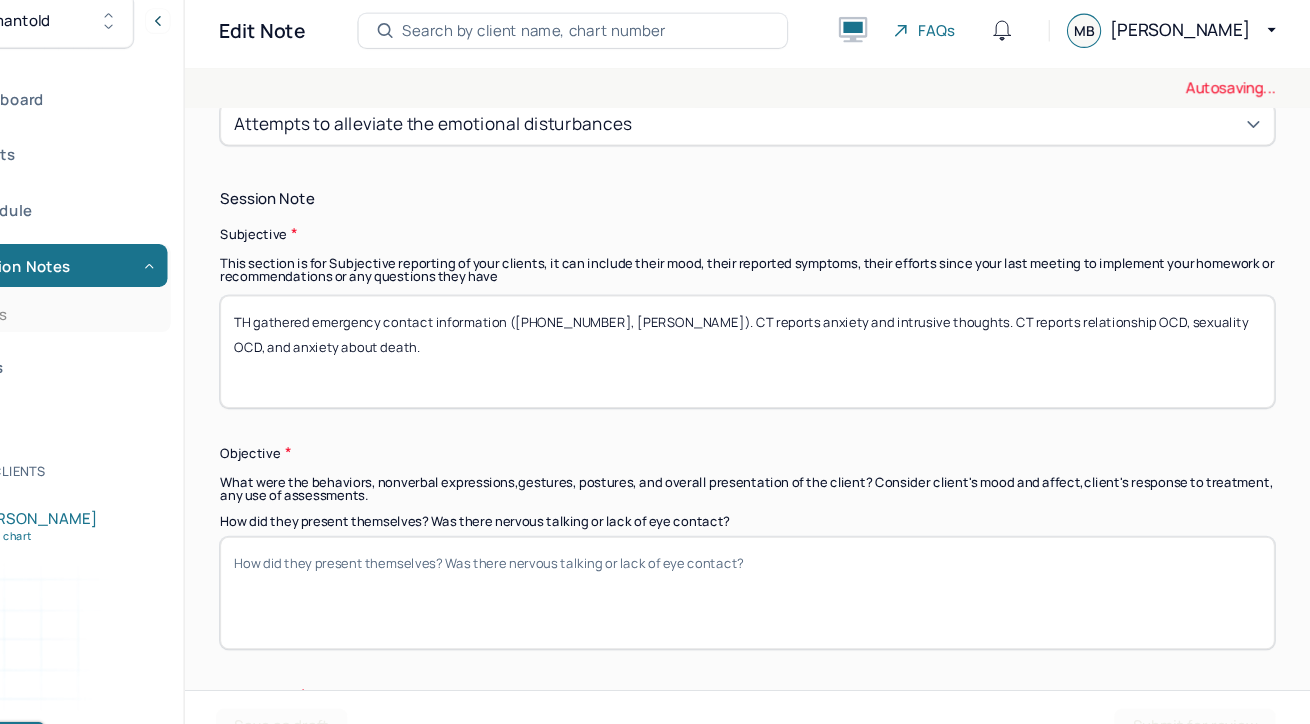 type on "TH provide [MEDICAL_DATA] on grounding techniques for panic, and cognitive distancing/reframing as coping skills for in the moment anxiety. PT expressed interest in beginning monthly sessions for now. TH used a [MEDICAL_DATA] approach and CBT to examine anxiety, identify somatic anxiety, develop coping skills, and practice reframing." 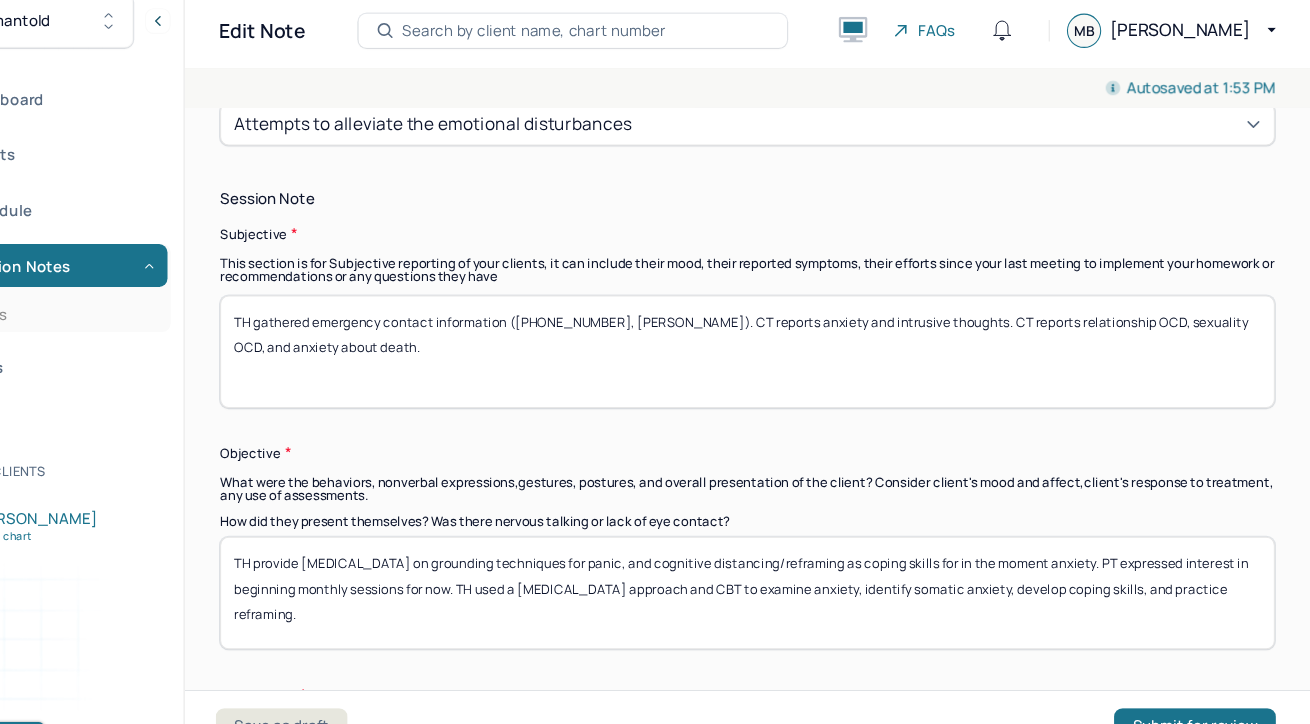 click on "TH provide [MEDICAL_DATA] on grounding techniques for panic, and cognitive distancing/reframing as coping skills for in the moment anxiety. PT expressed interest in beginning monthly sessions for now. TH used a [MEDICAL_DATA] approach and CBT to examine anxiety, identify somatic anxiety, develop coping skills, and practice reframing." at bounding box center [785, 569] 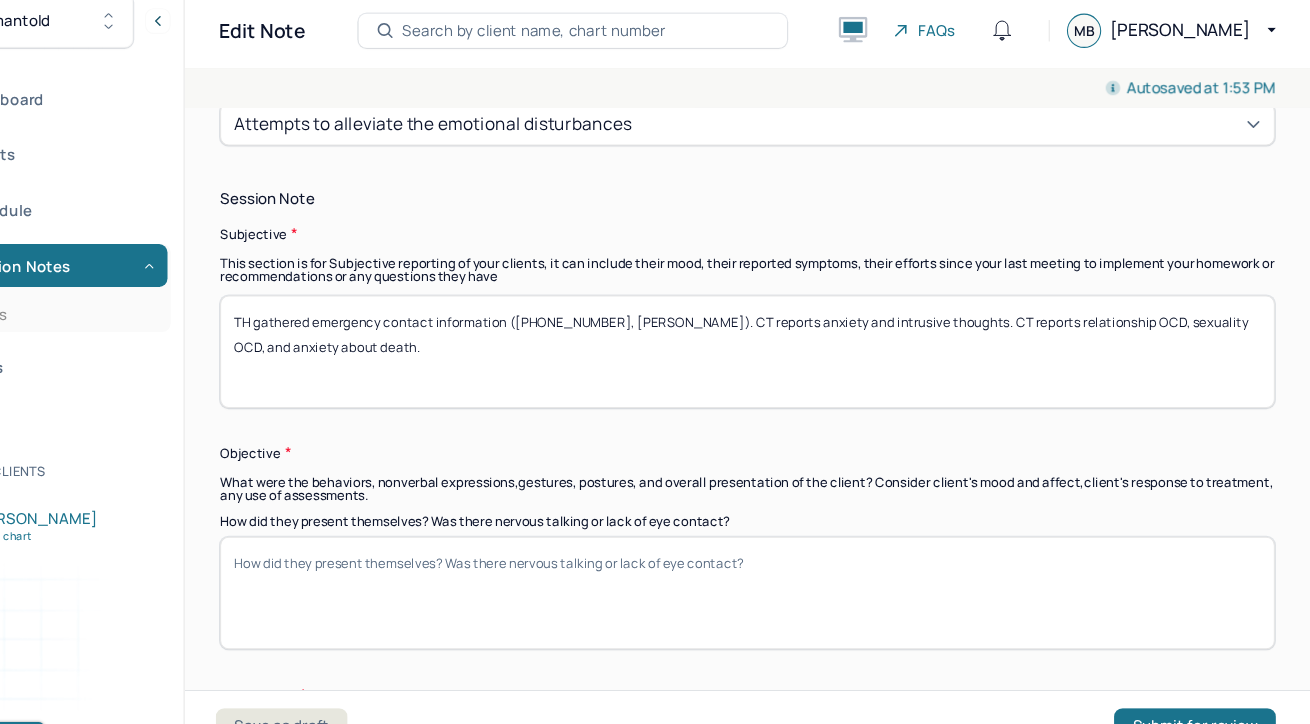 scroll, scrollTop: 1514, scrollLeft: 0, axis: vertical 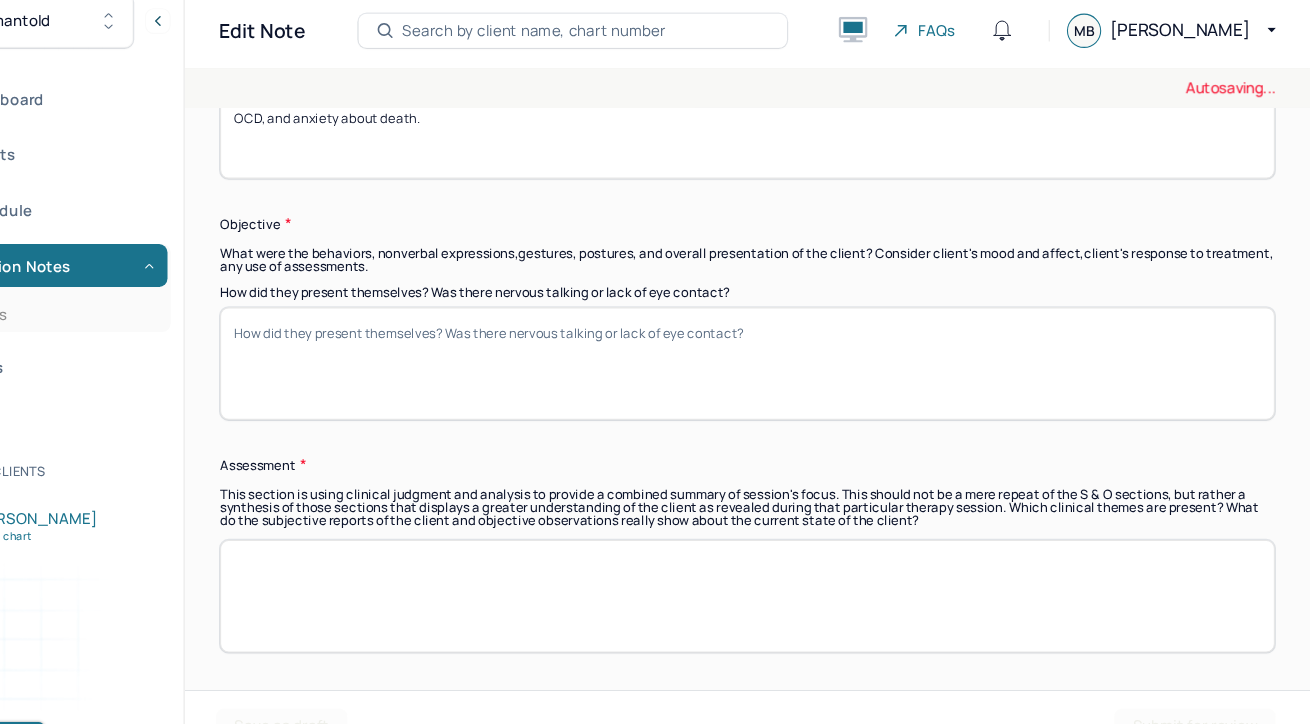 click at bounding box center [785, 572] 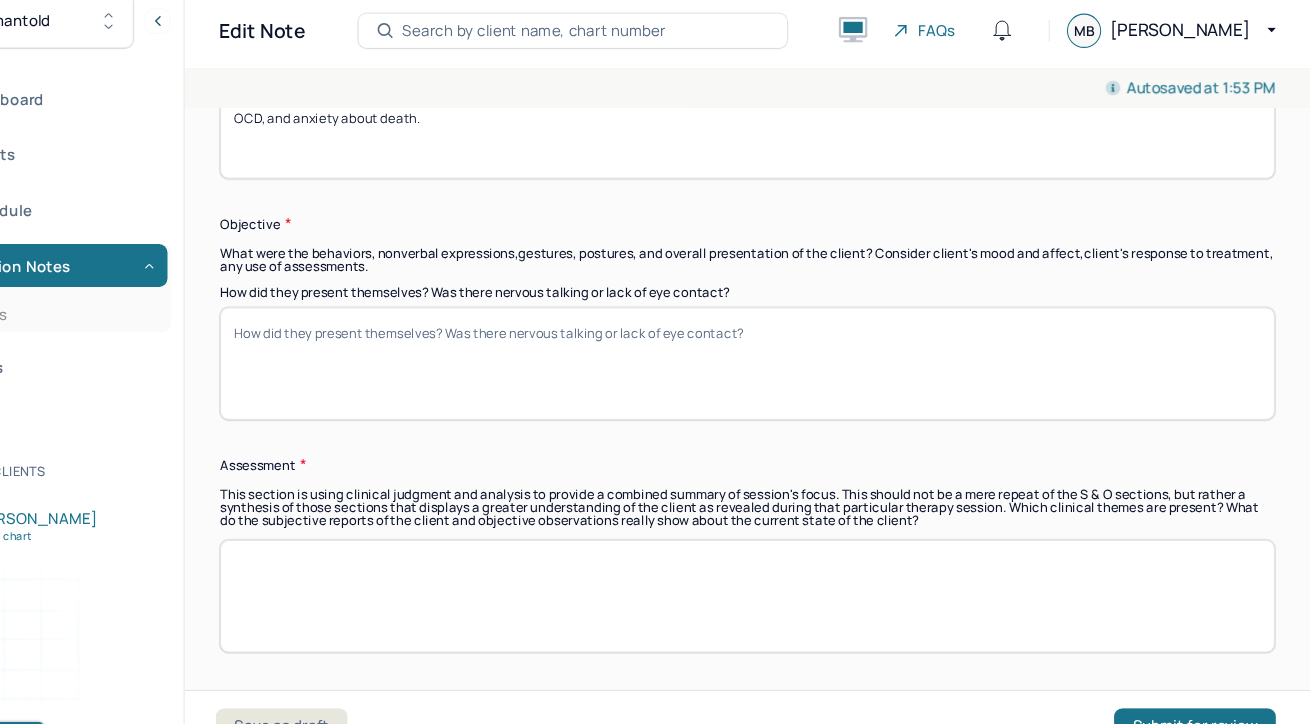 paste on "TH provide [MEDICAL_DATA] on grounding techniques for panic, and cognitive distancing/reframing as coping skills for in the moment anxiety. PT expressed interest in beginning monthly sessions for now. TH used a [MEDICAL_DATA] approach and CBT to examine anxiety, identify somatic anxiety, develop coping skills, and practice reframing." 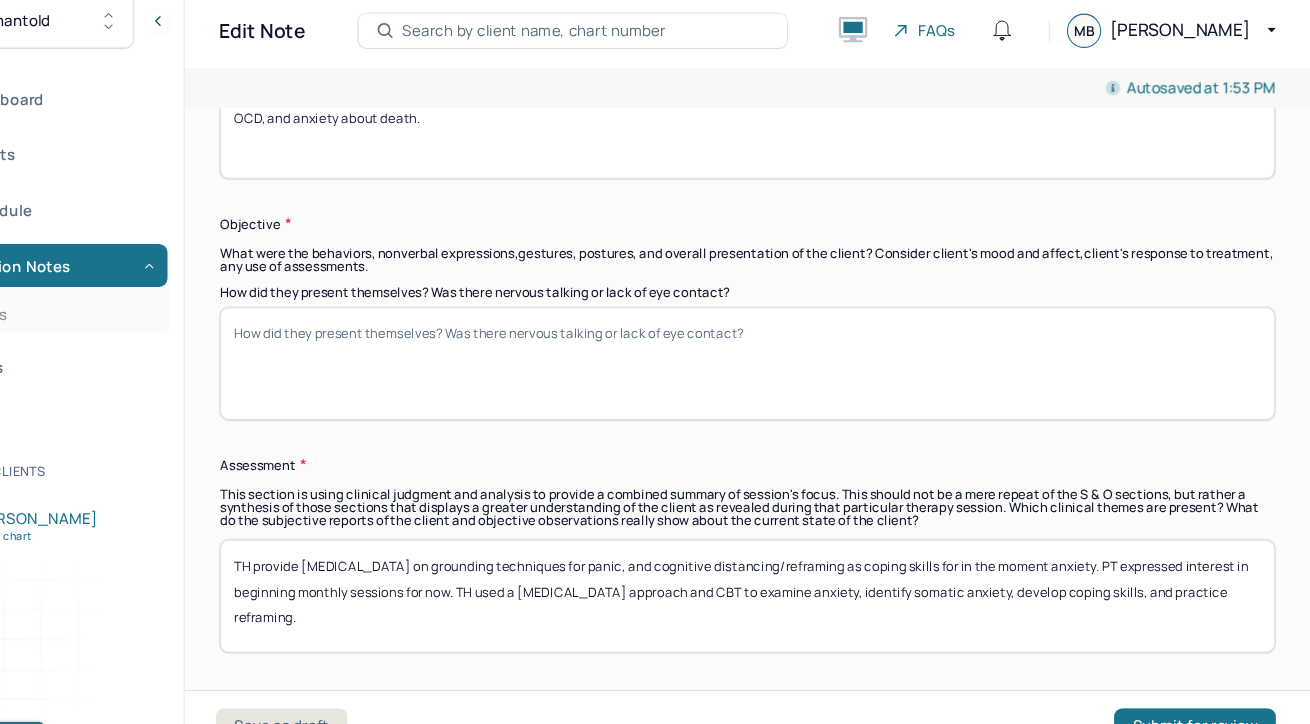 drag, startPoint x: 490, startPoint y: 522, endPoint x: 668, endPoint y: 516, distance: 178.10109 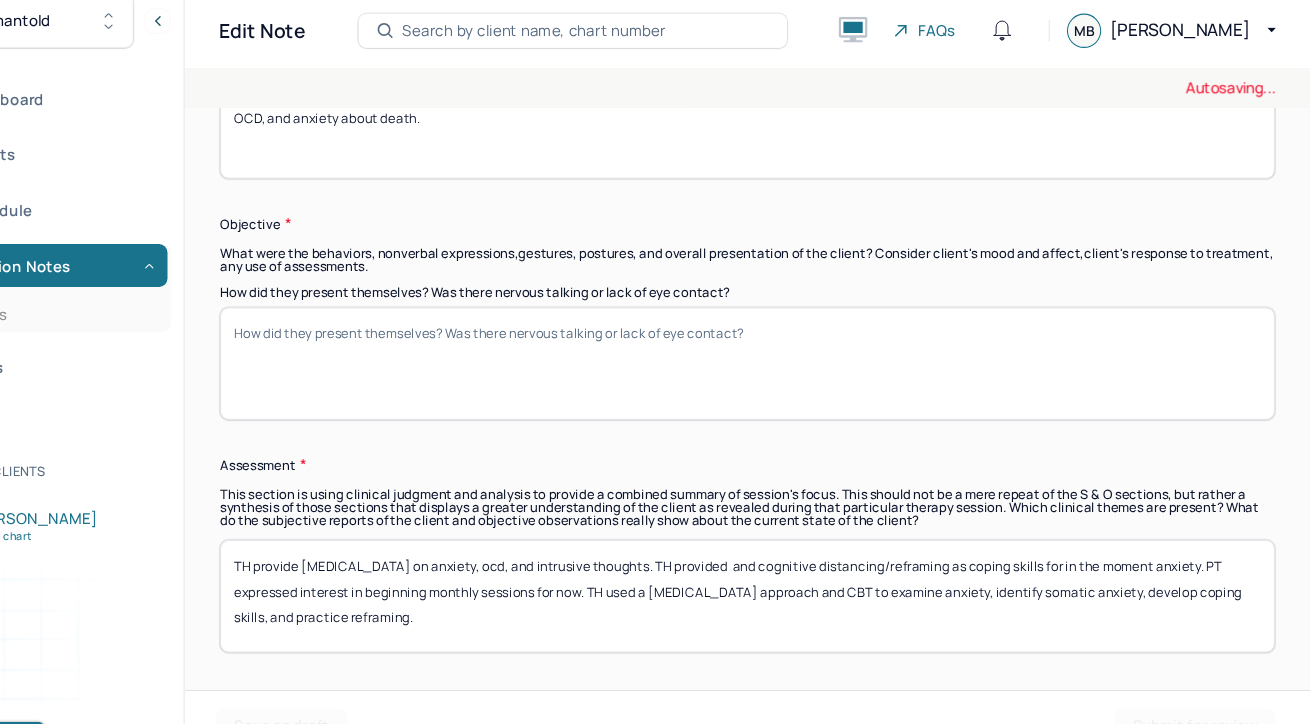 click on "TH provide [MEDICAL_DATA] on grounding techniques for panic, and cognitive distancing/reframing as coping skills for in the moment anxiety. PT expressed interest in beginning monthly sessions for now. TH used a [MEDICAL_DATA] approach and CBT to examine anxiety, identify somatic anxiety, develop coping skills, and practice reframing." at bounding box center (785, 572) 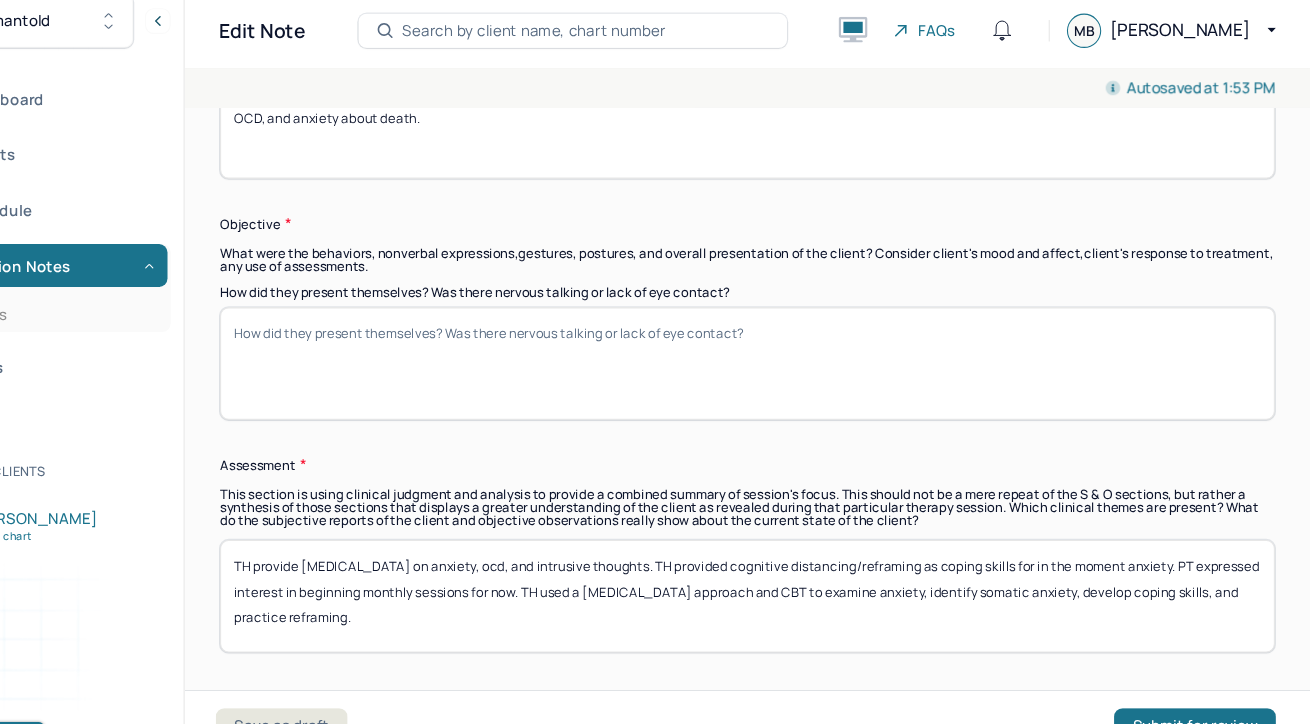 drag, startPoint x: 888, startPoint y: 518, endPoint x: 971, endPoint y: 517, distance: 83.00603 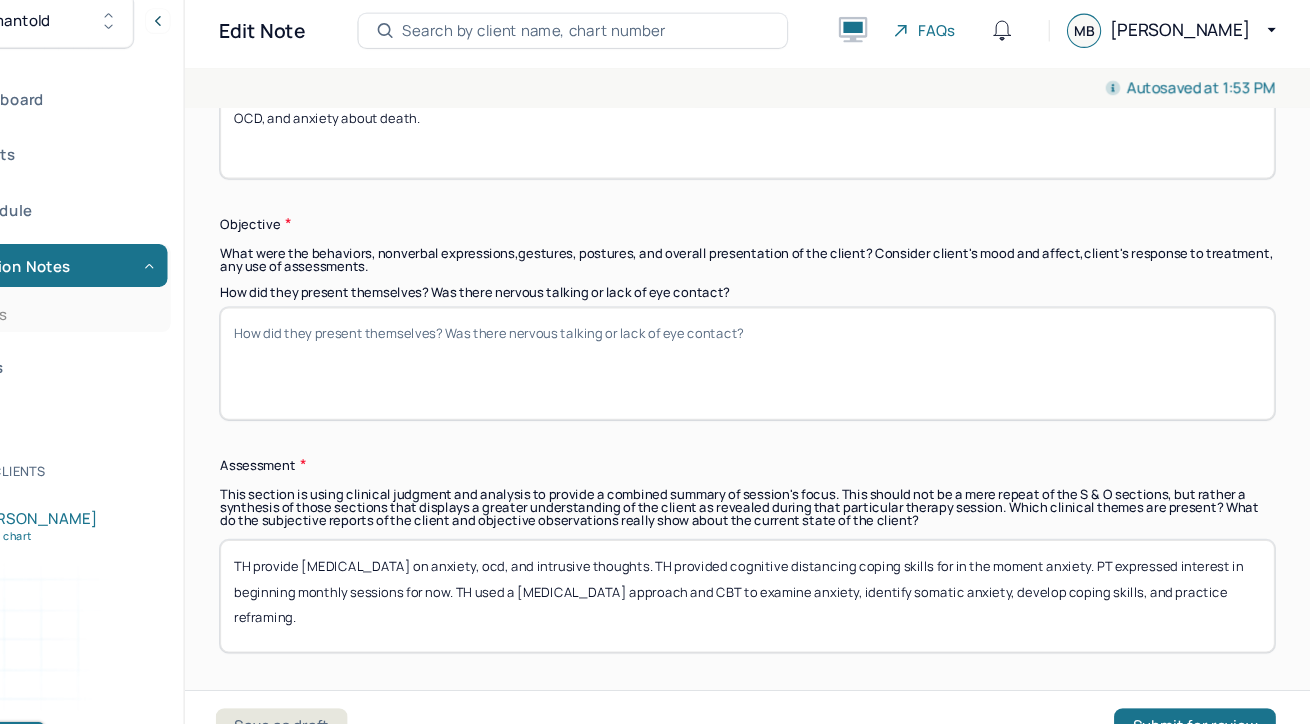 click on "TH provide [MEDICAL_DATA] on anxiety, ocd, and intrusive thoughts. TH provided cognitive distancing/reframing as coping skills for in the moment anxiety. PT expressed interest in beginning monthly sessions for now. TH used a [MEDICAL_DATA] approach and CBT to examine anxiety, identify somatic anxiety, develop coping skills, and practice reframing." at bounding box center (785, 572) 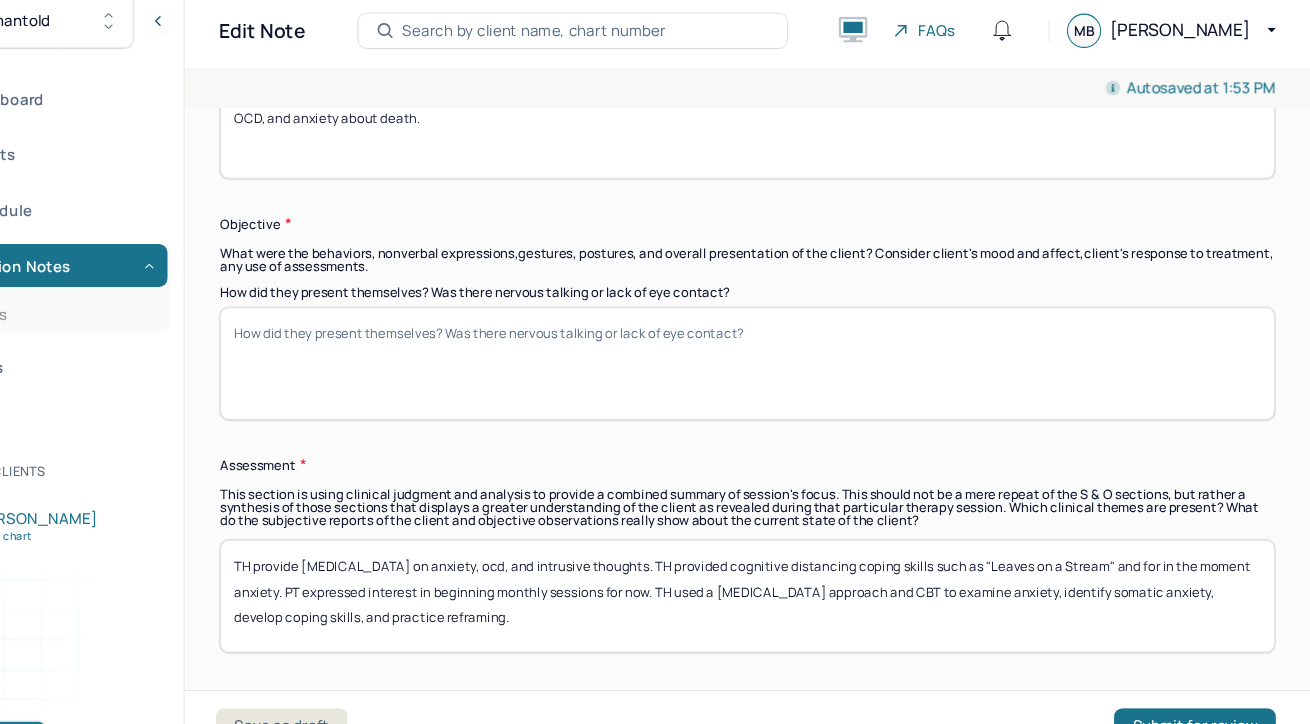 drag, startPoint x: 1157, startPoint y: 519, endPoint x: 347, endPoint y: 537, distance: 810.19995 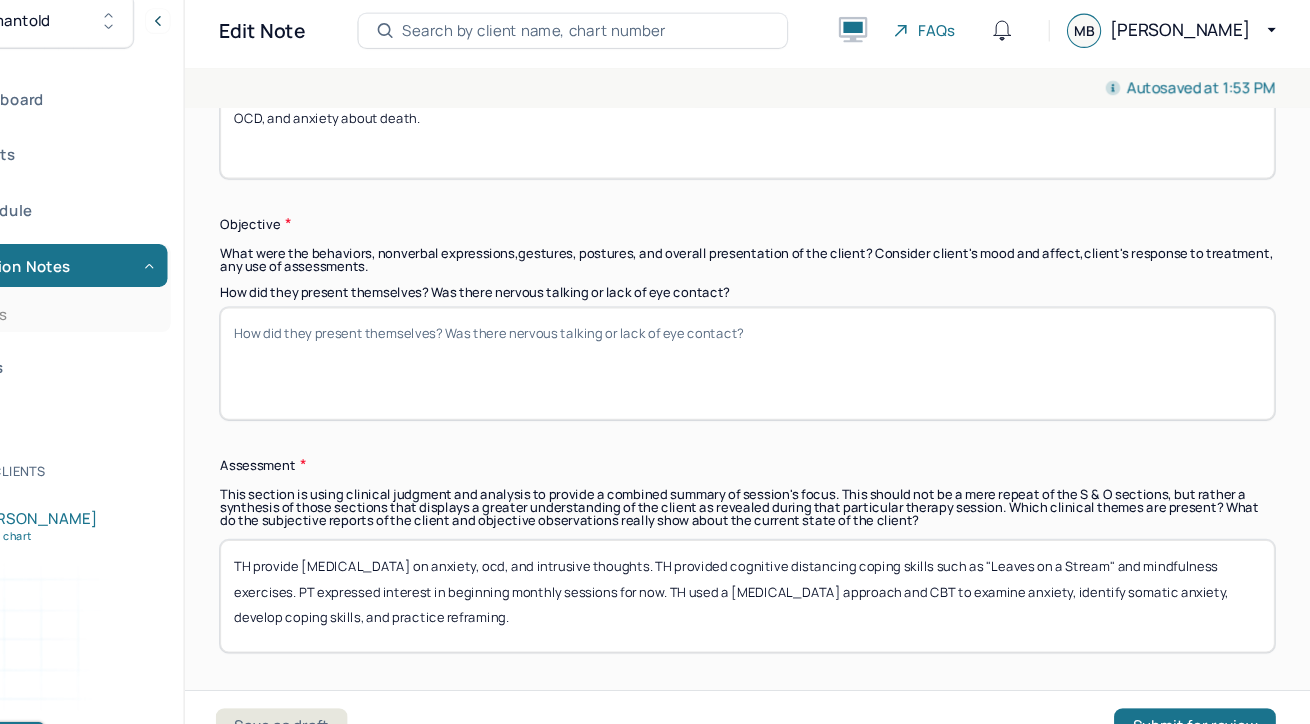 drag, startPoint x: 364, startPoint y: 542, endPoint x: 721, endPoint y: 545, distance: 357.0126 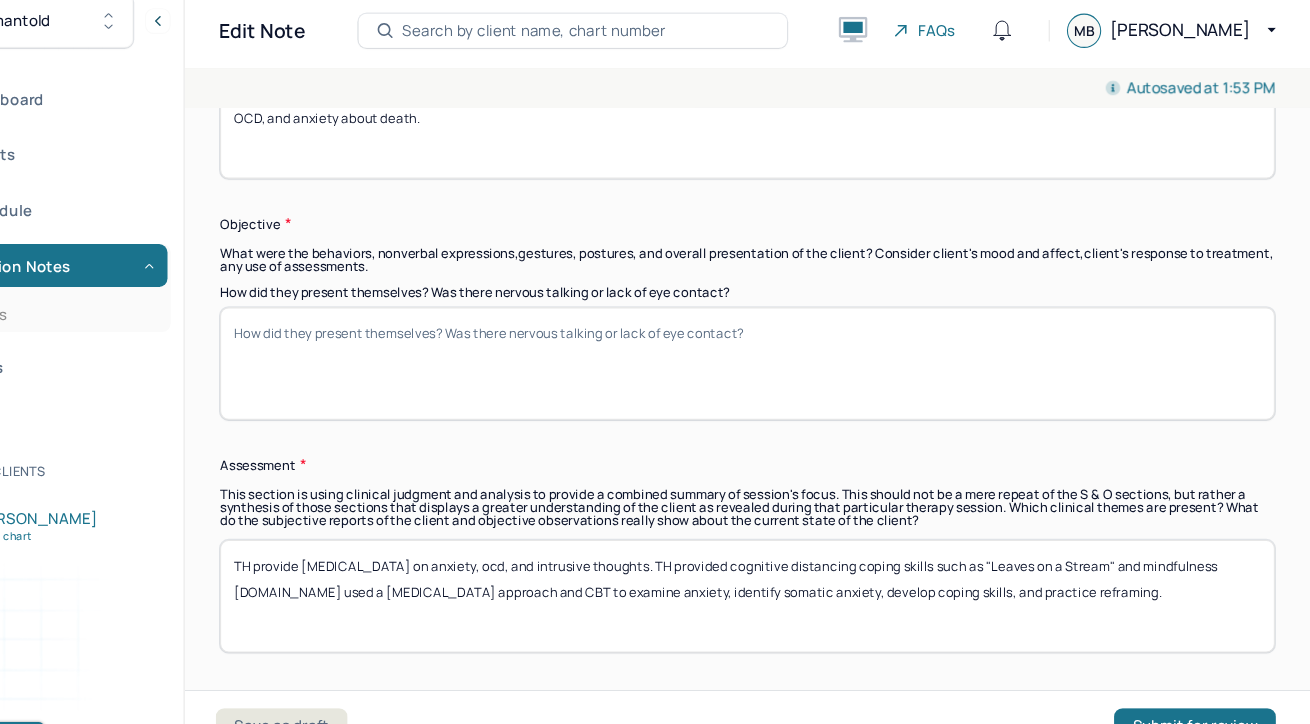 click on "TH provide [MEDICAL_DATA] on anxiety, ocd, and intrusive thoughts. TH provided cognitive distancing coping skills such as "Leaves on a Stream" and mindfulness [DOMAIN_NAME] used a [MEDICAL_DATA] approach and CBT to examine anxiety, identify somatic anxiety, develop coping skills, and practice reframing." at bounding box center (785, 572) 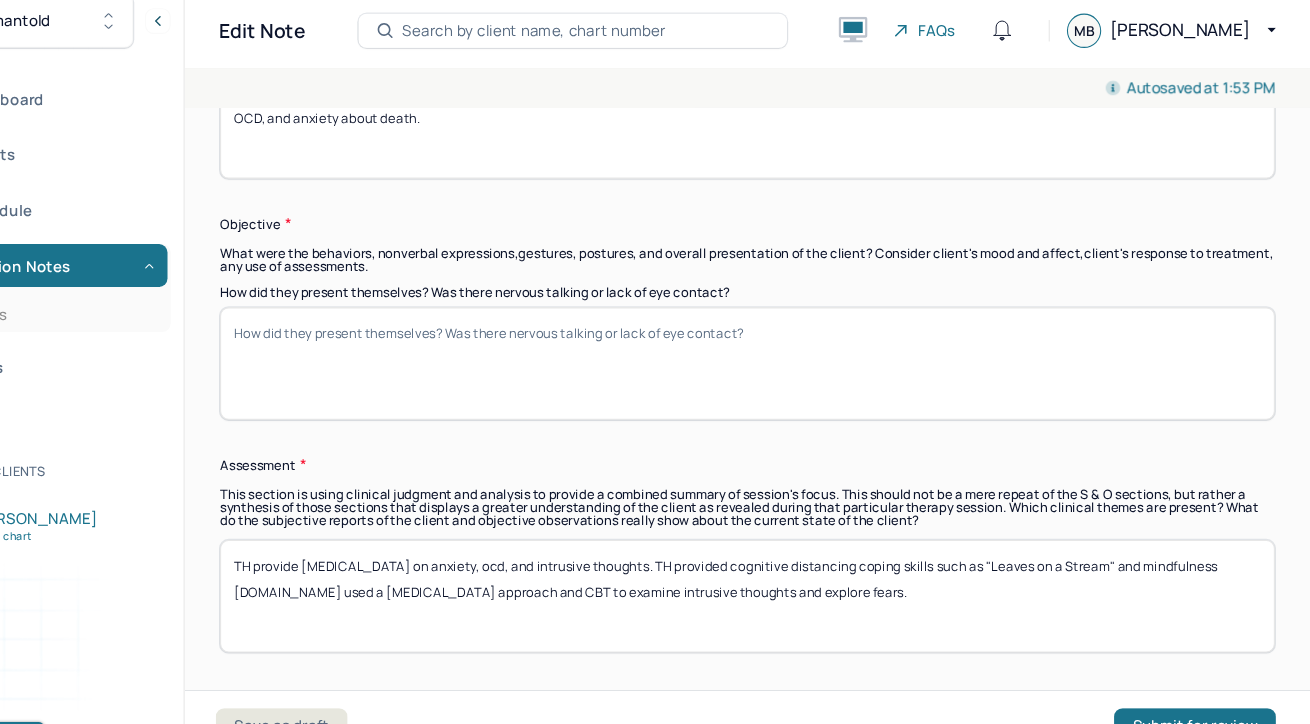 click on "TH provide [MEDICAL_DATA] on anxiety, ocd, and intrusive thoughts. TH provided cognitive distancing coping skills such as "Leaves on a Stream" and mindfulness [DOMAIN_NAME] used a [MEDICAL_DATA] approach and CBT to examine intrusive thoughts and explore fears." at bounding box center [785, 572] 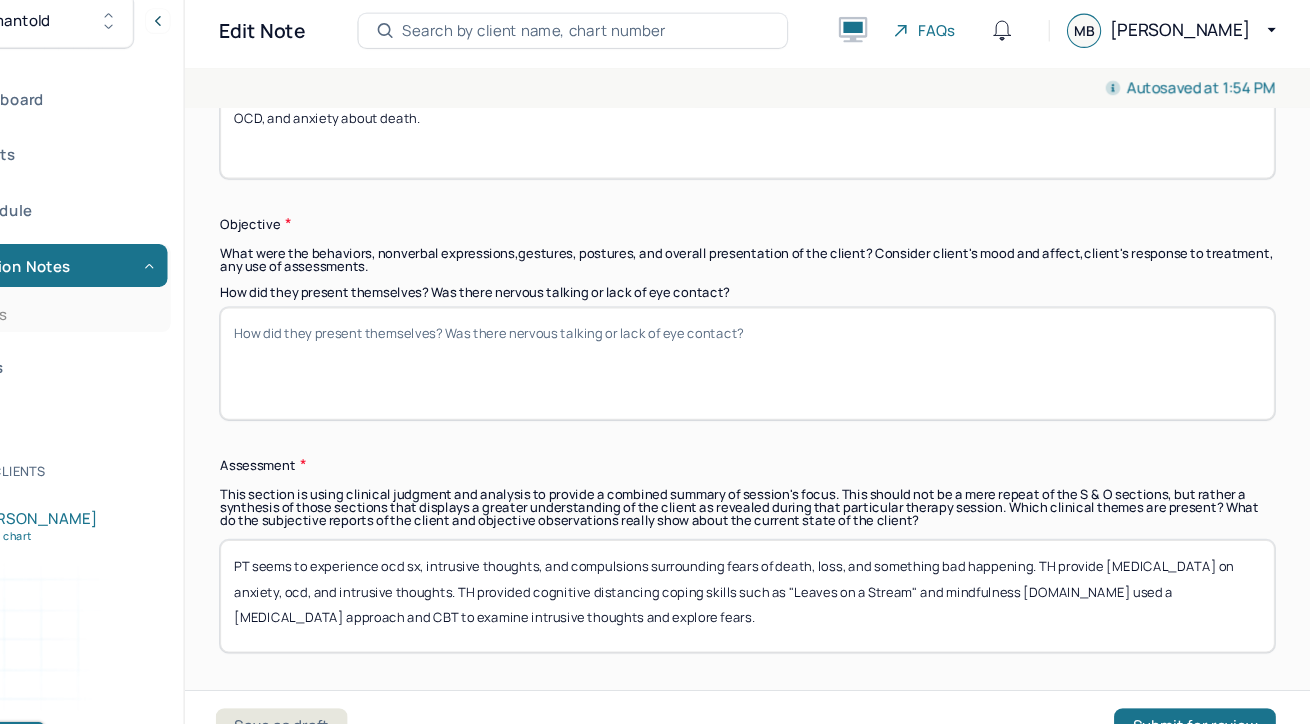 click on "PT seems to experience ocd sx, intrusive thoughts, and compulsions surrounding fears of death, loss, and soemthing bad happening. TH provide [MEDICAL_DATA] on anxiety, ocd, and intrusive thoughts. TH provided cognitive distancing coping skills such as "Leaves on a Stream" and mindfulness [DOMAIN_NAME] used a [MEDICAL_DATA] approach and CBT to examine intrusive thoughts and explore fears." at bounding box center [785, 572] 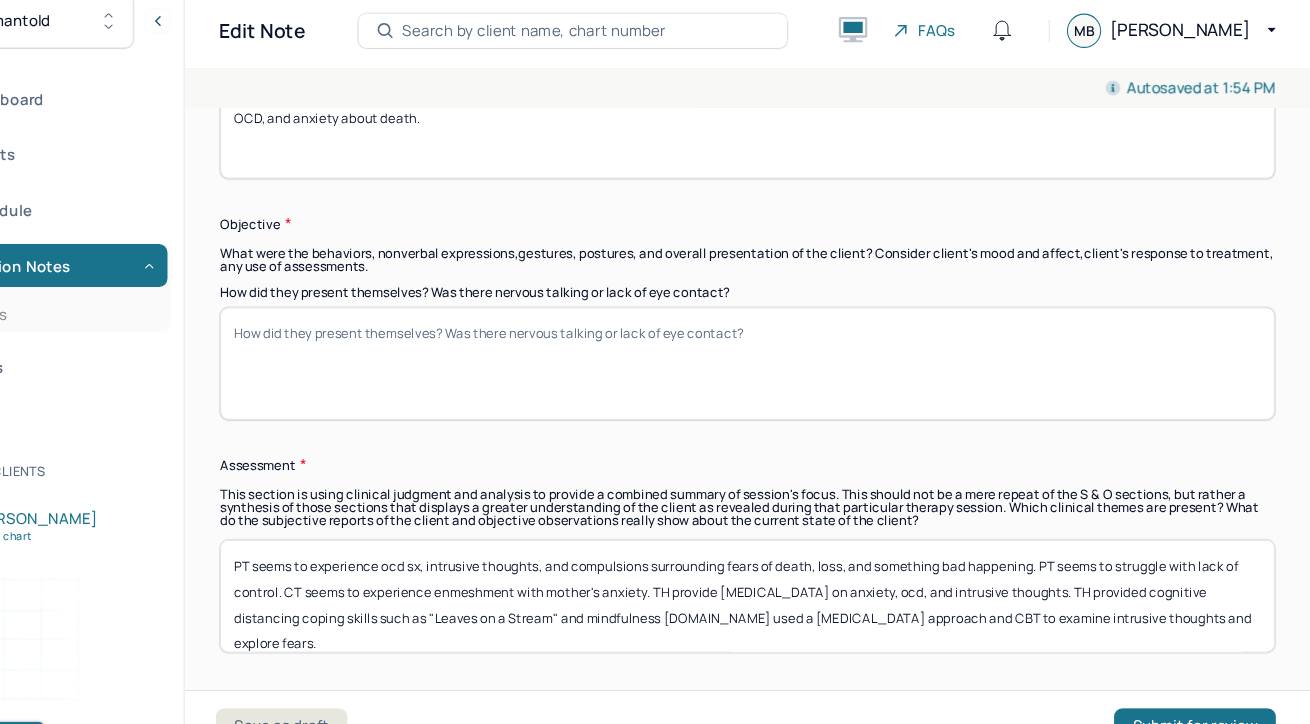 type on "PT seems to experience ocd sx, intrusive thoughts, and compulsions surrounding fears of death, loss, and something bad happening. PT seems to struggle with lack of control. CT seems to experience enmeshment with mother's anxiety. TH provide [MEDICAL_DATA] on anxiety, ocd, and intrusive thoughts. TH provided cognitive distancing coping skills such as "Leaves on a Stream" and mindfulness [DOMAIN_NAME] used a [MEDICAL_DATA] approach and CBT to examine intrusive thoughts and explore fears." 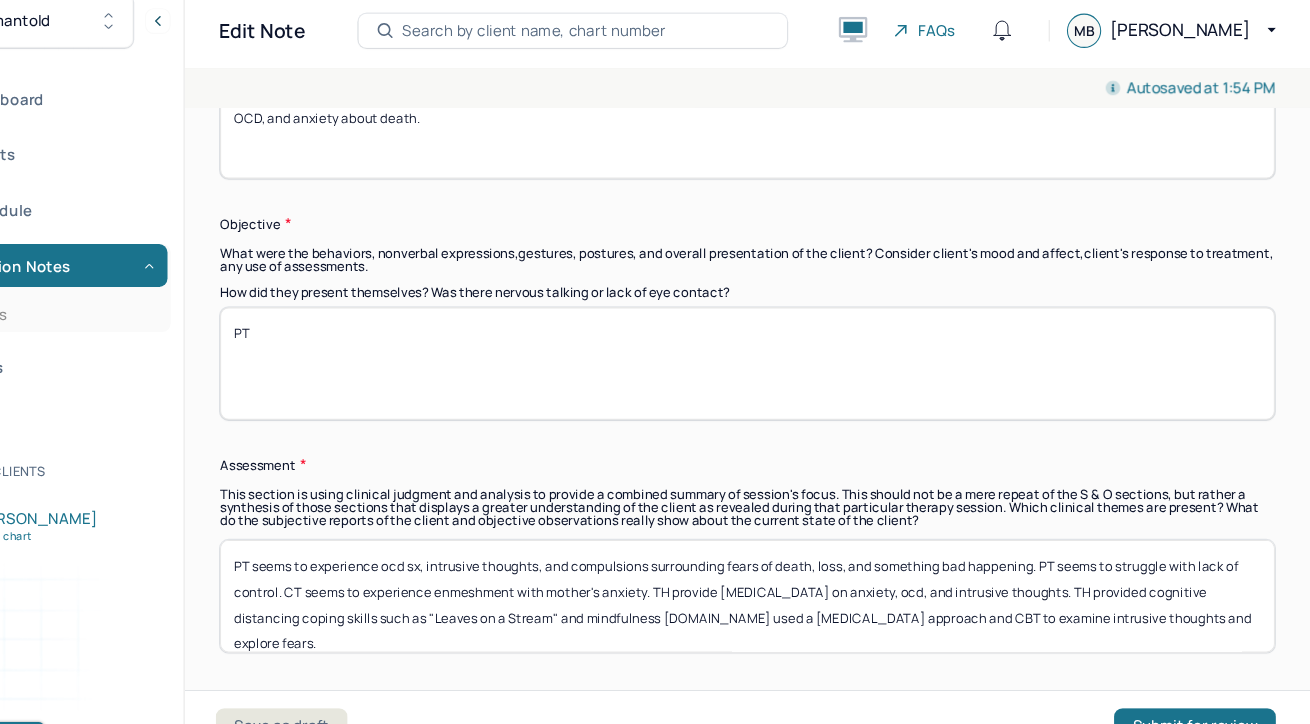 click on "What were the behaviors, nonverbal expressions,gestures, postures, and overall presentation of the client? Consider client's mood and affect,client's response to treatment, any use of assessments." at bounding box center (785, 259) 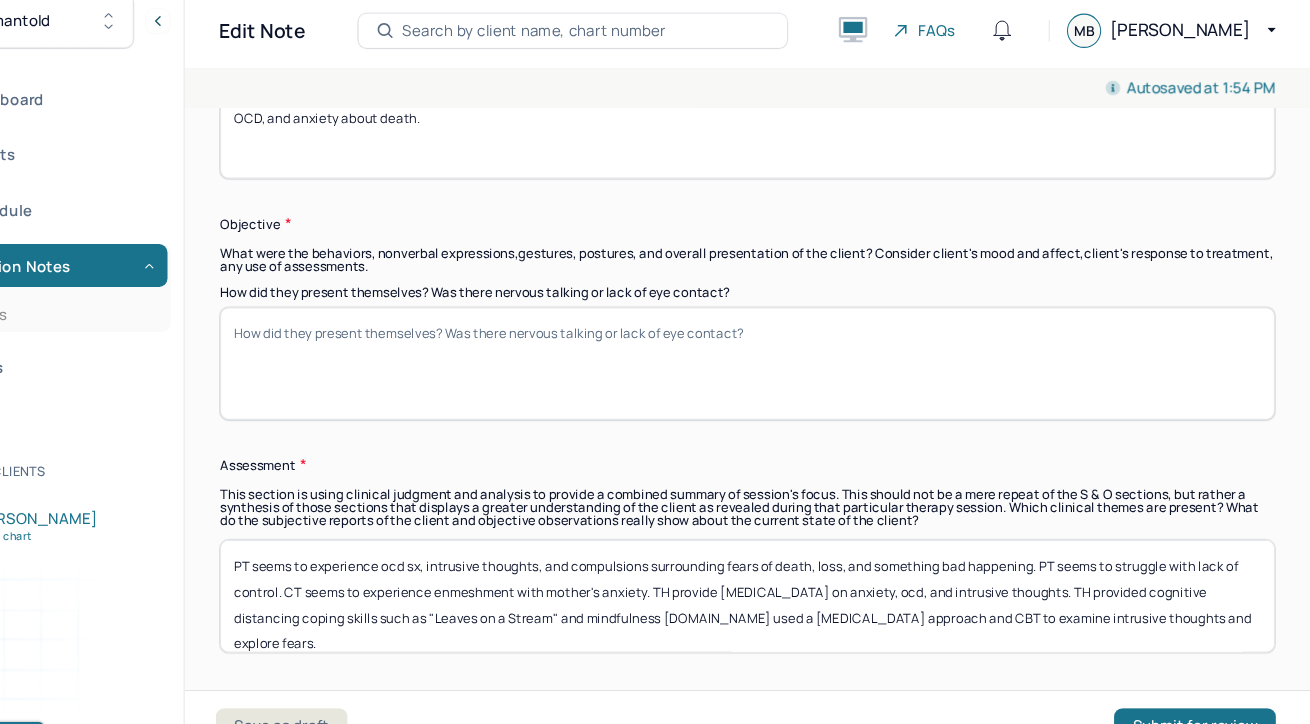 paste on "CT appears as AOx3, appropriate, and engaged. CT presents with anxious mood and affect. TH used [MEDICAL_DATA] and CBT to examine people pleasing, anxiety triggers, and friendship change/transitions." 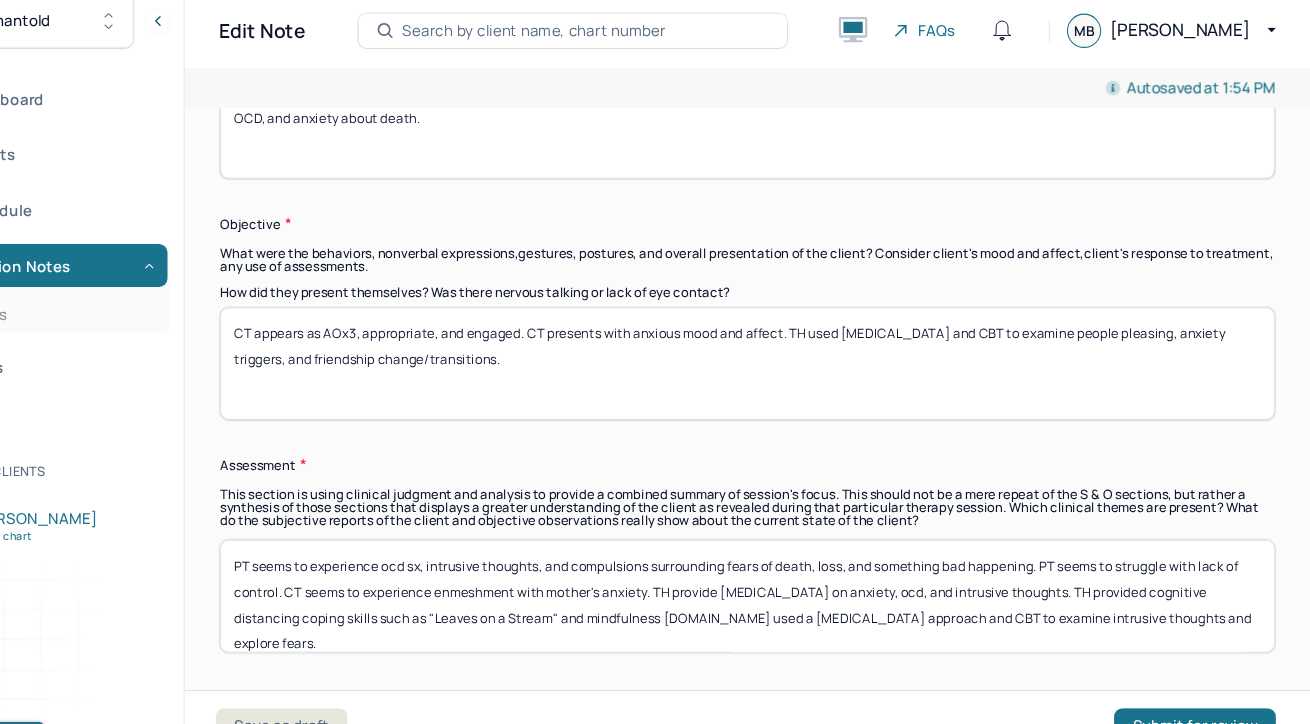 scroll, scrollTop: 35, scrollLeft: 0, axis: vertical 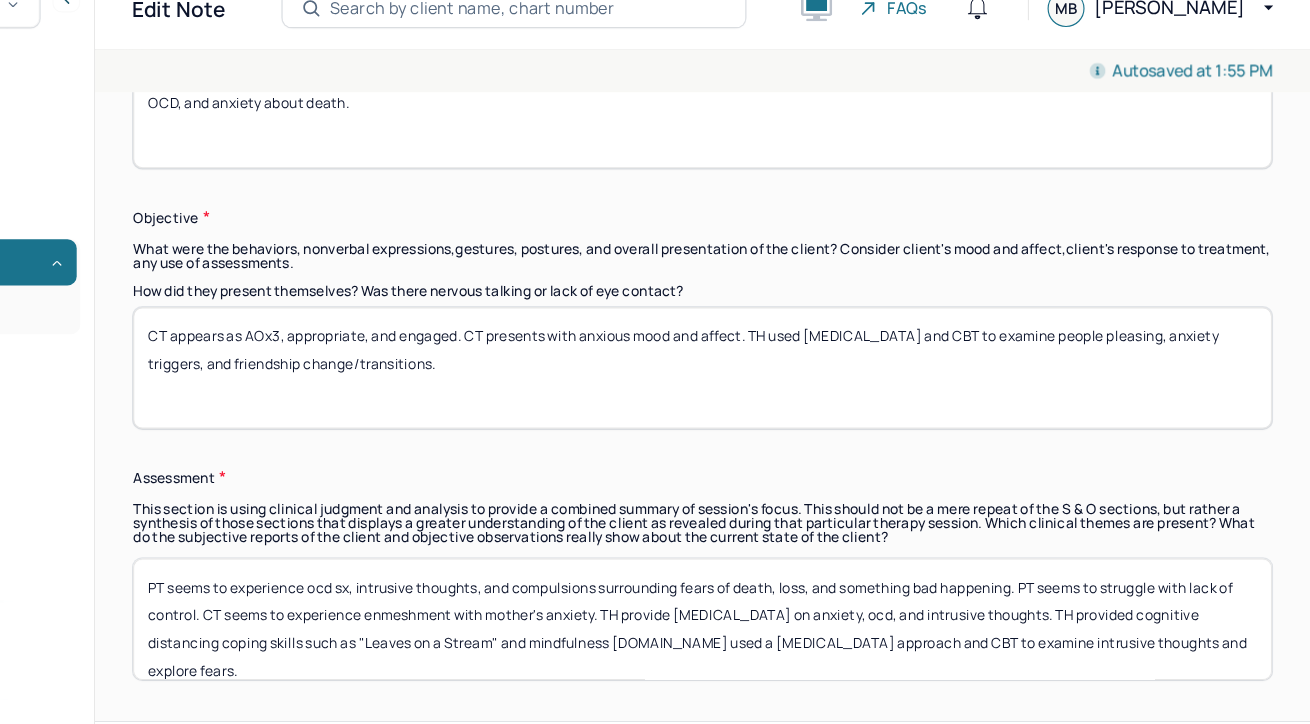 click on "CT appears as AOx3, appropriate, and engaged. CT presents with anxious mood and affect. TH used [MEDICAL_DATA] and CBT to examine people pleasing, anxiety triggers, and friendship change/transitions." at bounding box center (785, 355) 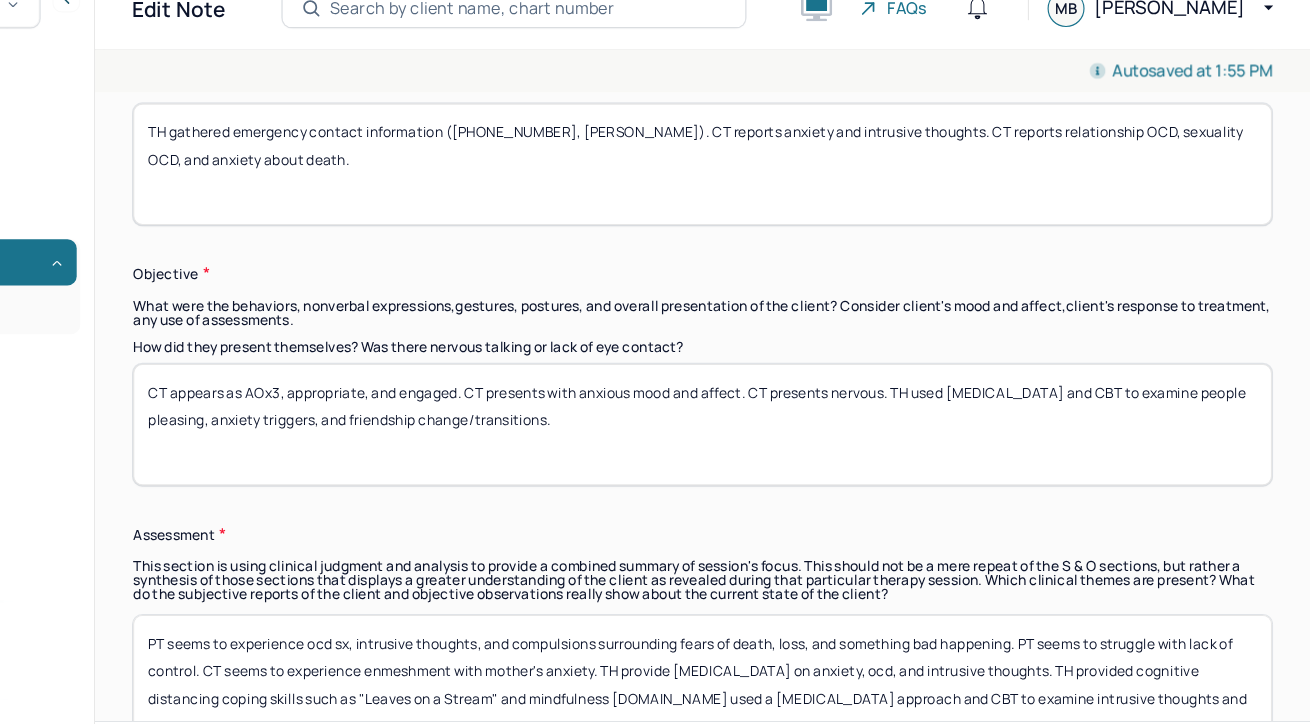 scroll, scrollTop: 1459, scrollLeft: 0, axis: vertical 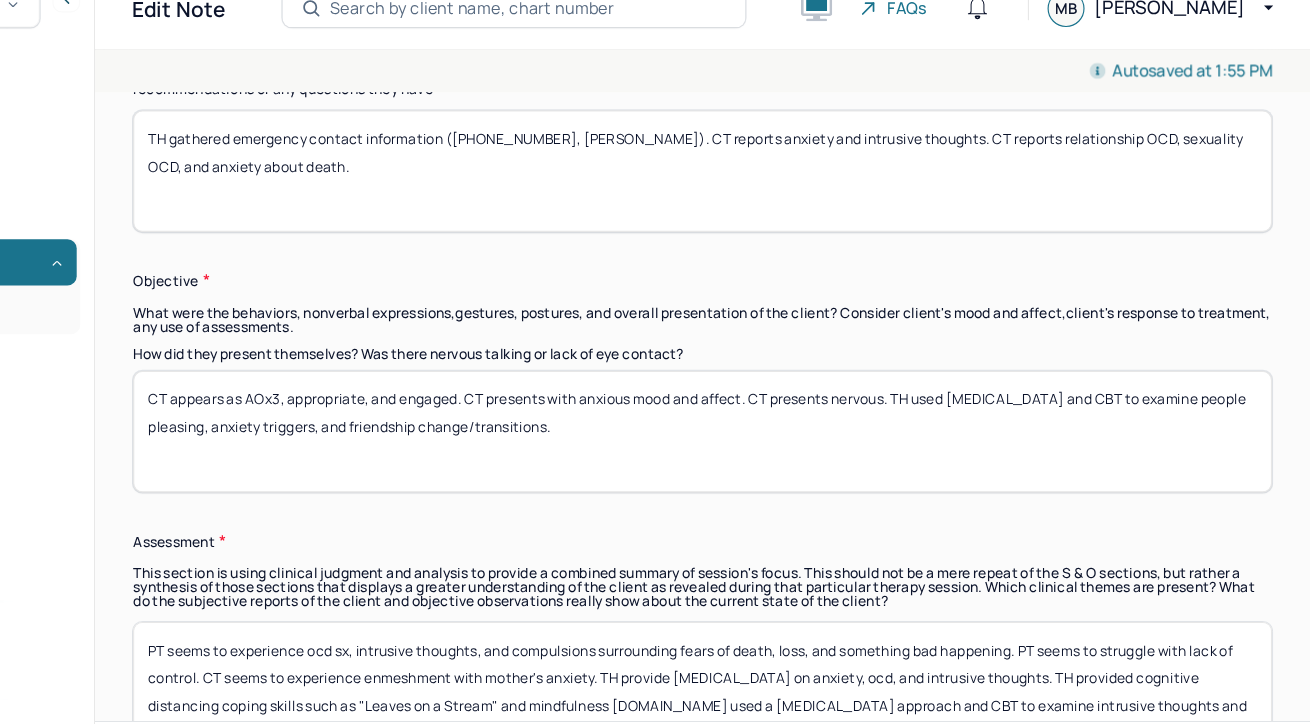 drag, startPoint x: 302, startPoint y: 386, endPoint x: 993, endPoint y: 395, distance: 691.0586 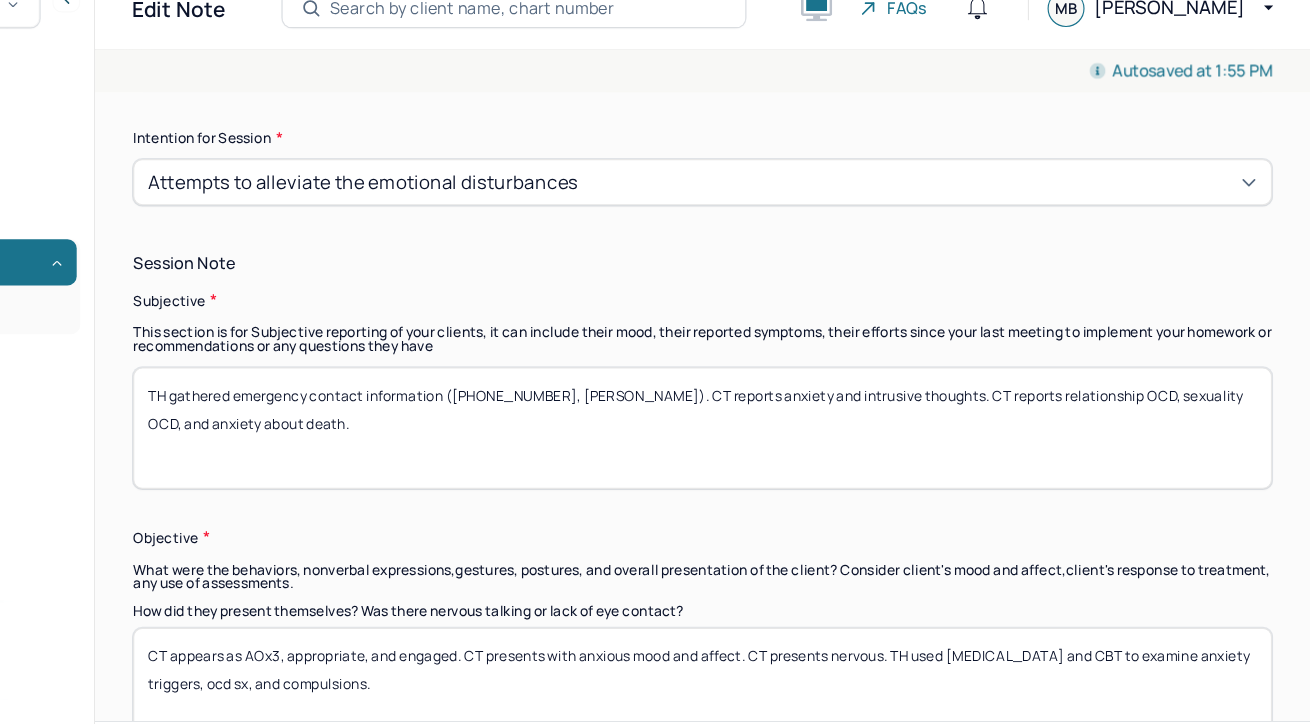 scroll, scrollTop: 1216, scrollLeft: 0, axis: vertical 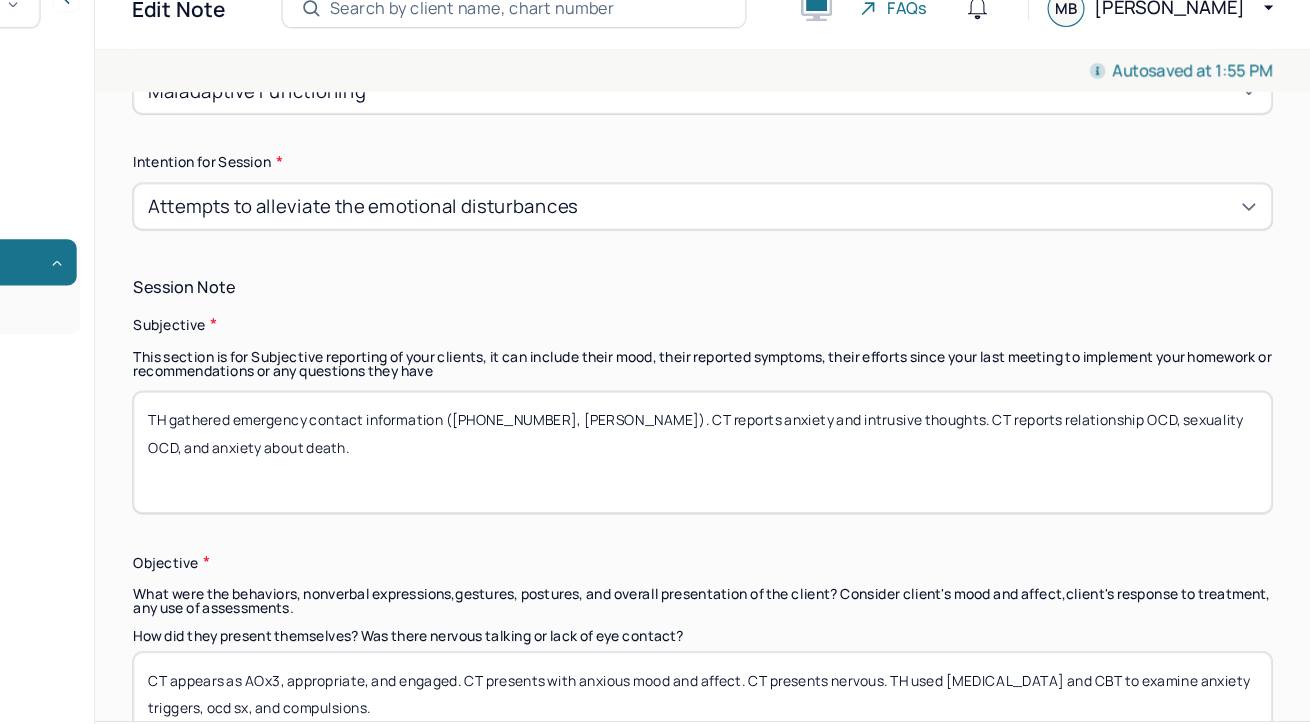 type on "CT appears as AOx3, appropriate, and engaged. CT presents with anxious mood and affect. CT presents nervous. TH used [MEDICAL_DATA] and CBT to examine anxiety triggers, ocd sx, and compulsions." 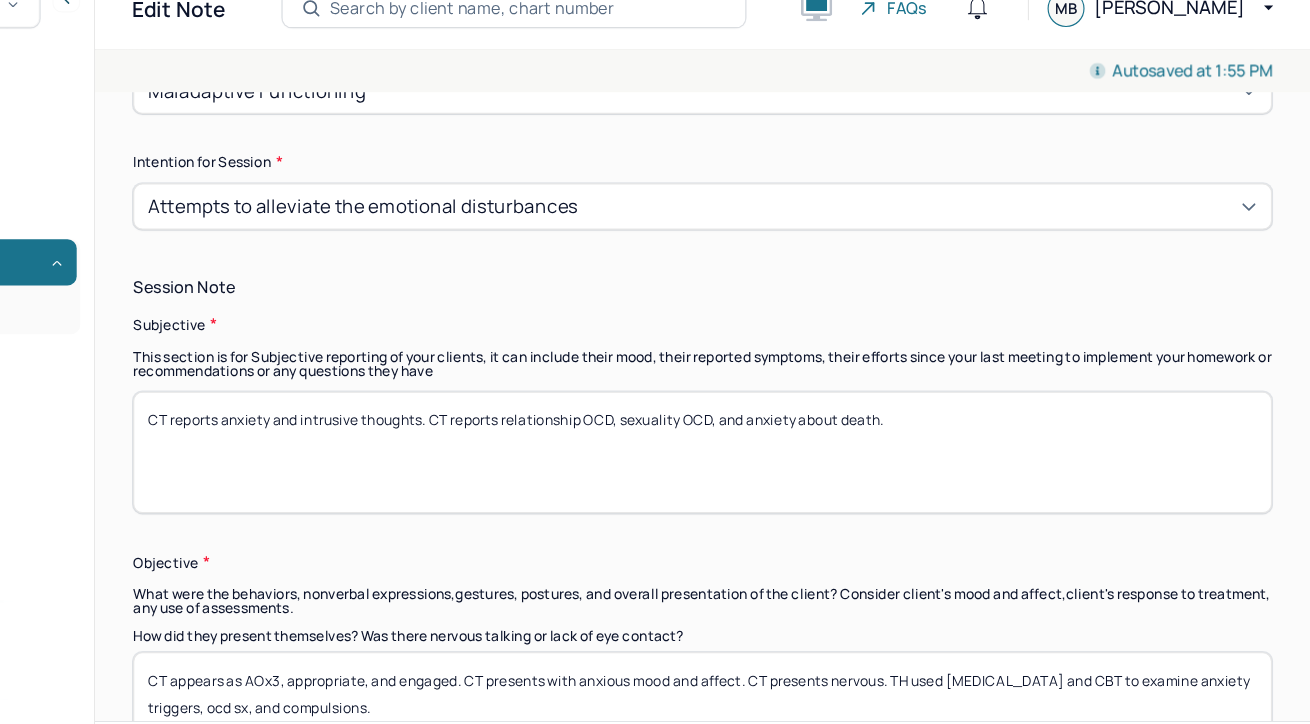 click on "TH gathered emergency contact information ([PHONE_NUMBER], [PERSON_NAME]). CT reports anxiety and intrusive thoughts. CT reports relationship OCD, sexuality OCD, and anxiety about death." at bounding box center [785, 428] 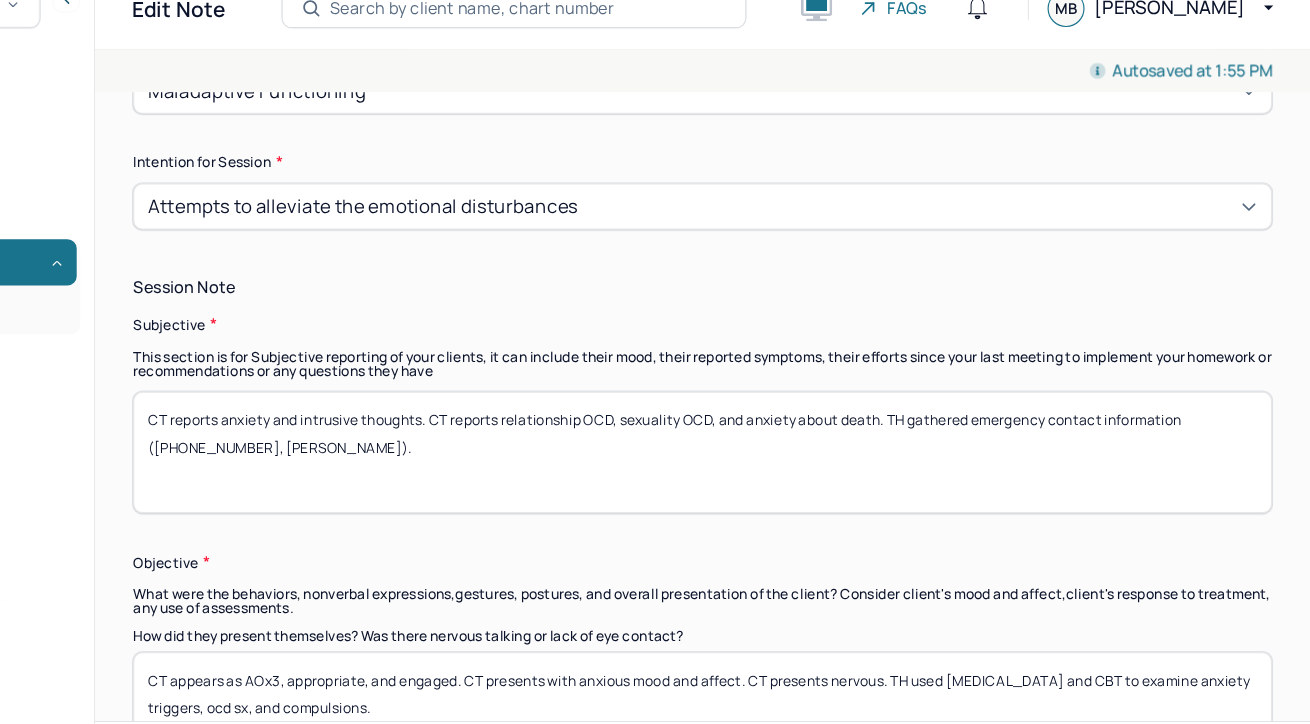 scroll, scrollTop: 35, scrollLeft: 0, axis: vertical 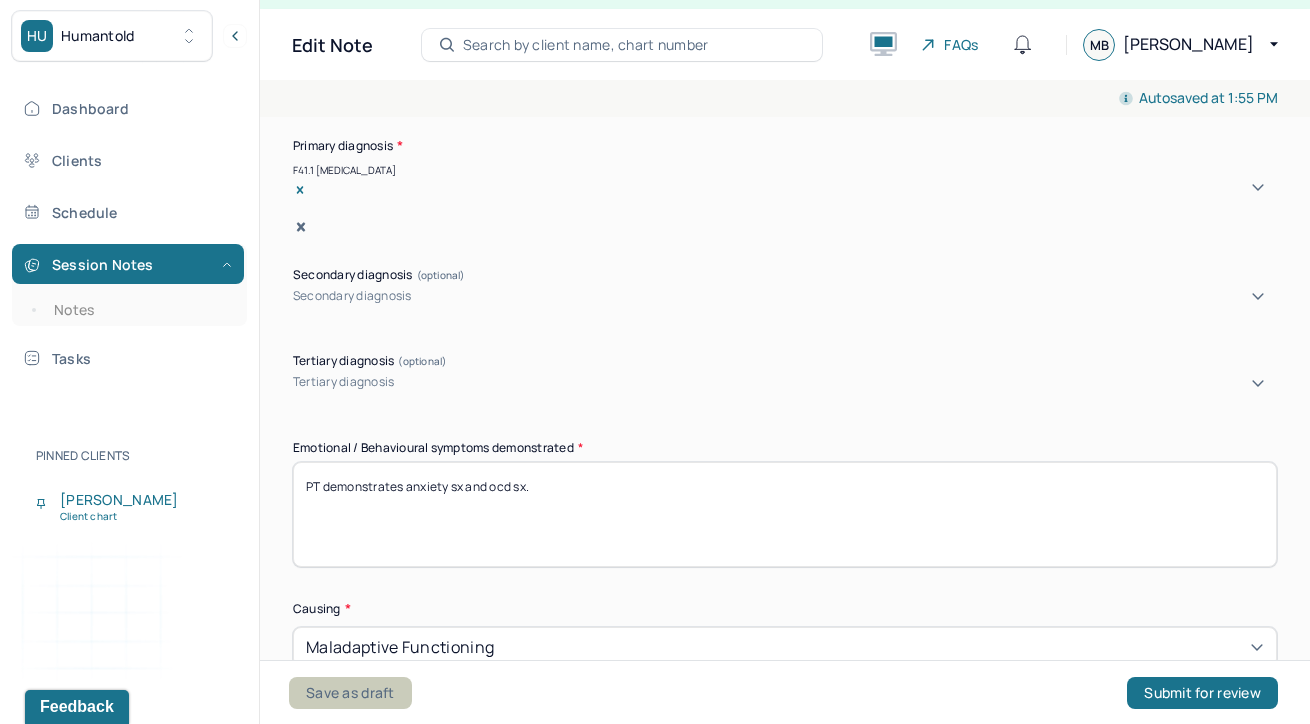 type on "CT reports anxiety and intrusive thoughts. CT reports relationship OCD, sexuality OCD, and anxiety about death. TH gathered emergency contact information ([PHONE_NUMBER], [PERSON_NAME])." 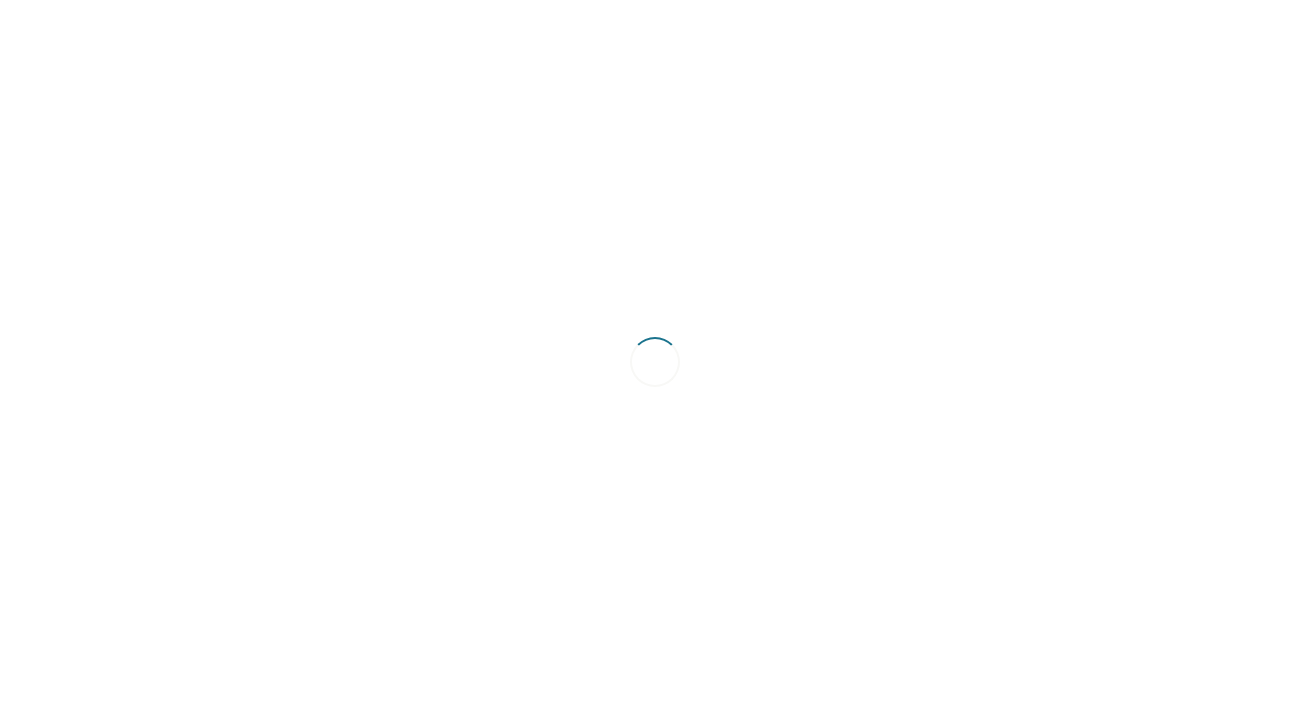 scroll, scrollTop: 0, scrollLeft: 0, axis: both 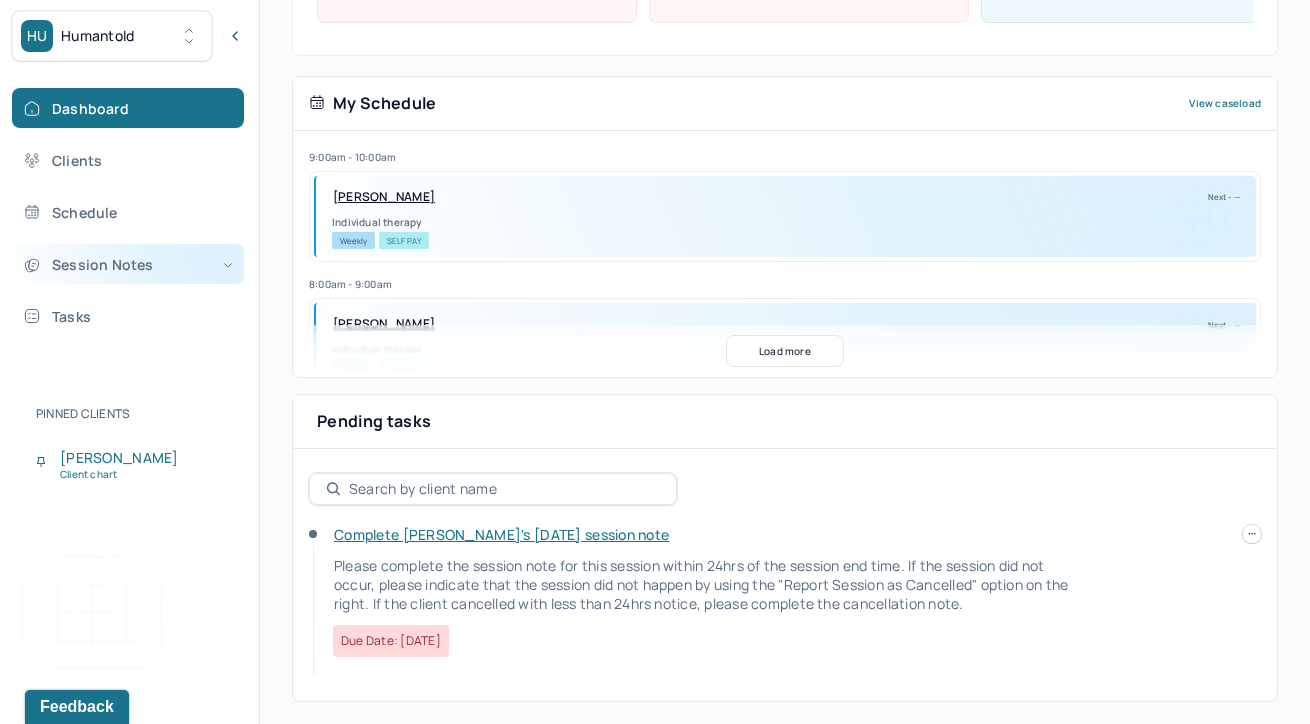 click on "Session Notes" at bounding box center [128, 264] 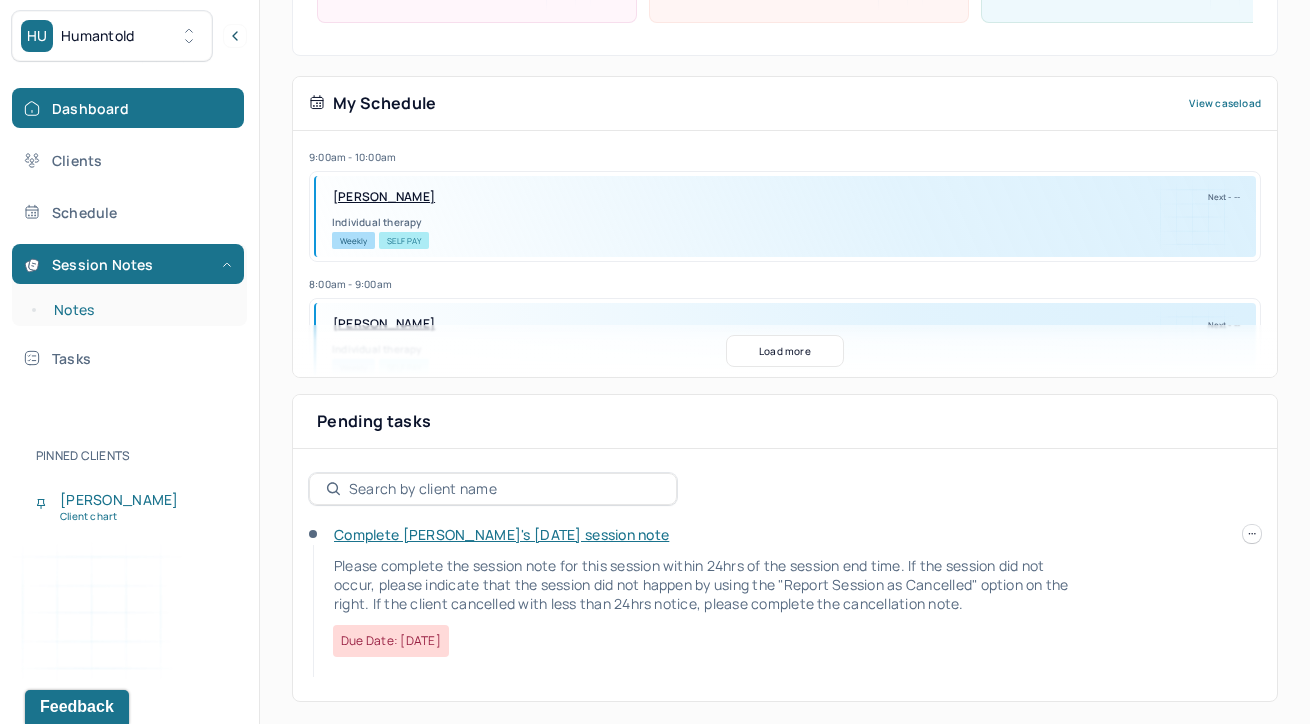 click on "Notes" at bounding box center (139, 310) 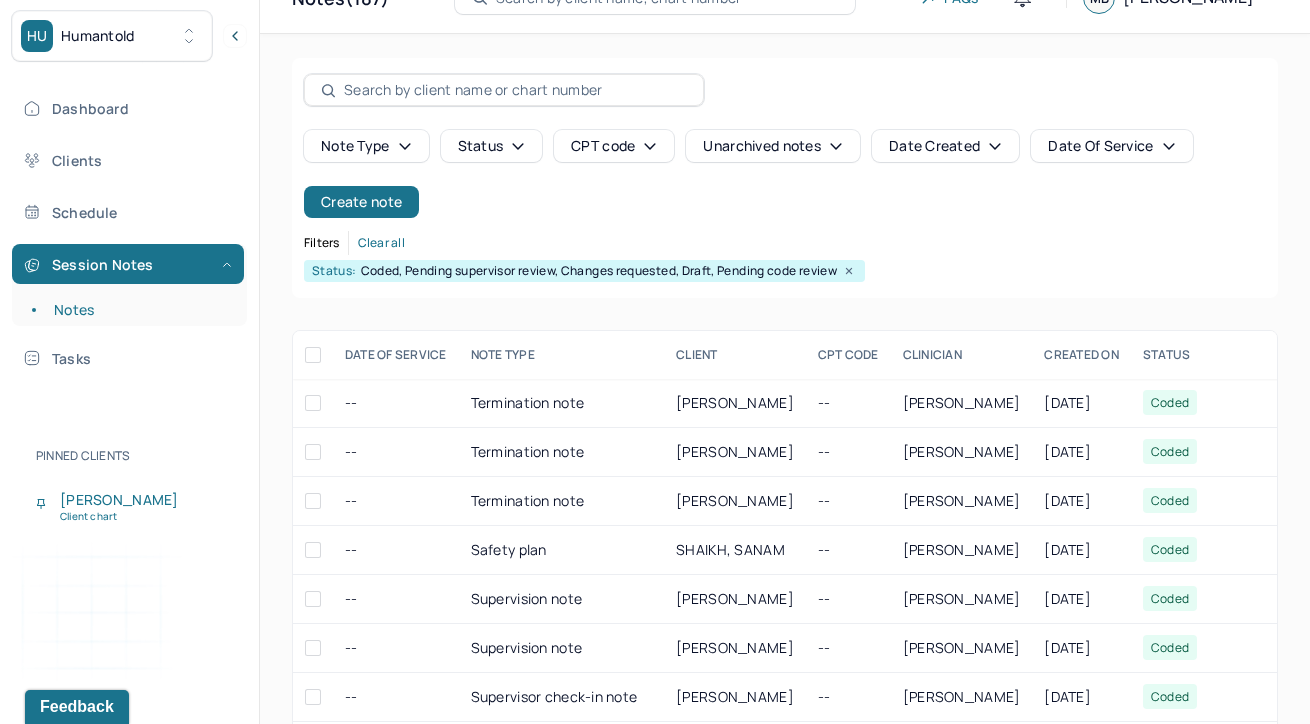 scroll, scrollTop: 291, scrollLeft: 0, axis: vertical 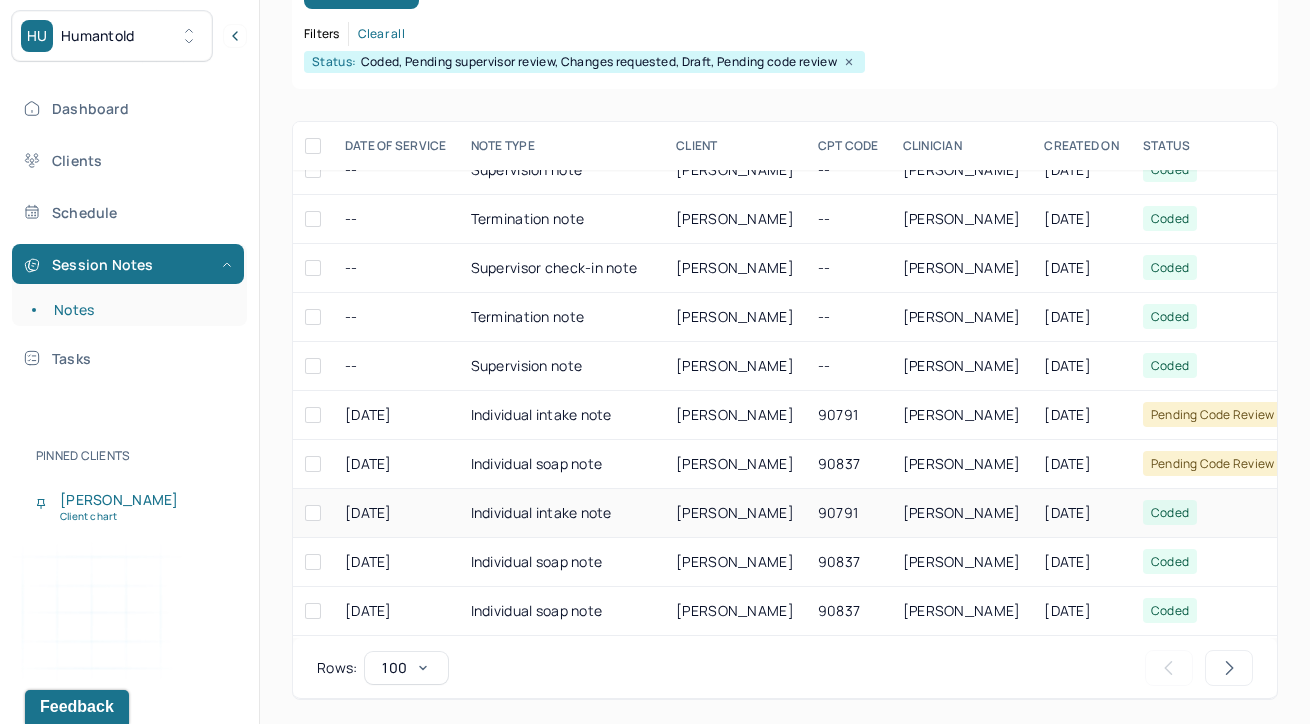 click on "Individual intake note" at bounding box center (562, 513) 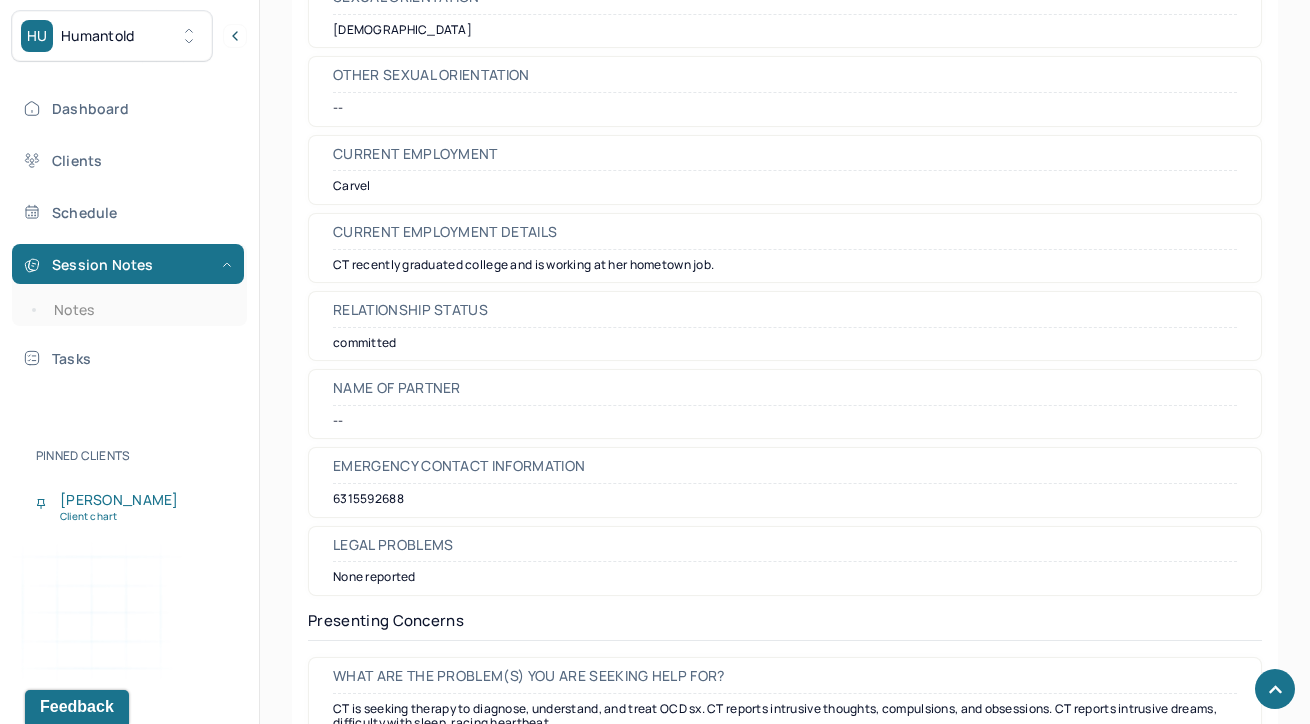 scroll, scrollTop: 2216, scrollLeft: 0, axis: vertical 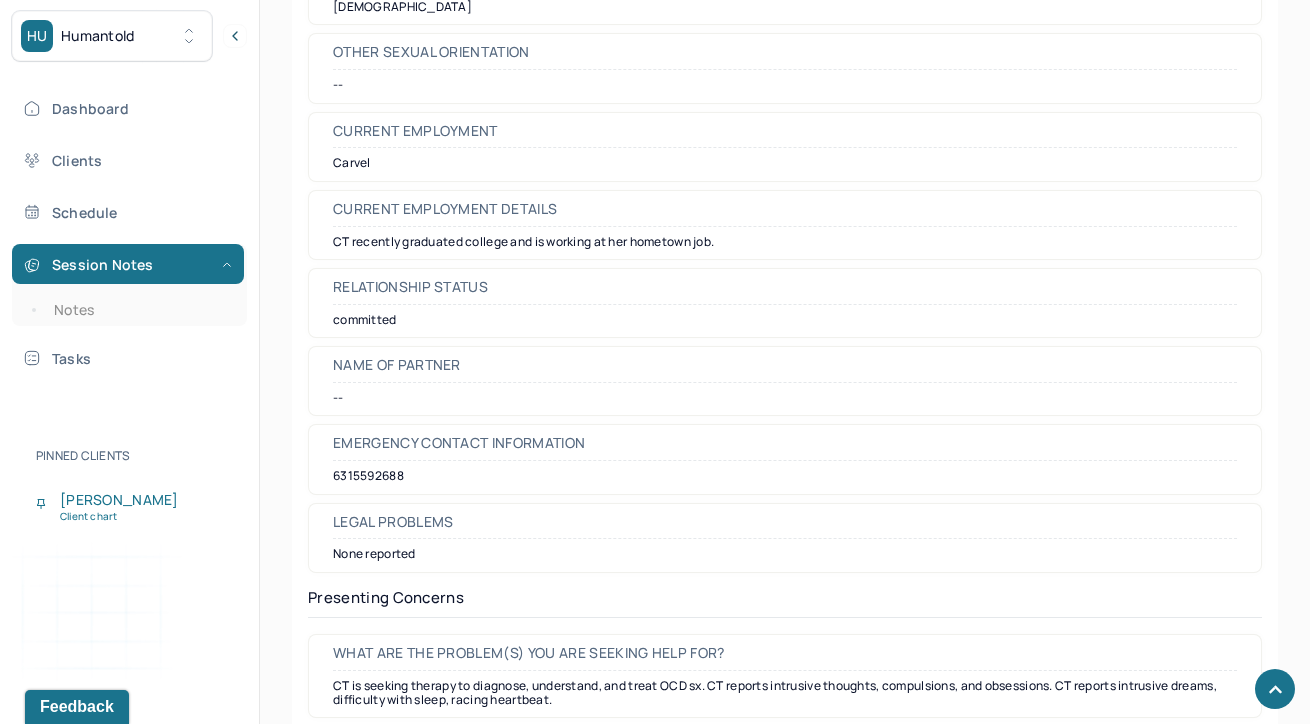 click on "6315592688" at bounding box center (785, 476) 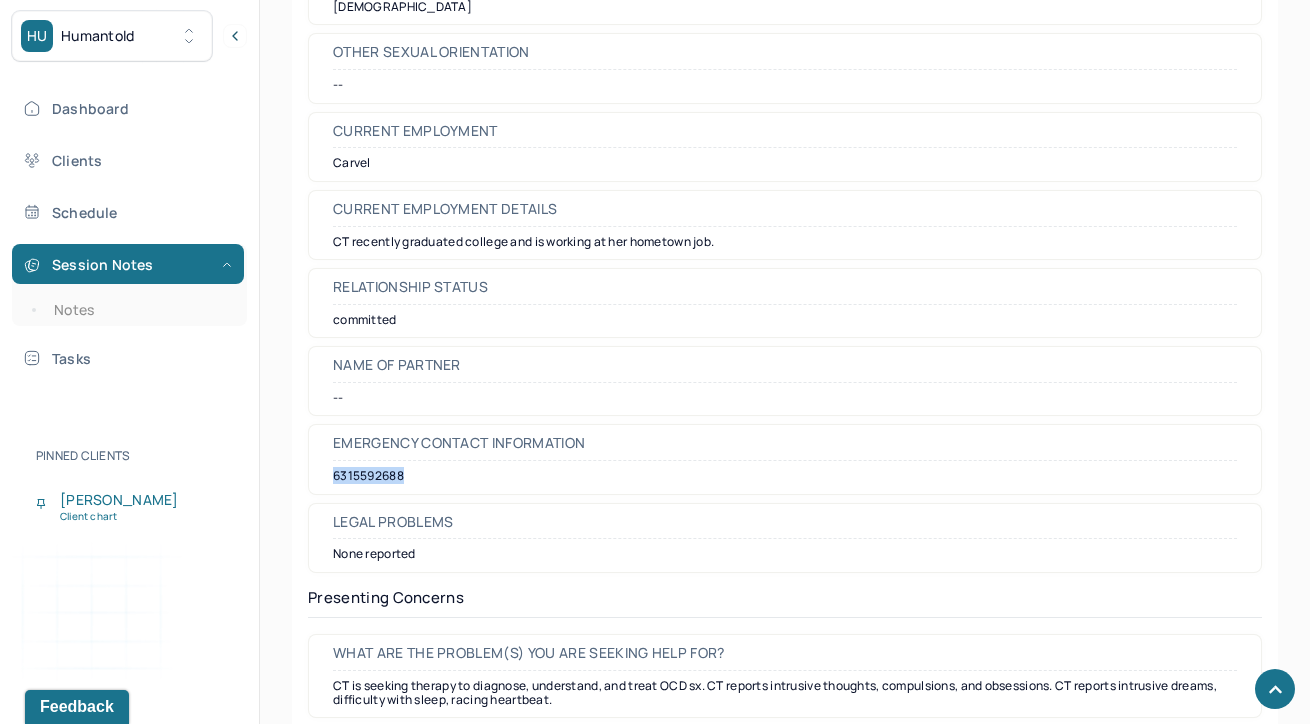 click on "6315592688" at bounding box center [785, 476] 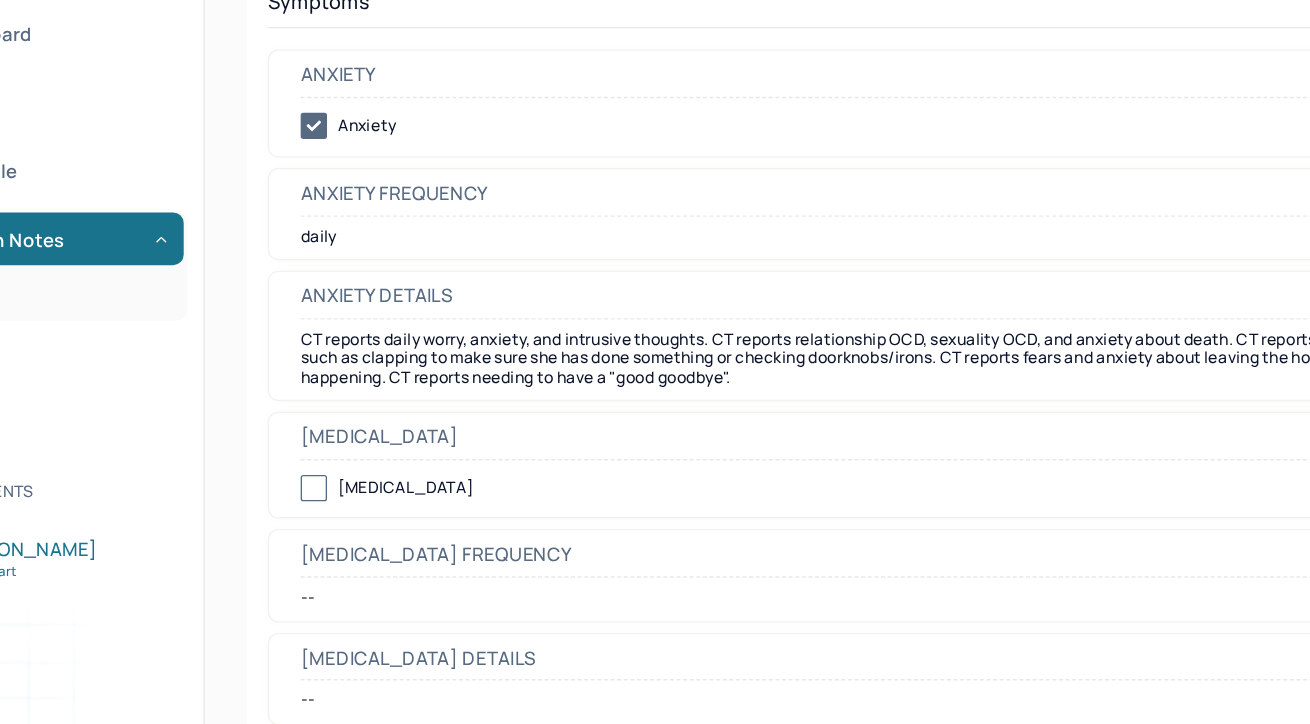 scroll, scrollTop: 2875, scrollLeft: 0, axis: vertical 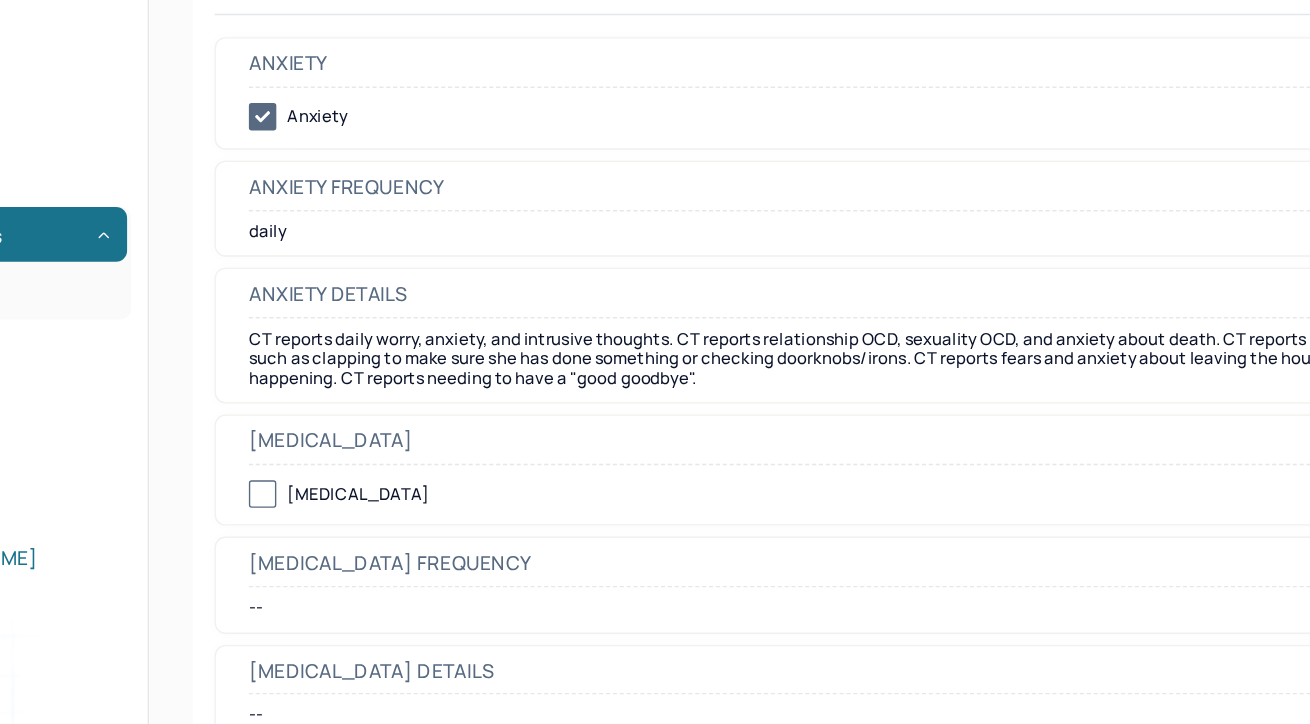 click on "CT reports daily worry, anxiety, and intrusive thoughts. CT reports relationship OCD, sexuality OCD, and anxiety about death. CT reports certain compulsions such as clapping to make sure she has done something or checking doorknobs/irons. CT reports fears and anxiety about leaving the house and something bad happening. CT reports needing to have a "good goodbye"." at bounding box center [785, 354] 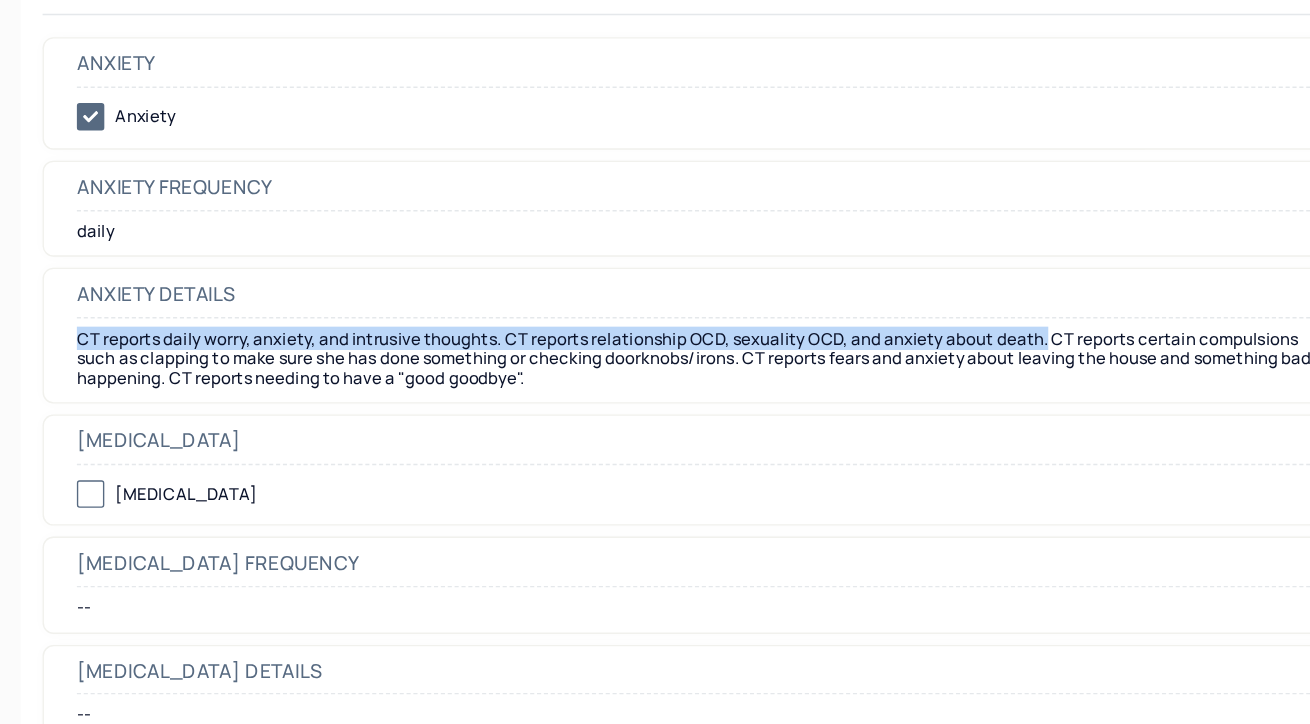 drag, startPoint x: 1060, startPoint y: 331, endPoint x: 393, endPoint y: 314, distance: 667.2166 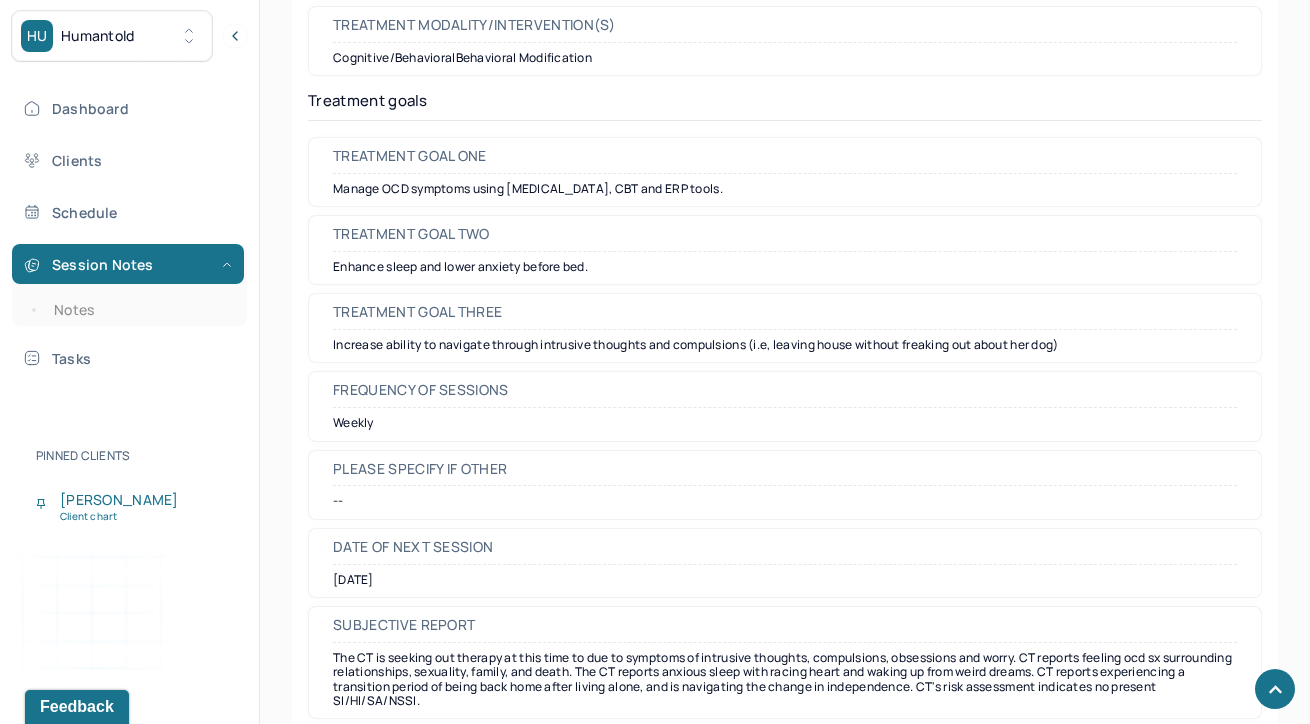 scroll, scrollTop: 8634, scrollLeft: 0, axis: vertical 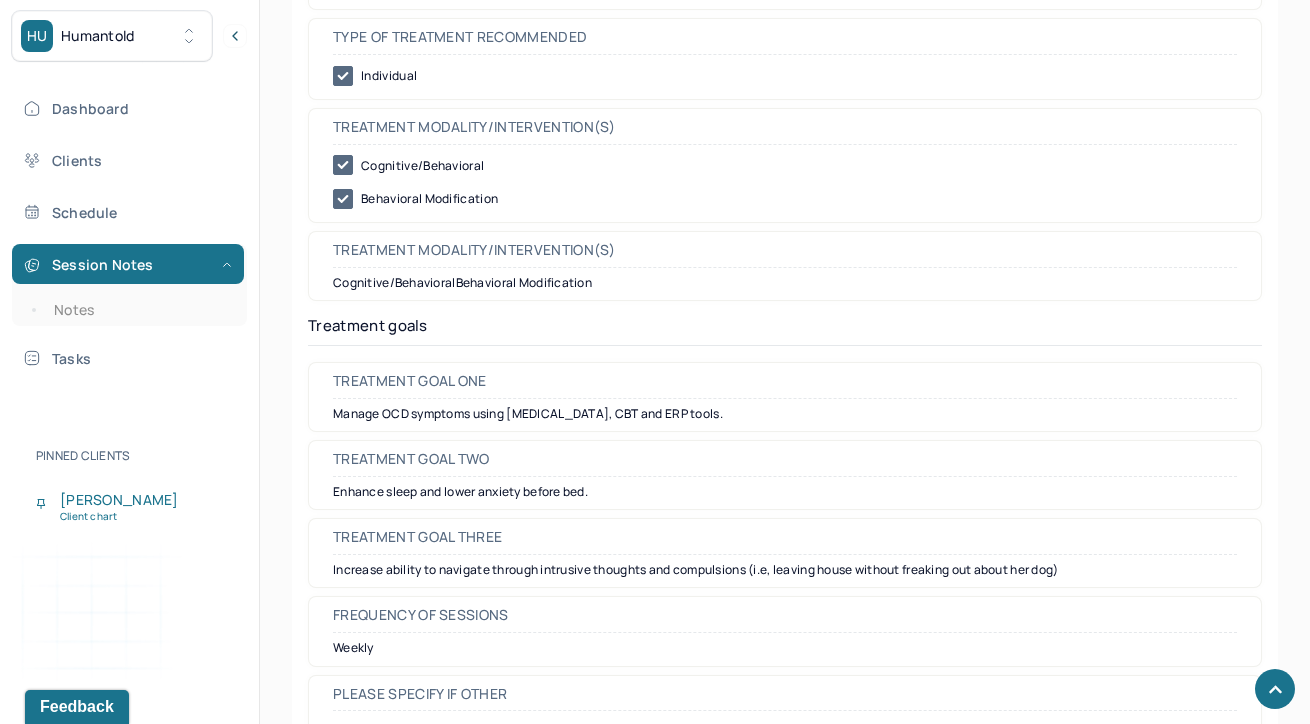 click on "Manage OCD symptoms using [MEDICAL_DATA], CBT and ERP tools." at bounding box center (785, 414) 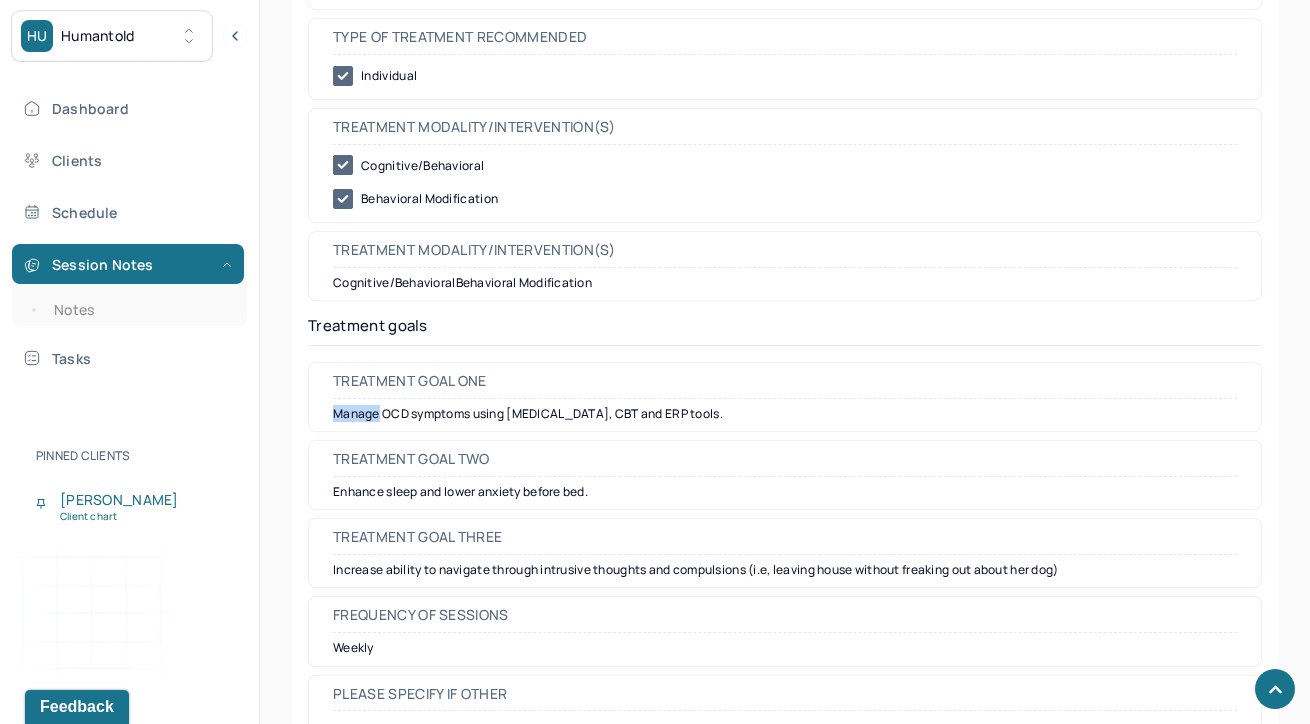 click on "Manage OCD symptoms using [MEDICAL_DATA], CBT and ERP tools." at bounding box center (785, 414) 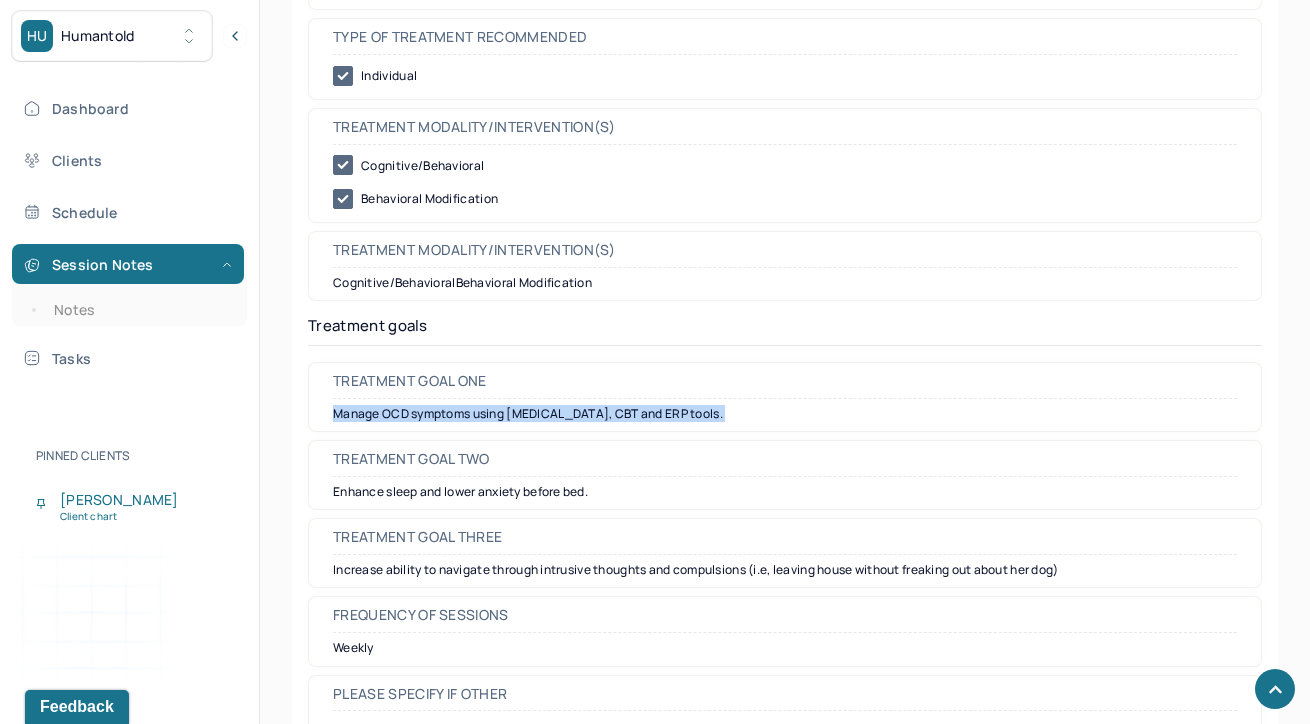 click on "Manage OCD symptoms using [MEDICAL_DATA], CBT and ERP tools." at bounding box center (785, 414) 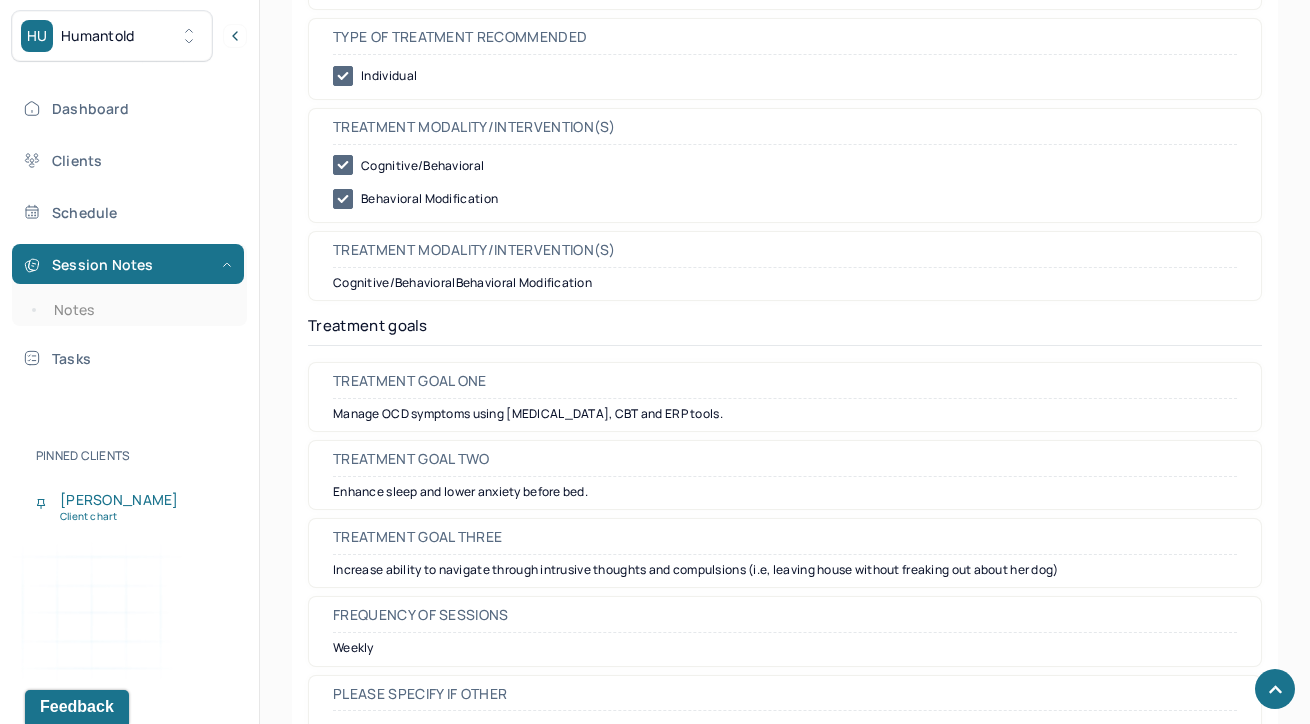 click on "Enhance sleep and lower anxiety before bed." at bounding box center (785, 492) 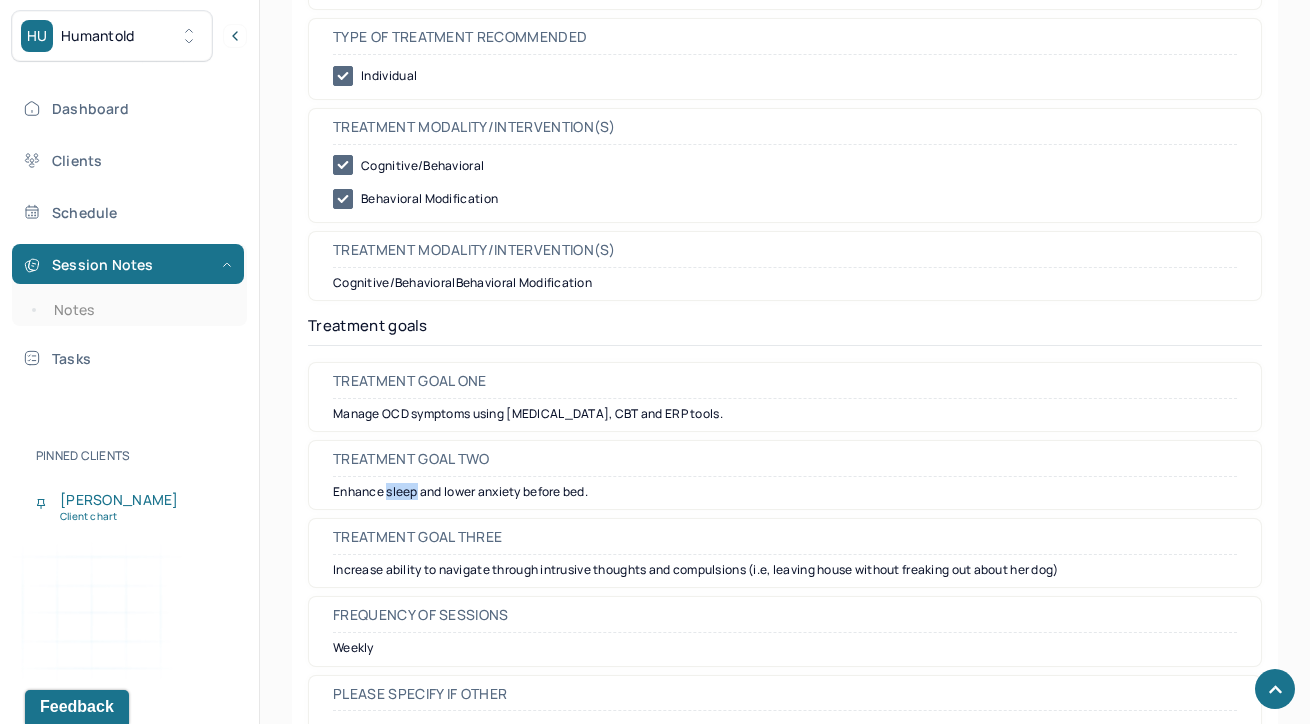 click on "Enhance sleep and lower anxiety before bed." at bounding box center [785, 492] 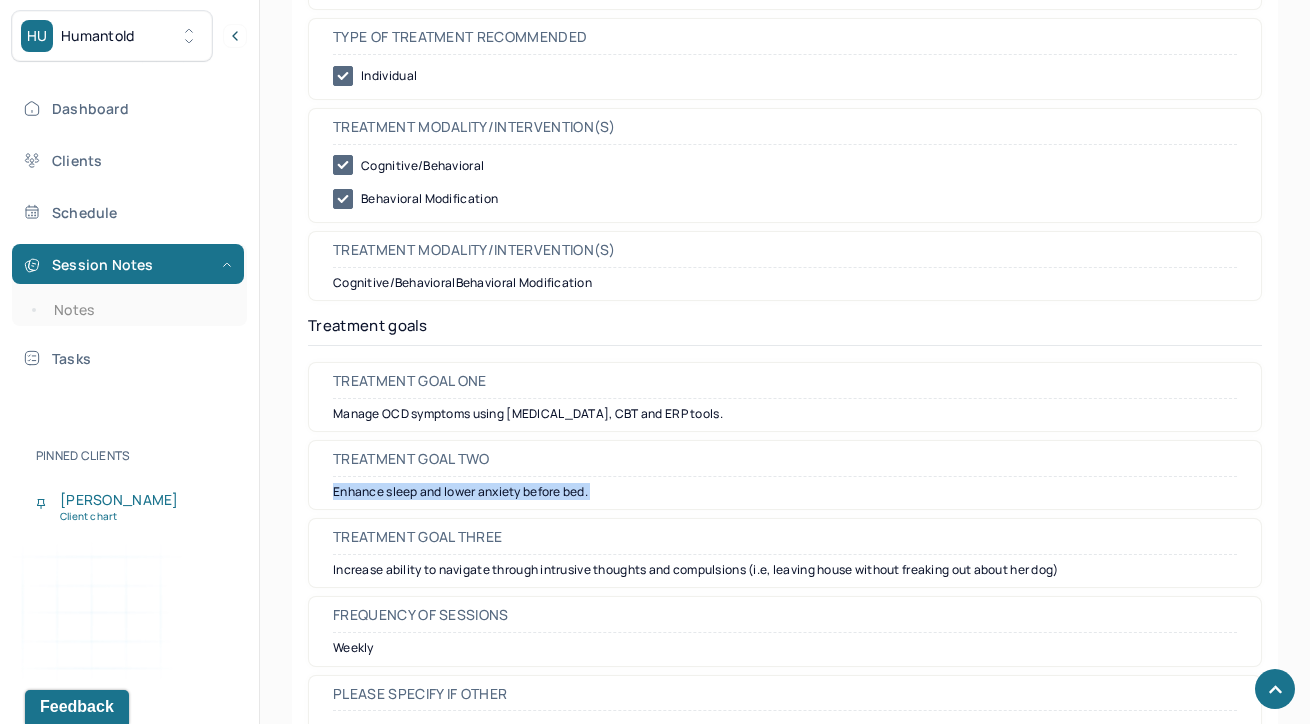 click on "Enhance sleep and lower anxiety before bed." at bounding box center (785, 492) 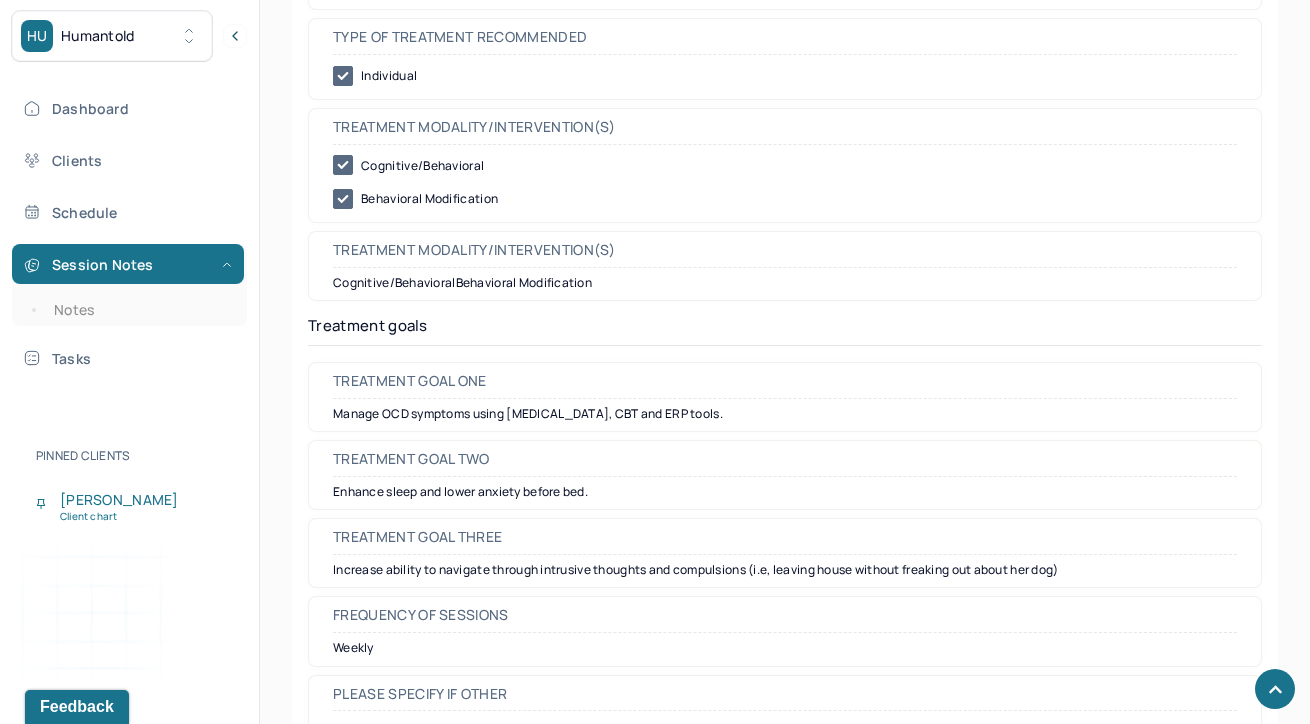 click on "Increase ability to navigate through intrusive thoughts and compulsions (i.e, leaving house without freaking out about her dog)" at bounding box center [785, 570] 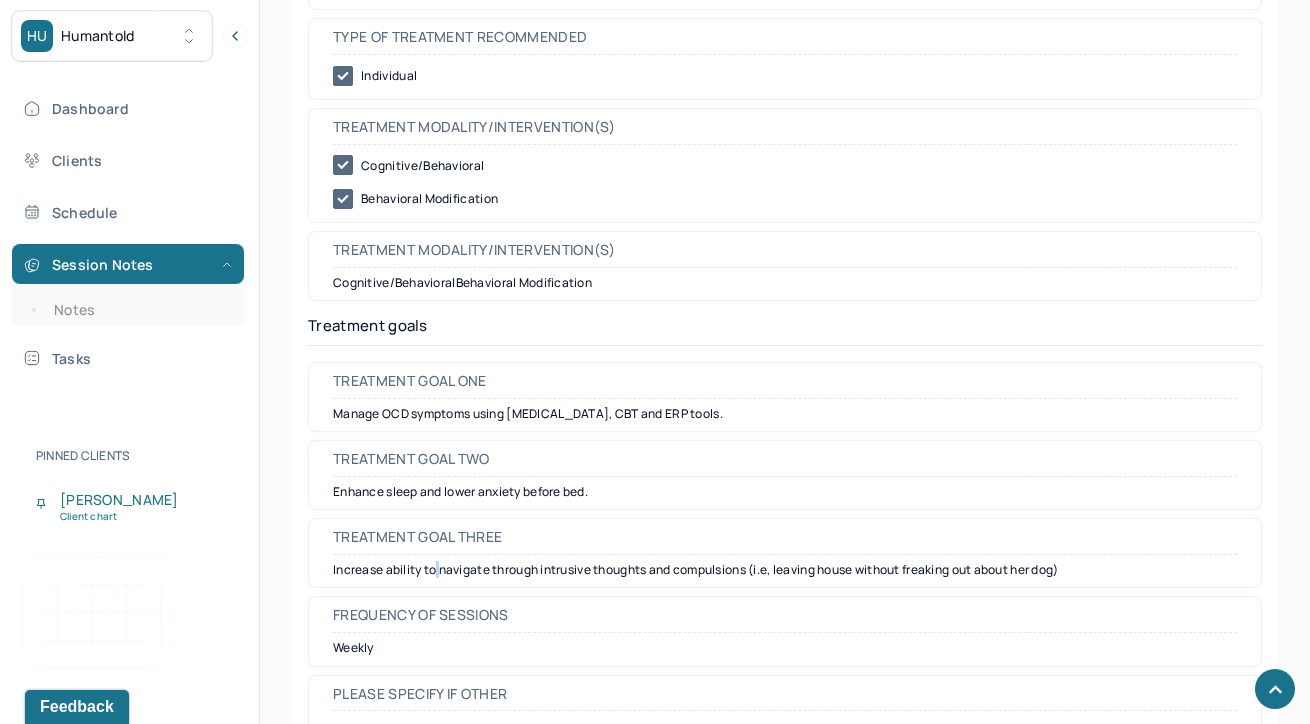 click on "Increase ability to navigate through intrusive thoughts and compulsions (i.e, leaving house without freaking out about her dog)" at bounding box center [785, 570] 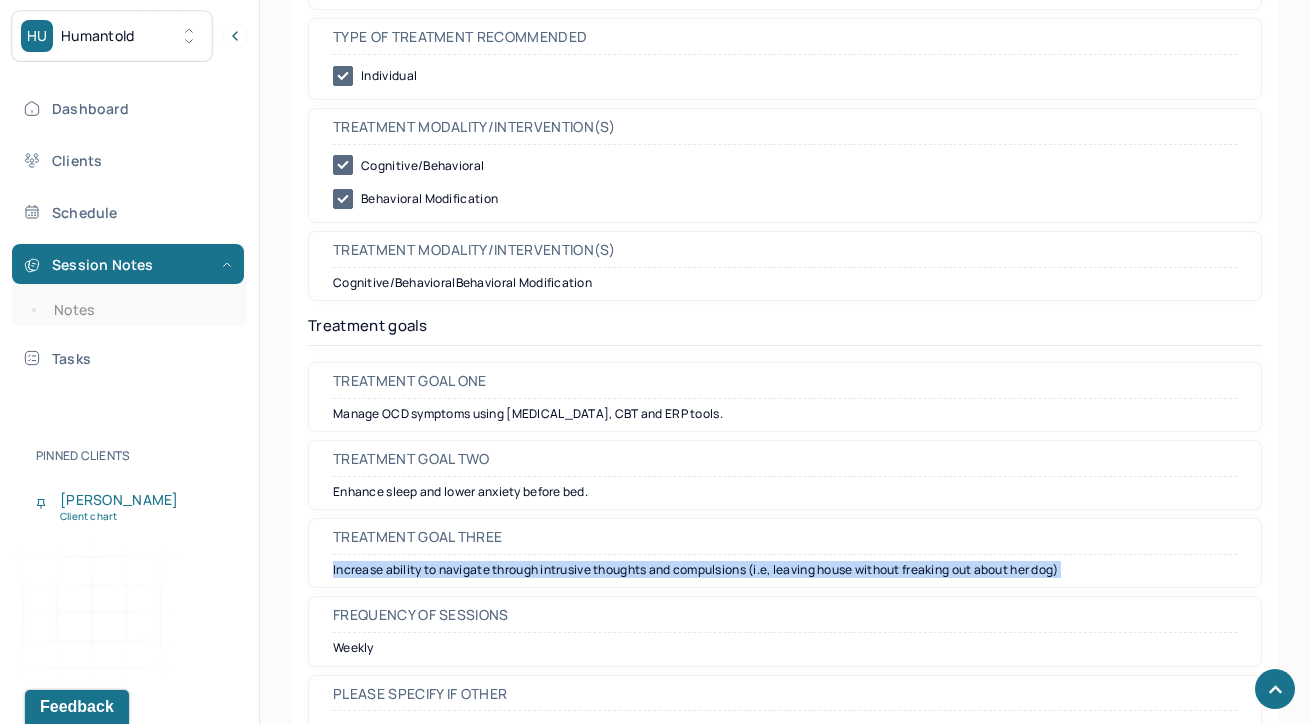 click on "Increase ability to navigate through intrusive thoughts and compulsions (i.e, leaving house without freaking out about her dog)" at bounding box center [785, 570] 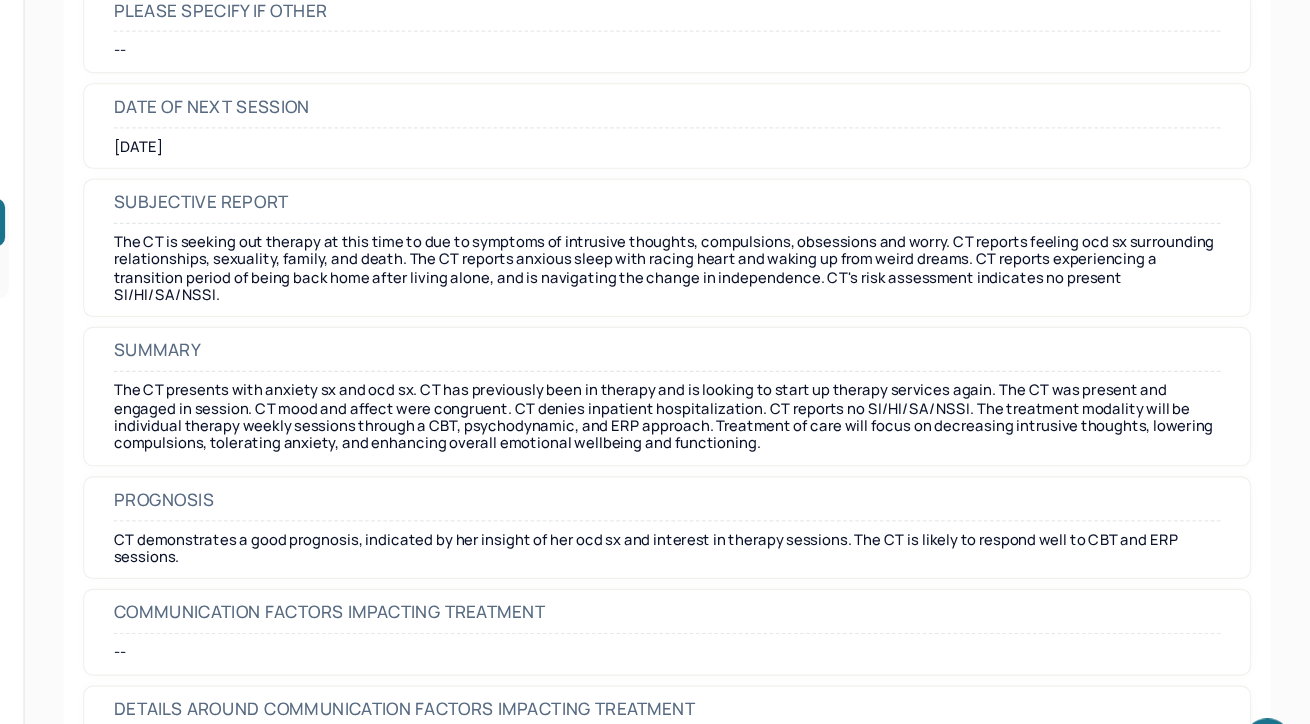 scroll, scrollTop: 9237, scrollLeft: 0, axis: vertical 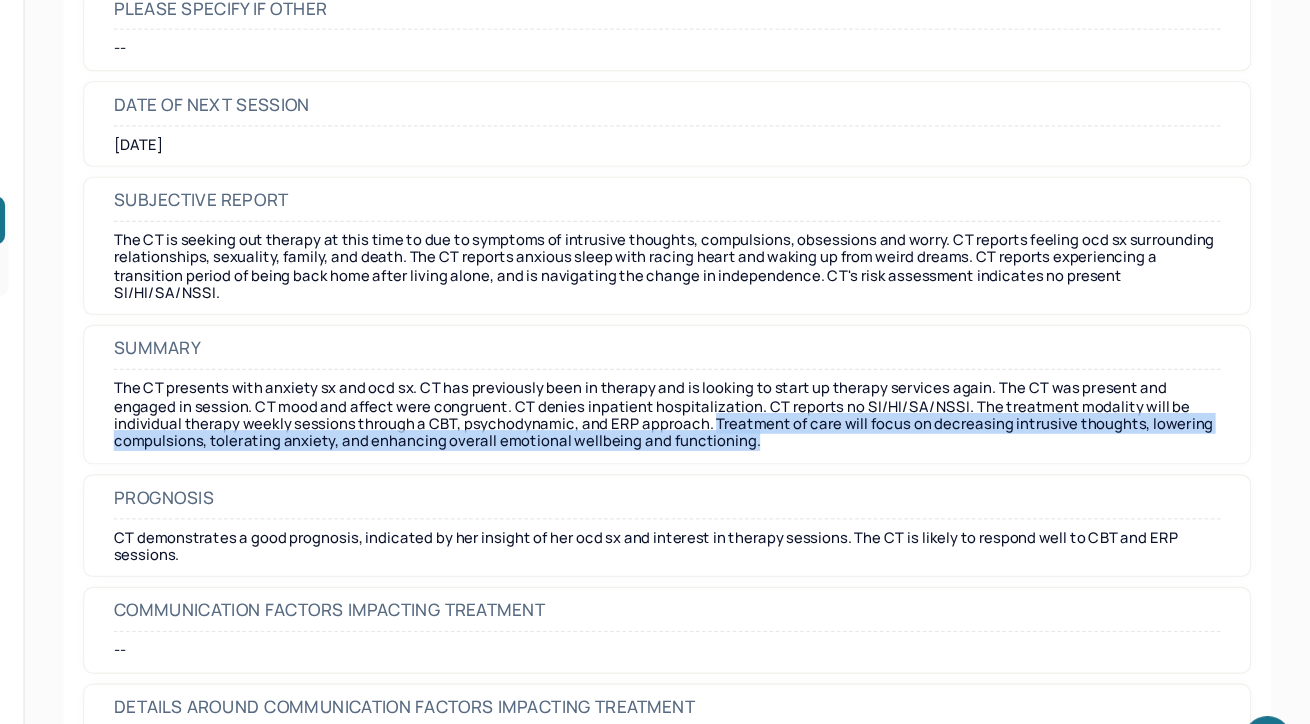 drag, startPoint x: 836, startPoint y: 397, endPoint x: 965, endPoint y: 422, distance: 131.40015 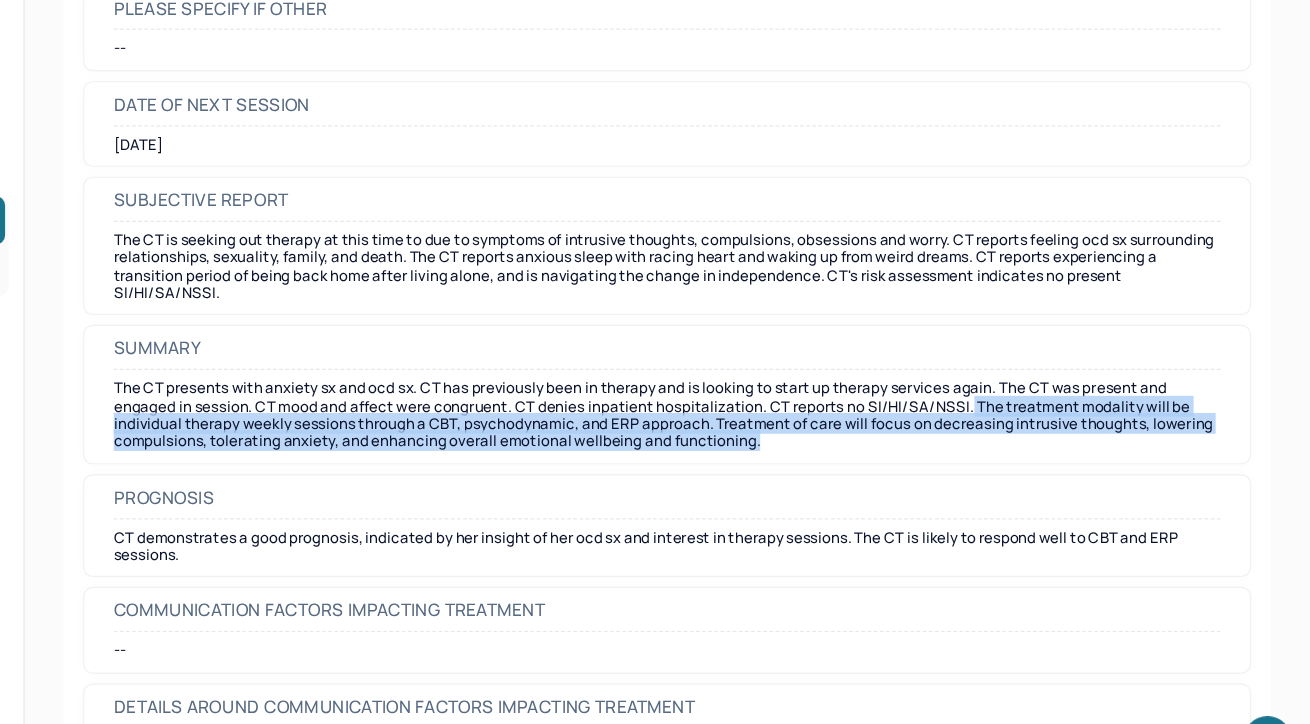 drag, startPoint x: 965, startPoint y: 418, endPoint x: 1049, endPoint y: 389, distance: 88.86507 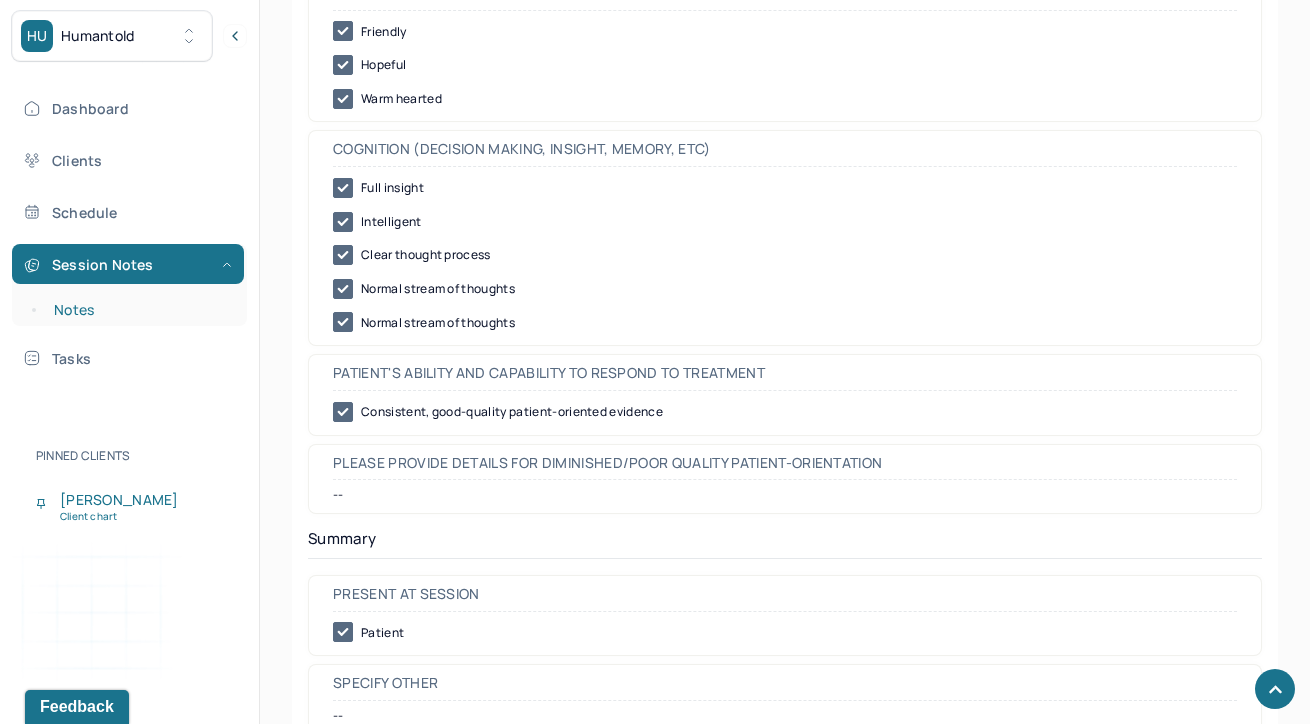click on "Notes" at bounding box center [139, 310] 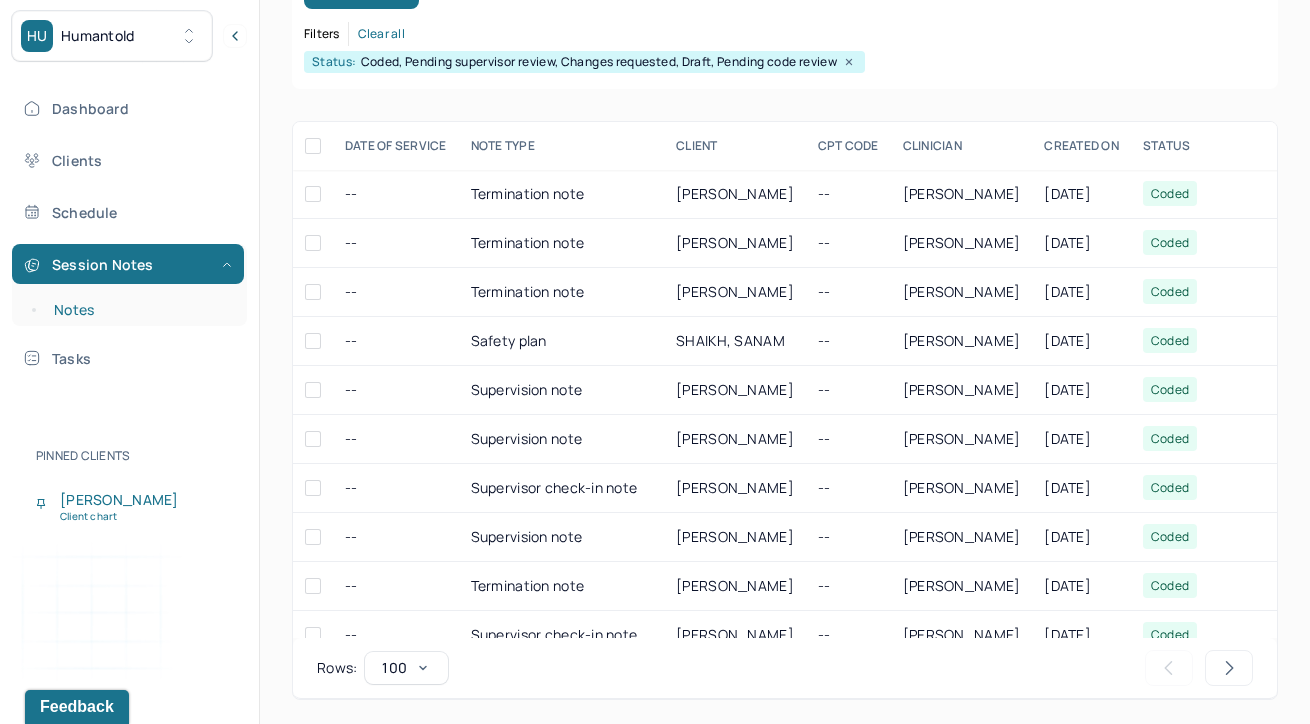 scroll, scrollTop: 291, scrollLeft: 0, axis: vertical 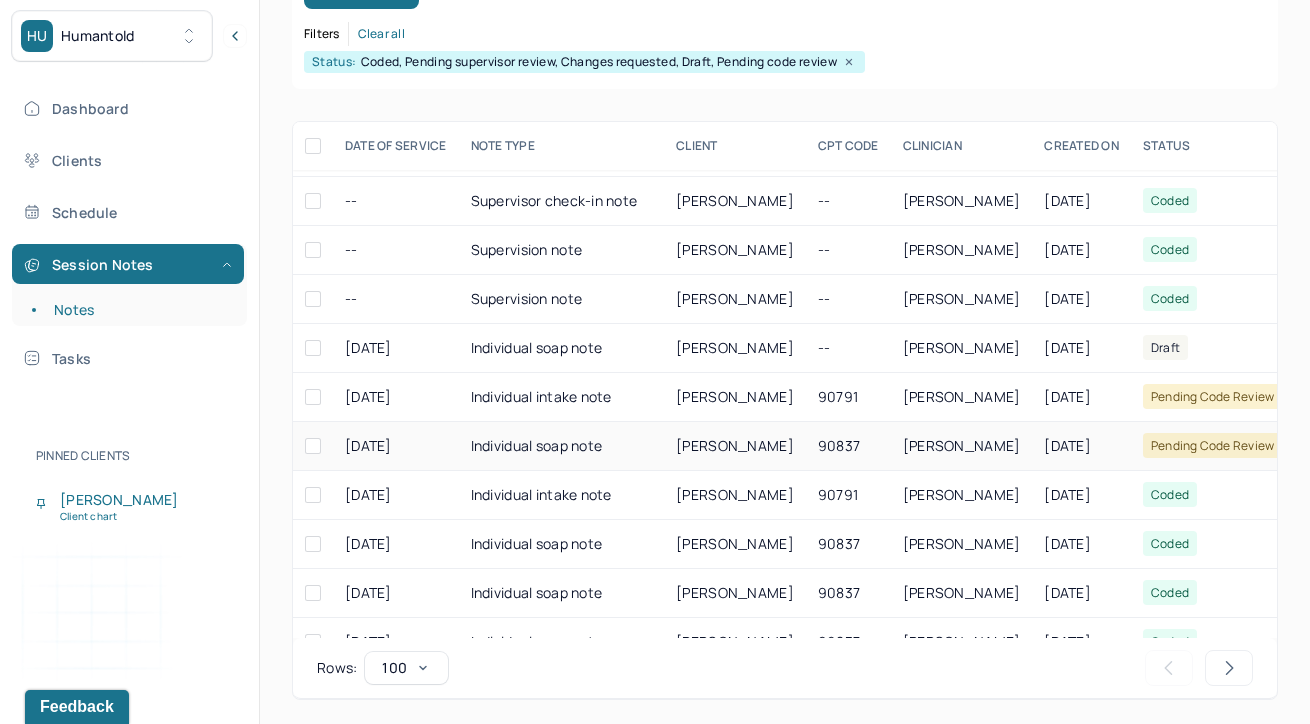 click on "Individual soap note" at bounding box center [562, 446] 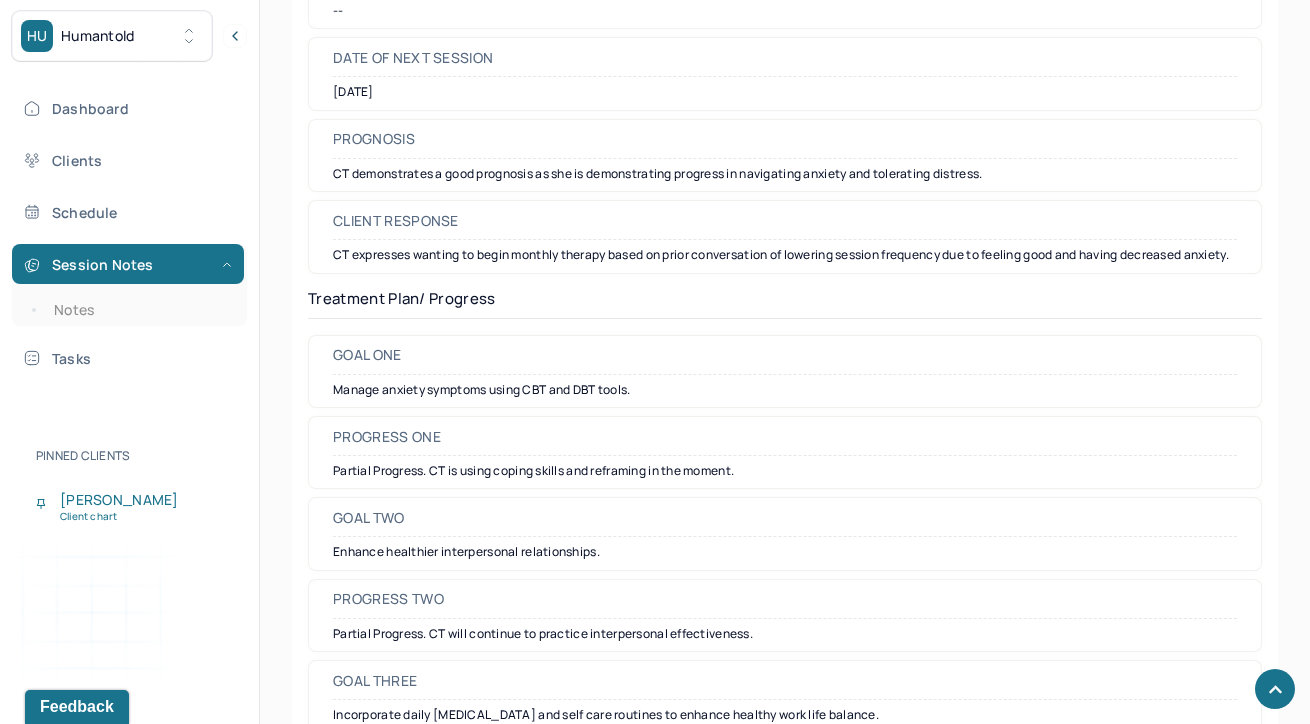 scroll, scrollTop: 2654, scrollLeft: 0, axis: vertical 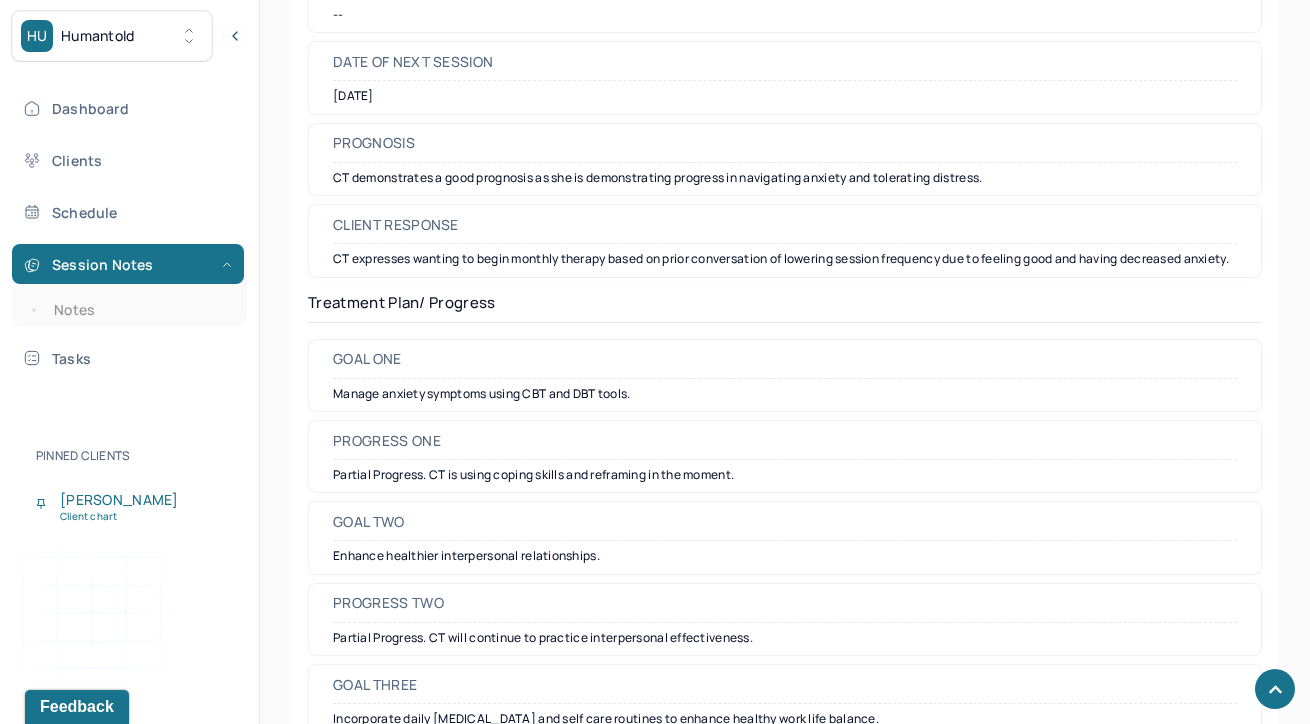 click on "Prognosis CT demonstrates a good prognosis as she is demonstrating progress in navigating anxiety and tolerating distress." at bounding box center (785, 159) 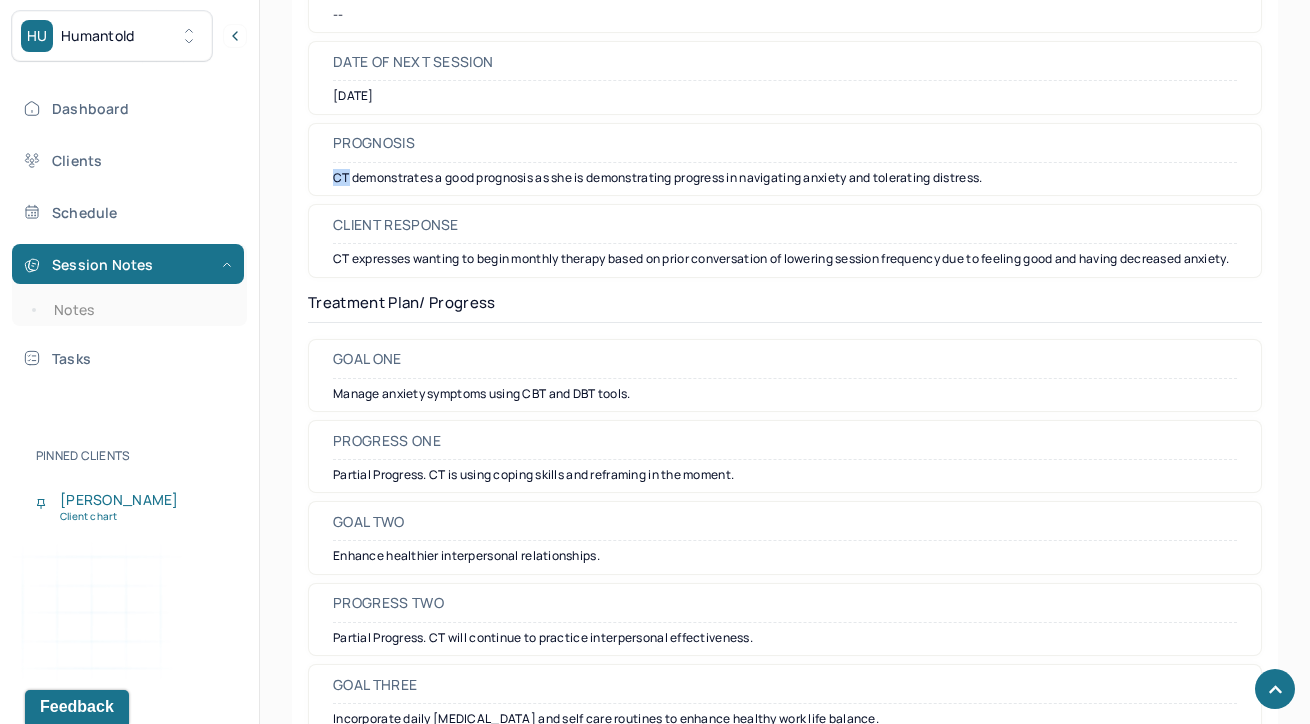 click on "Prognosis CT demonstrates a good prognosis as she is demonstrating progress in navigating anxiety and tolerating distress." at bounding box center (785, 159) 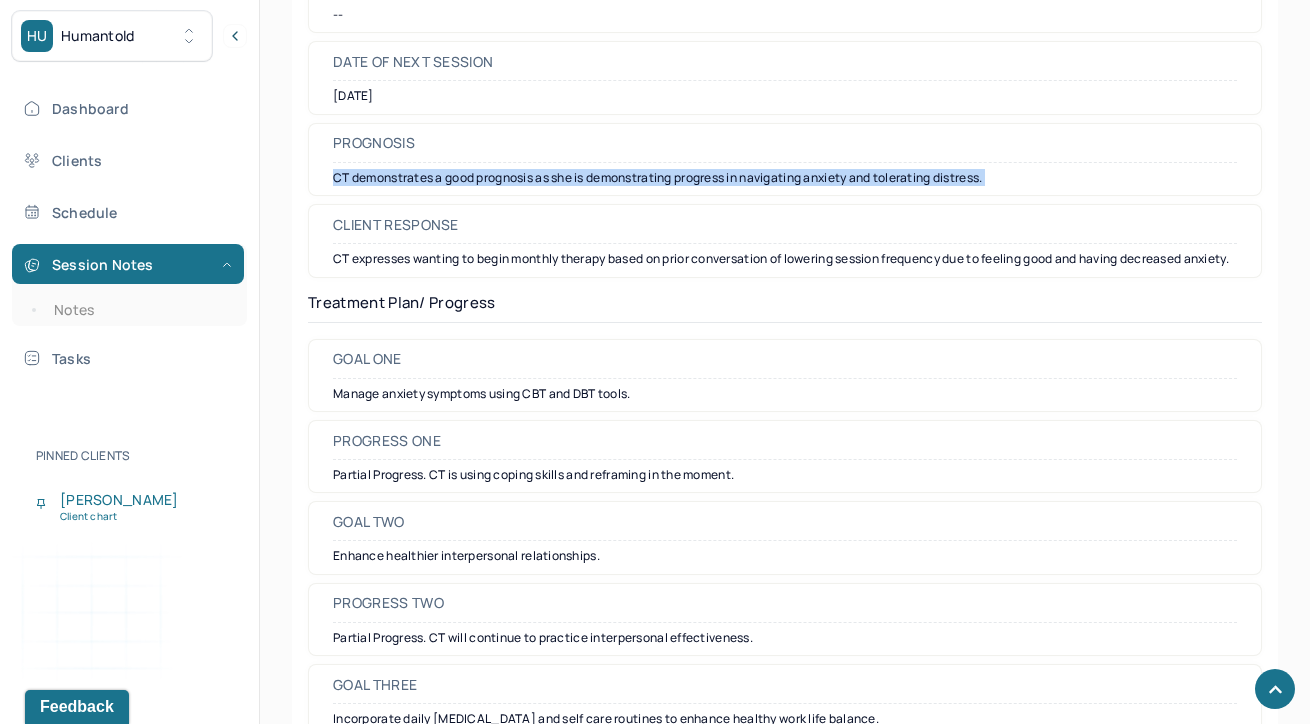 click on "Prognosis CT demonstrates a good prognosis as she is demonstrating progress in navigating anxiety and tolerating distress." at bounding box center (785, 159) 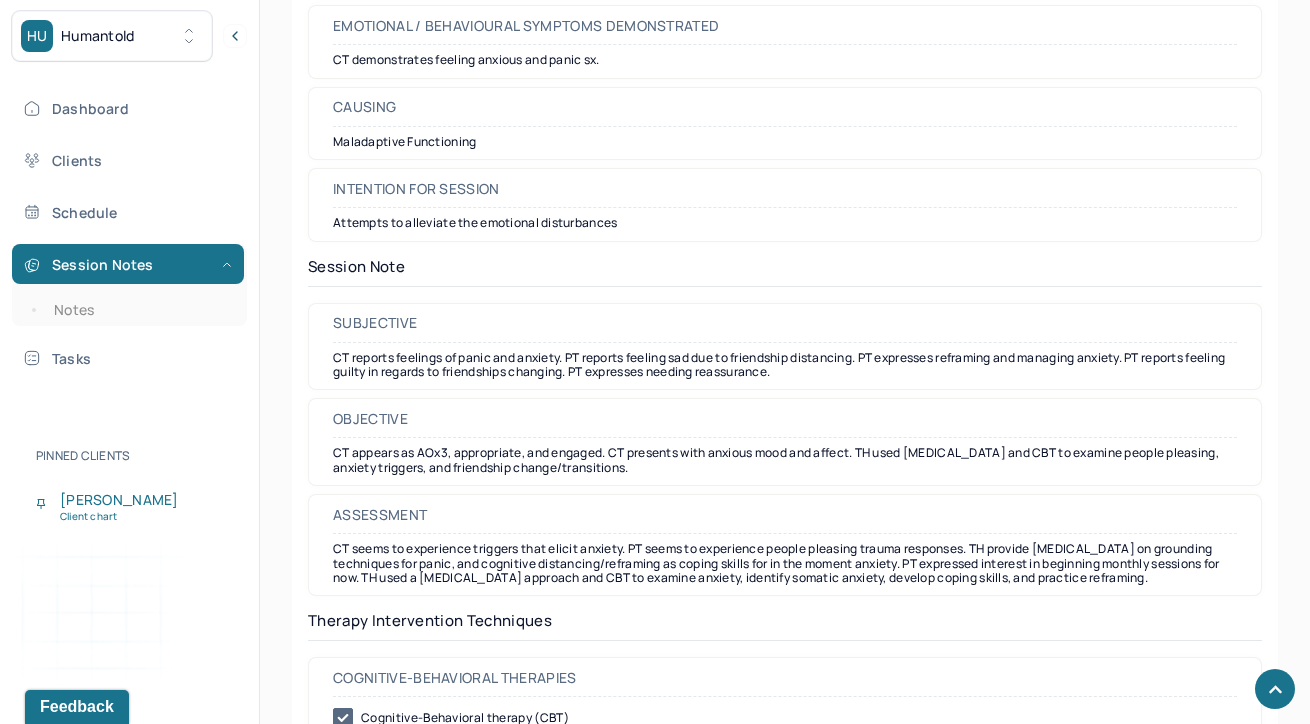 scroll, scrollTop: 1510, scrollLeft: 0, axis: vertical 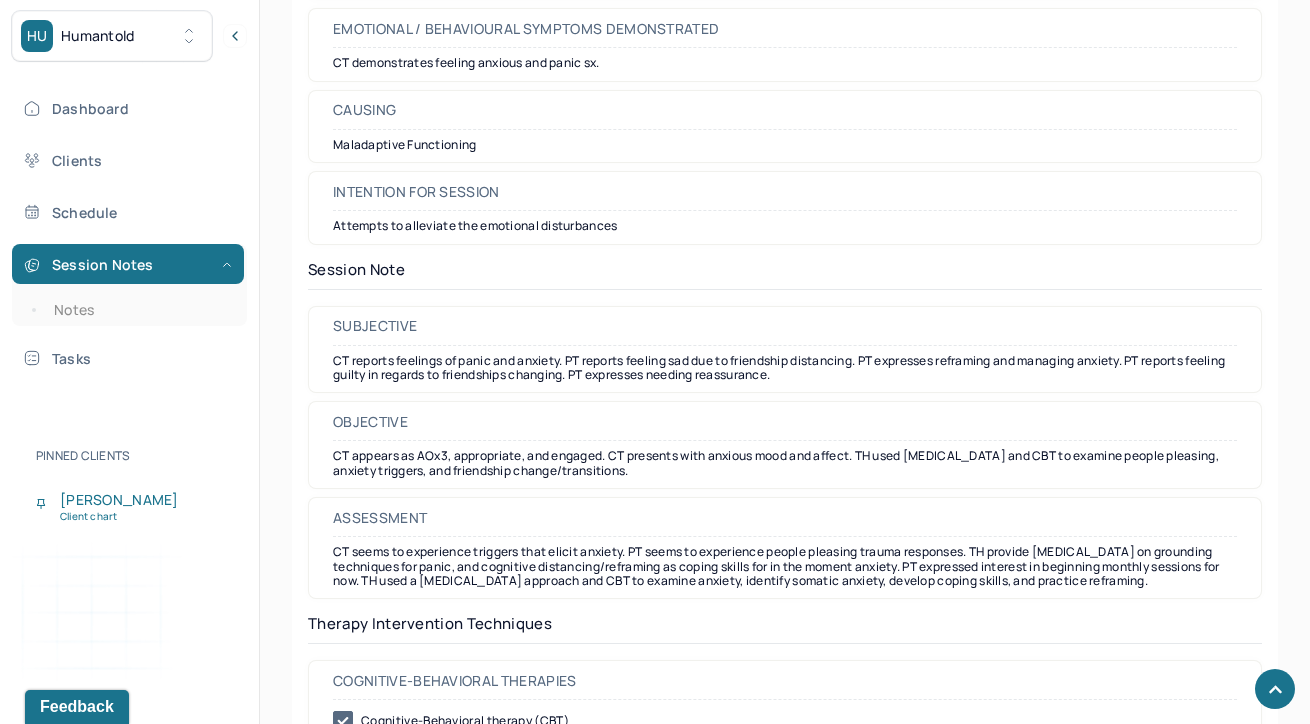drag, startPoint x: 987, startPoint y: 547, endPoint x: 1206, endPoint y: 599, distance: 225.08887 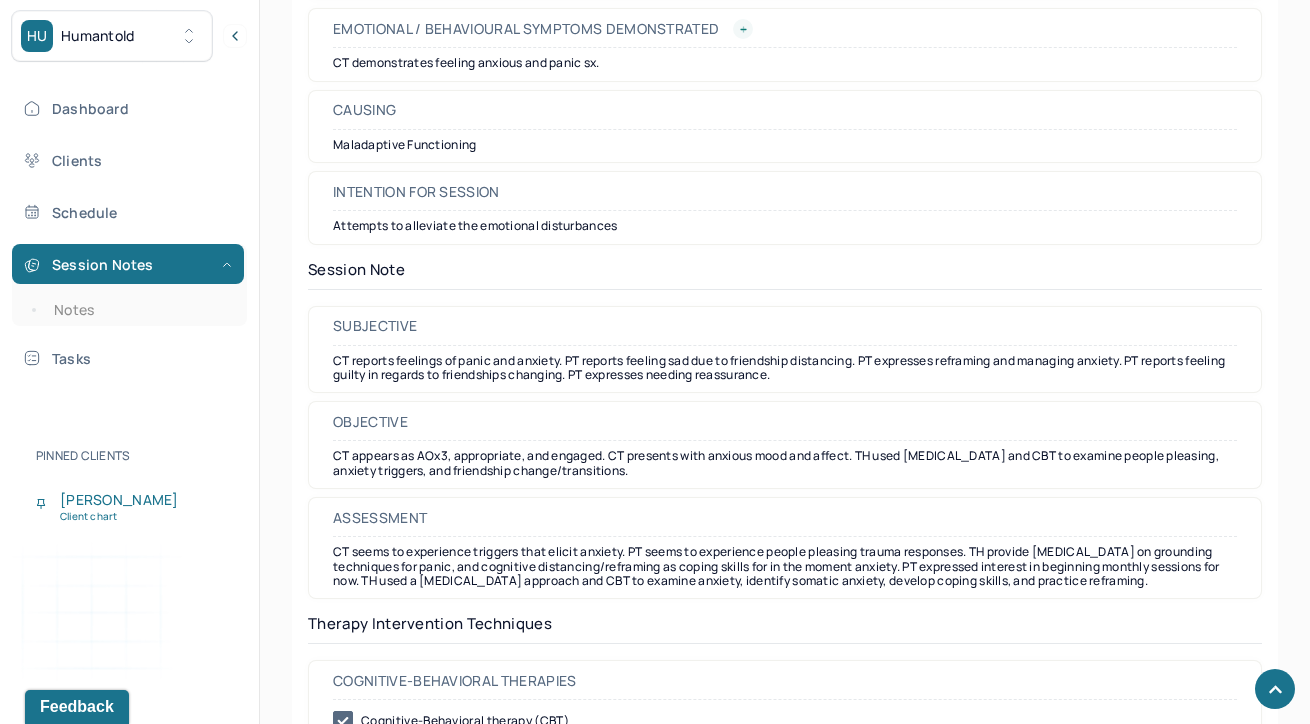 copy on "TH provide [MEDICAL_DATA] on grounding techniques for panic, and cognitive distancing/reframing as coping skills for in the moment anxiety. PT expressed interest in beginning monthly sessions for now. TH used a [MEDICAL_DATA] approach and CBT to examine anxiety, identify somatic anxiety, develop coping skills, and practice reframing." 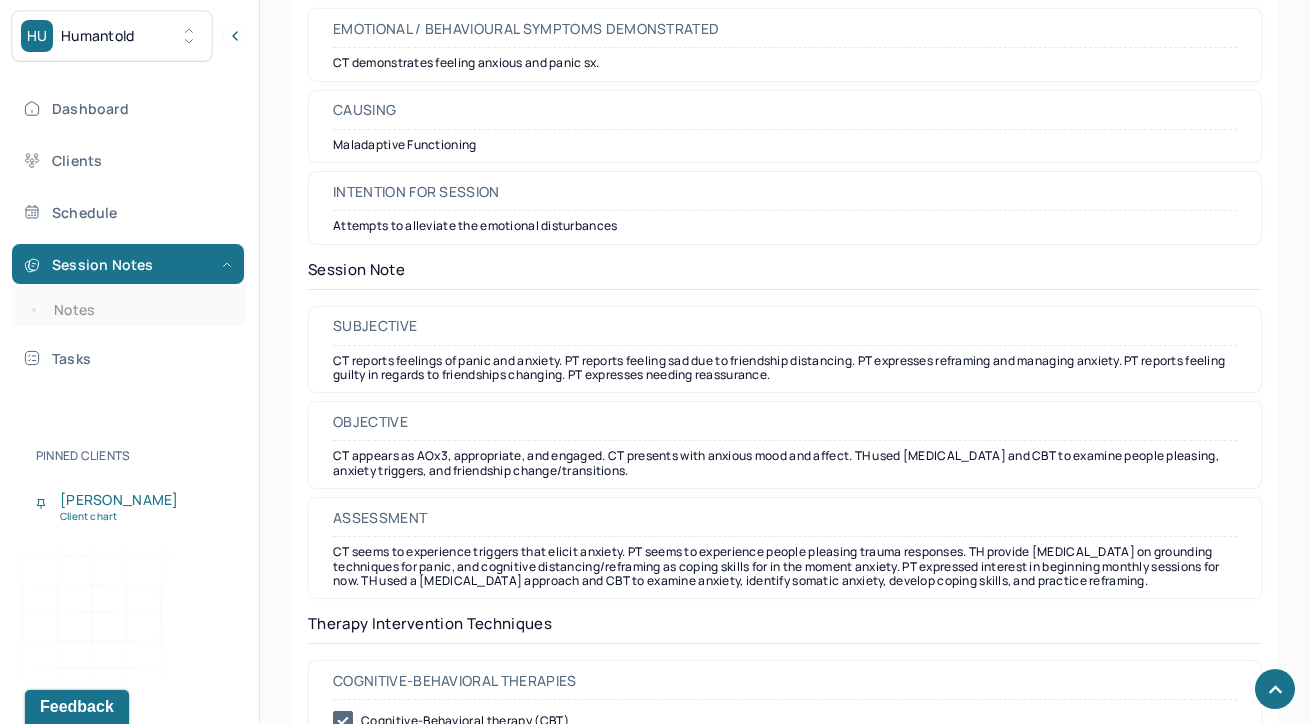 click on "CT appears as AOx3, appropriate, and engaged. CT presents with anxious mood and affect. TH used [MEDICAL_DATA] and CBT to examine people pleasing, anxiety triggers, and friendship change/transitions." at bounding box center [785, 463] 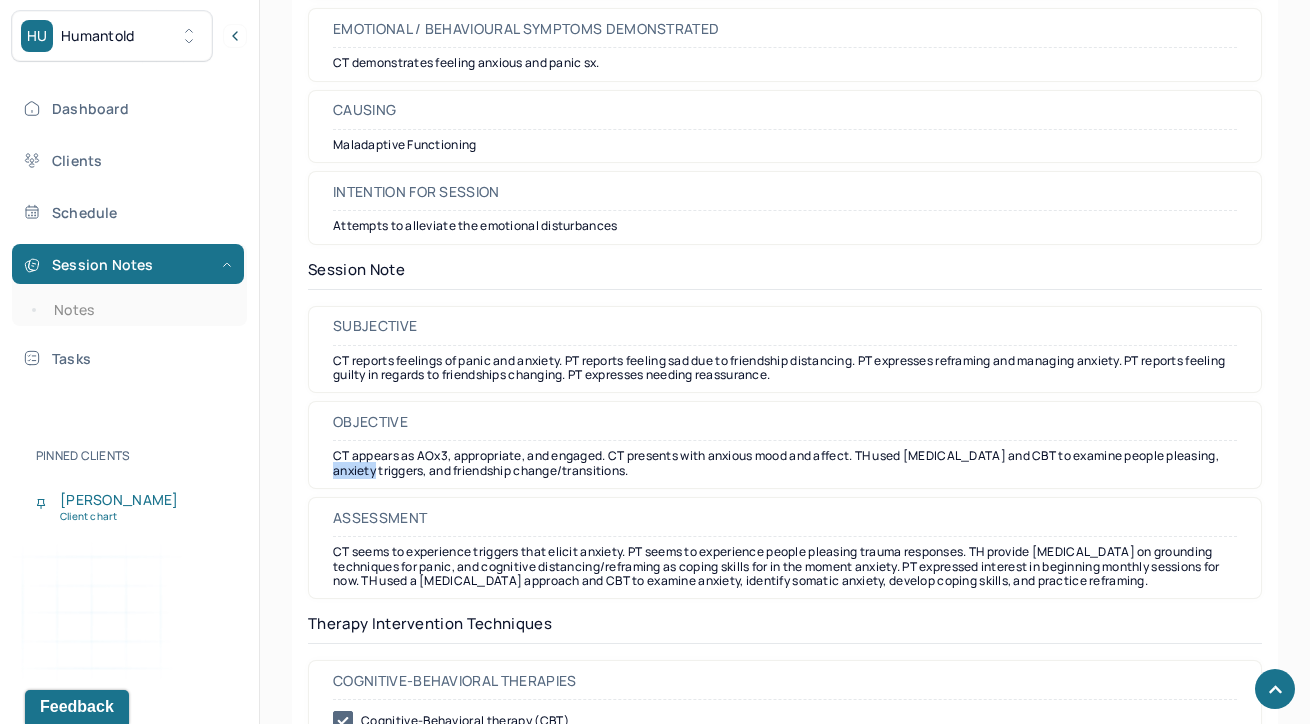 click on "CT appears as AOx3, appropriate, and engaged. CT presents with anxious mood and affect. TH used [MEDICAL_DATA] and CBT to examine people pleasing, anxiety triggers, and friendship change/transitions." at bounding box center [785, 463] 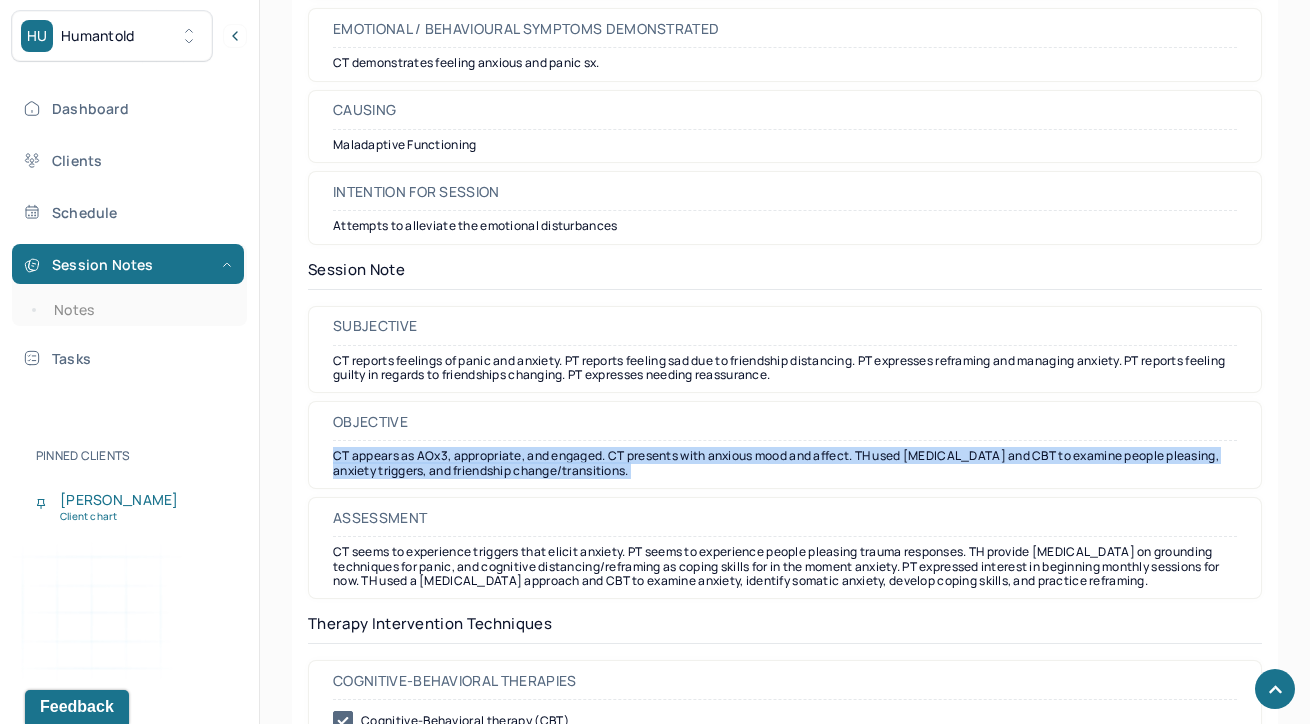 click on "CT appears as AOx3, appropriate, and engaged. CT presents with anxious mood and affect. TH used [MEDICAL_DATA] and CBT to examine people pleasing, anxiety triggers, and friendship change/transitions." at bounding box center [785, 463] 